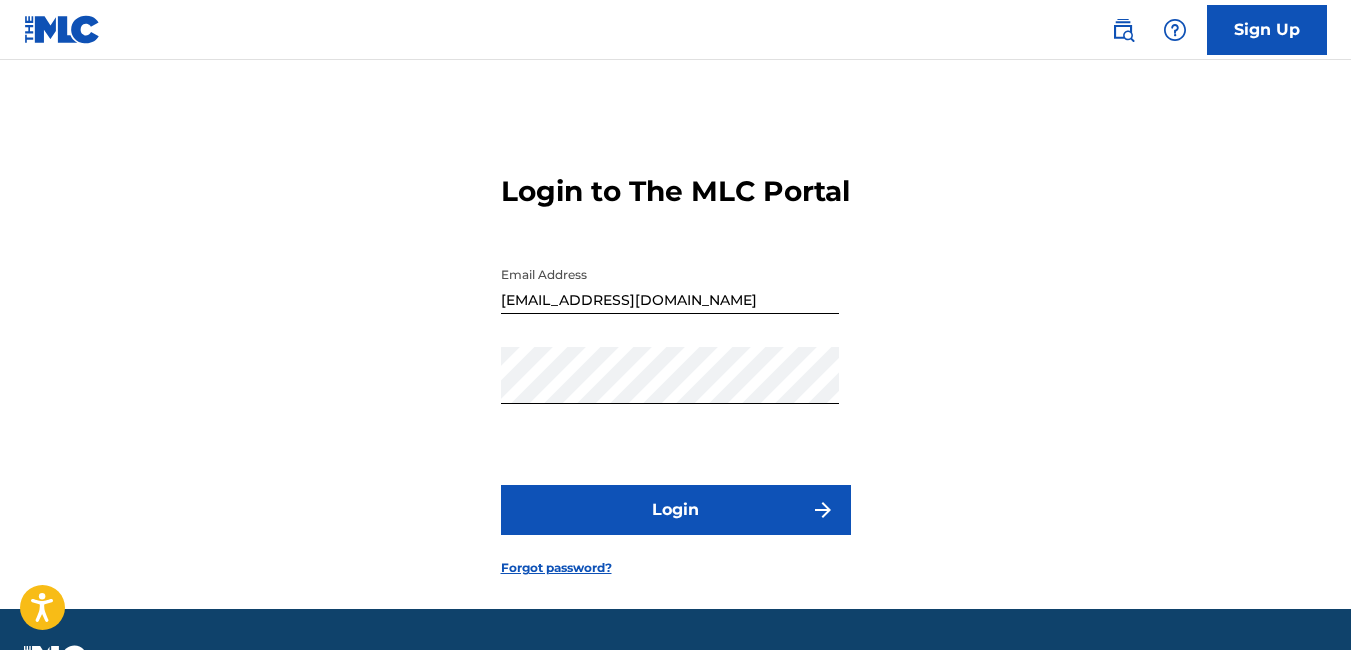 scroll, scrollTop: 0, scrollLeft: 0, axis: both 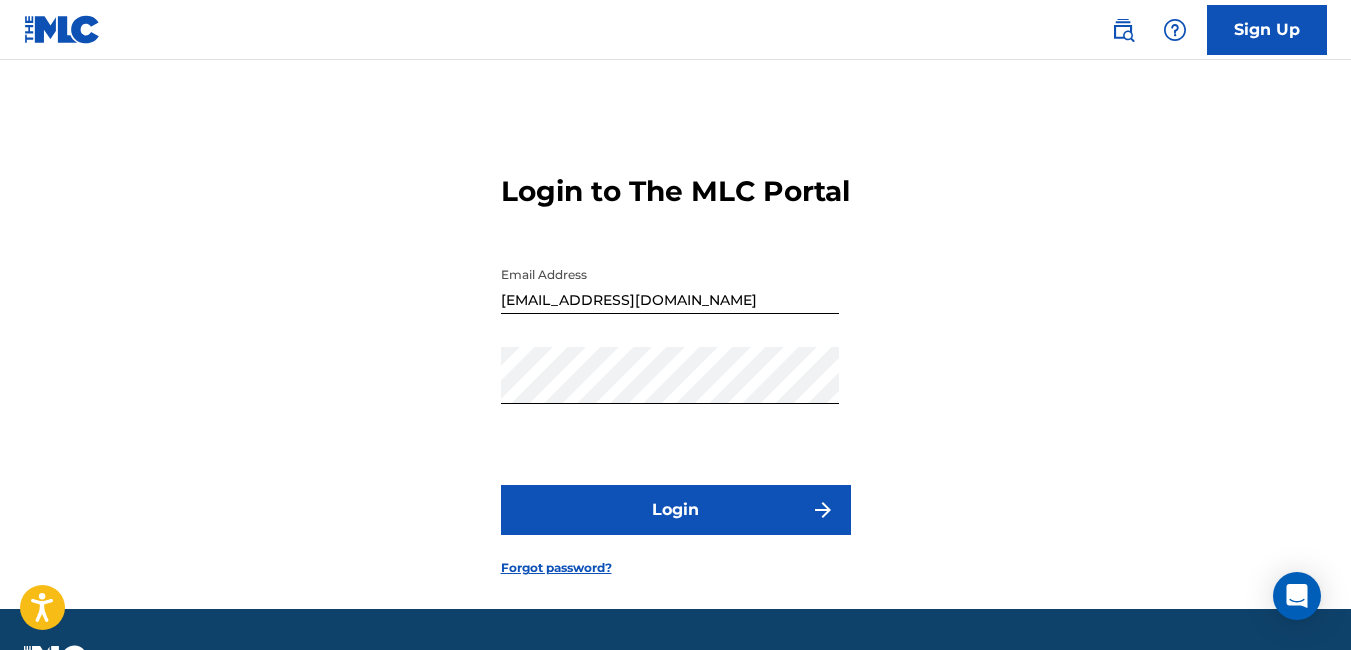 click on "Login" at bounding box center [676, 510] 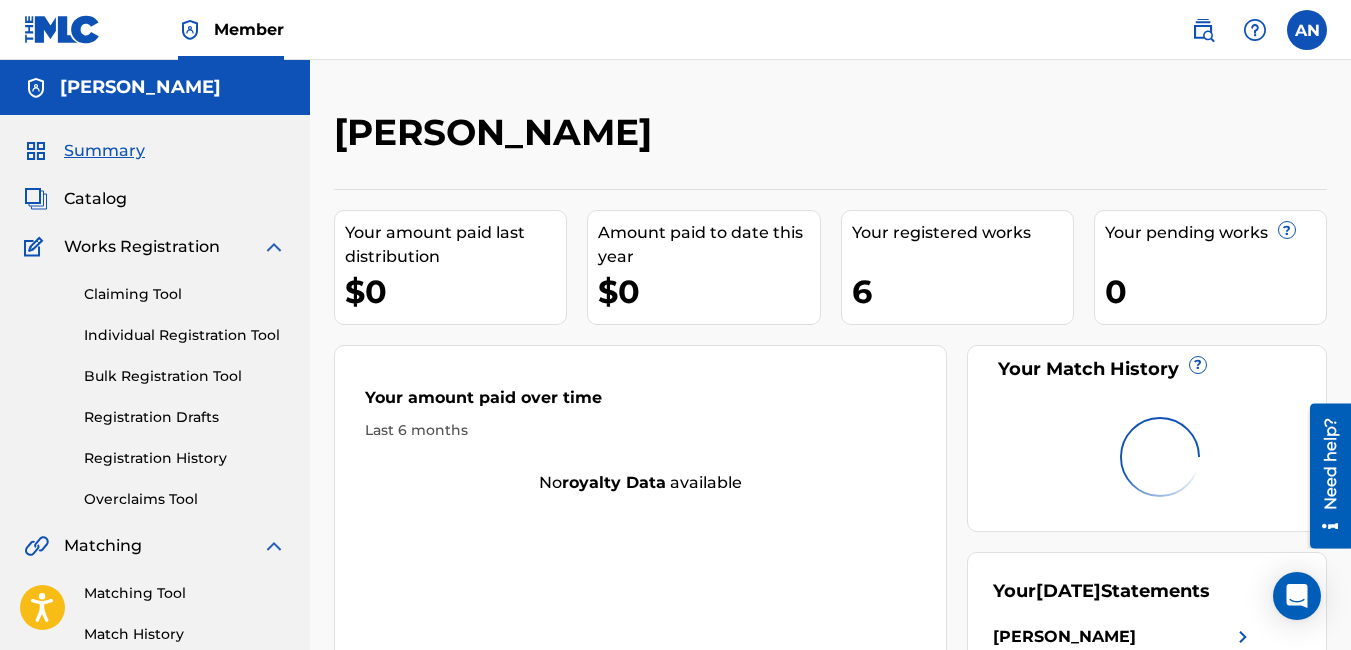 scroll, scrollTop: 0, scrollLeft: 0, axis: both 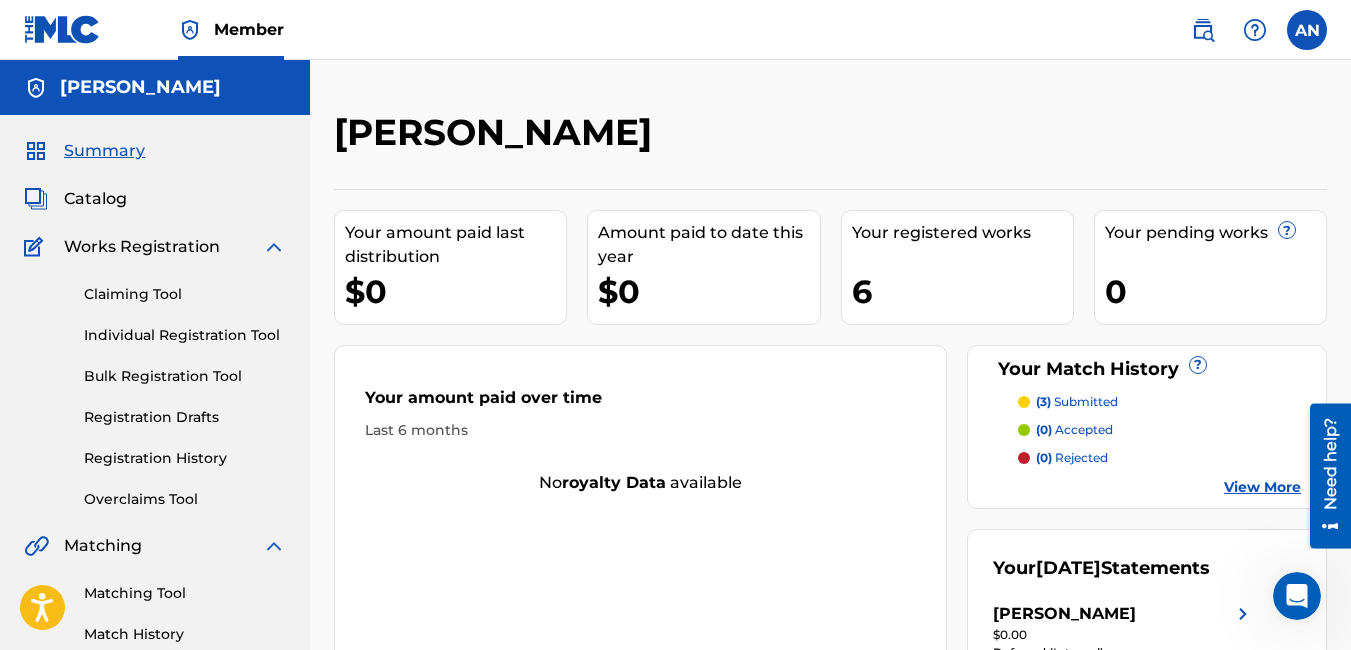 click on "(3)   submitted" at bounding box center [1077, 402] 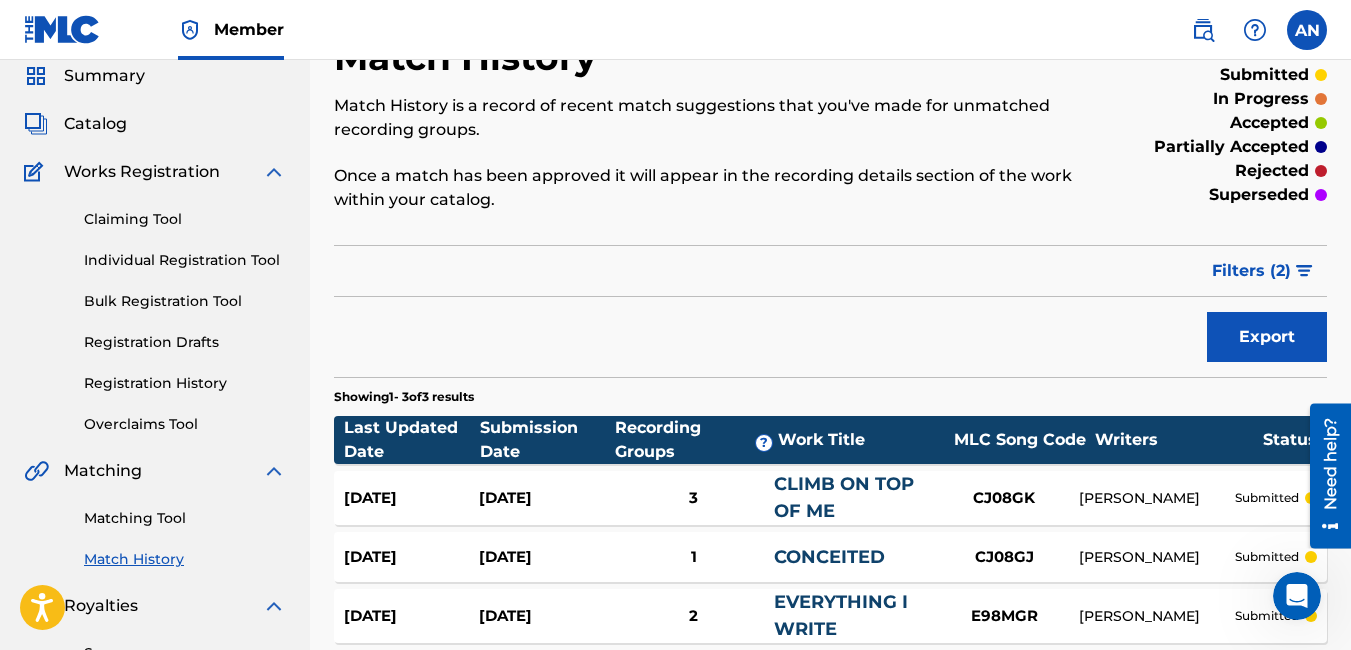 scroll, scrollTop: 58, scrollLeft: 0, axis: vertical 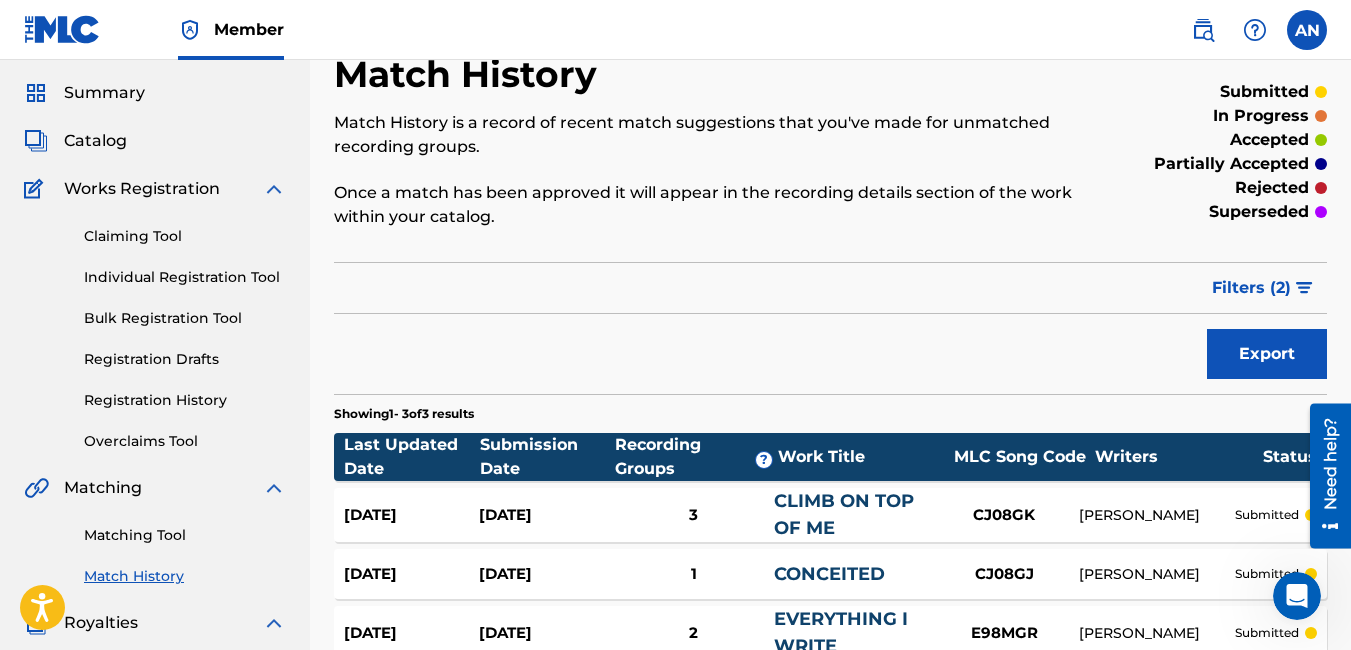 click on "Catalog" at bounding box center [95, 141] 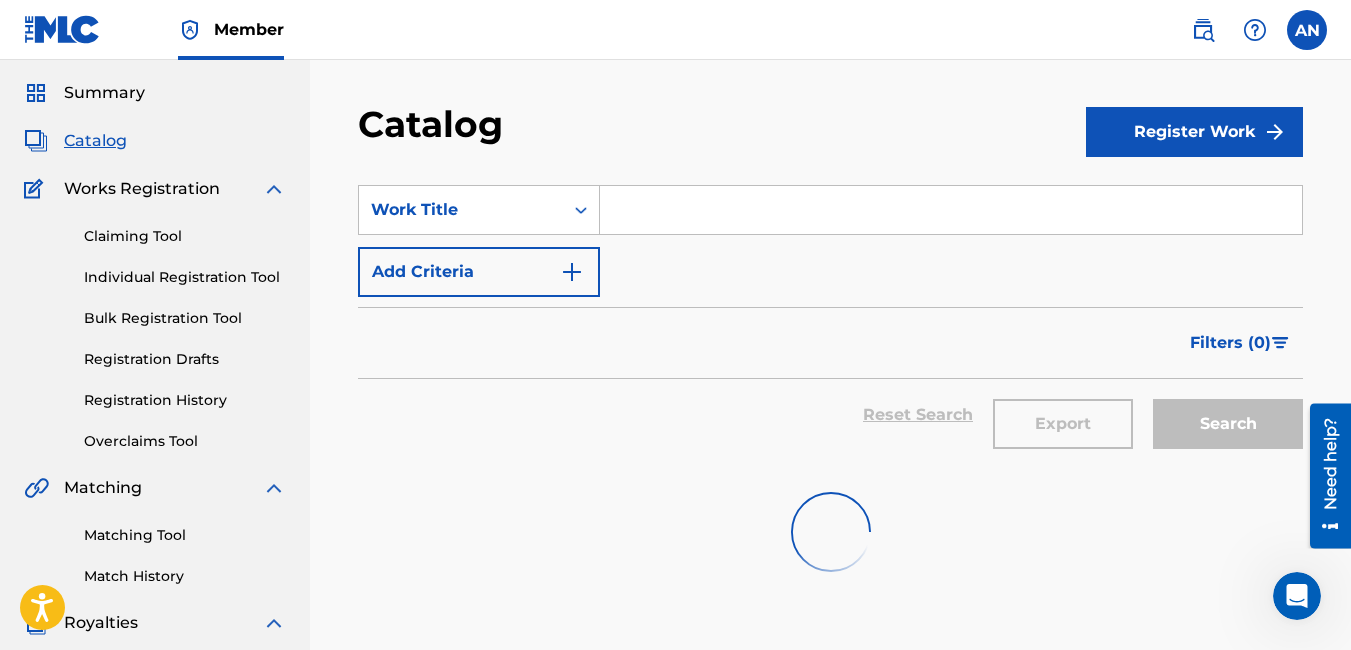 scroll, scrollTop: 0, scrollLeft: 0, axis: both 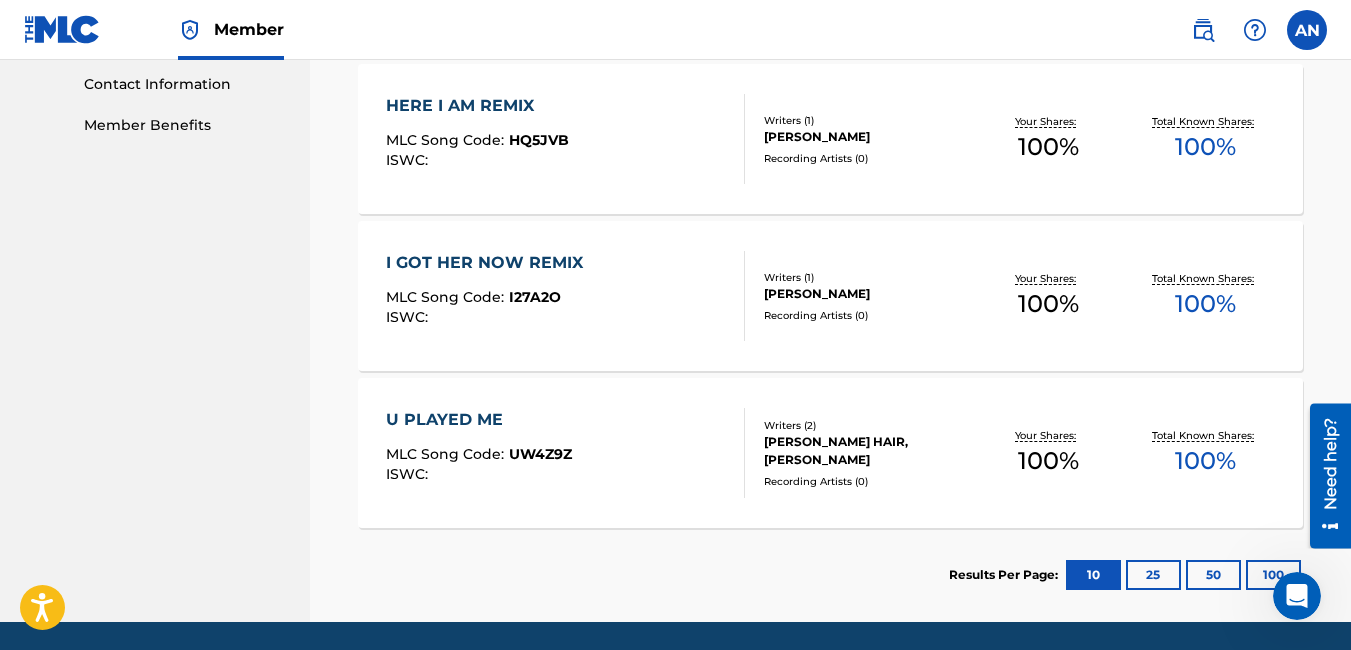 click on "U PLAYED ME" at bounding box center [479, 420] 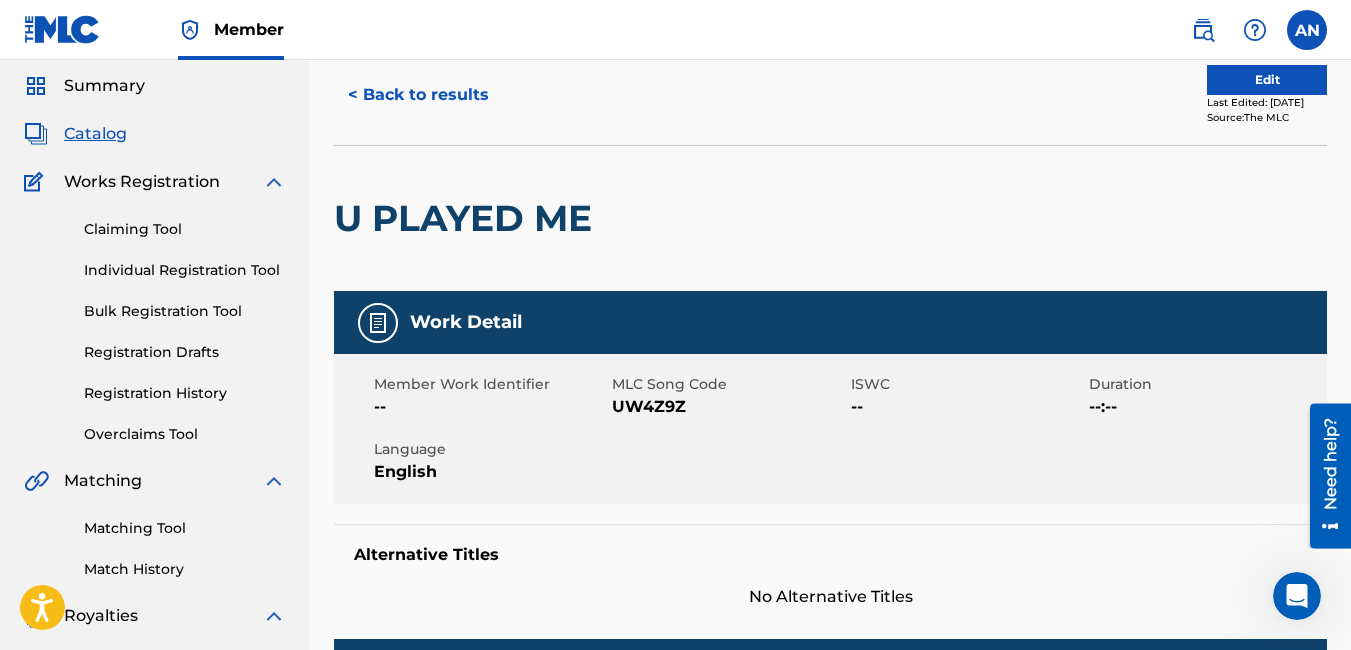 scroll, scrollTop: 100, scrollLeft: 0, axis: vertical 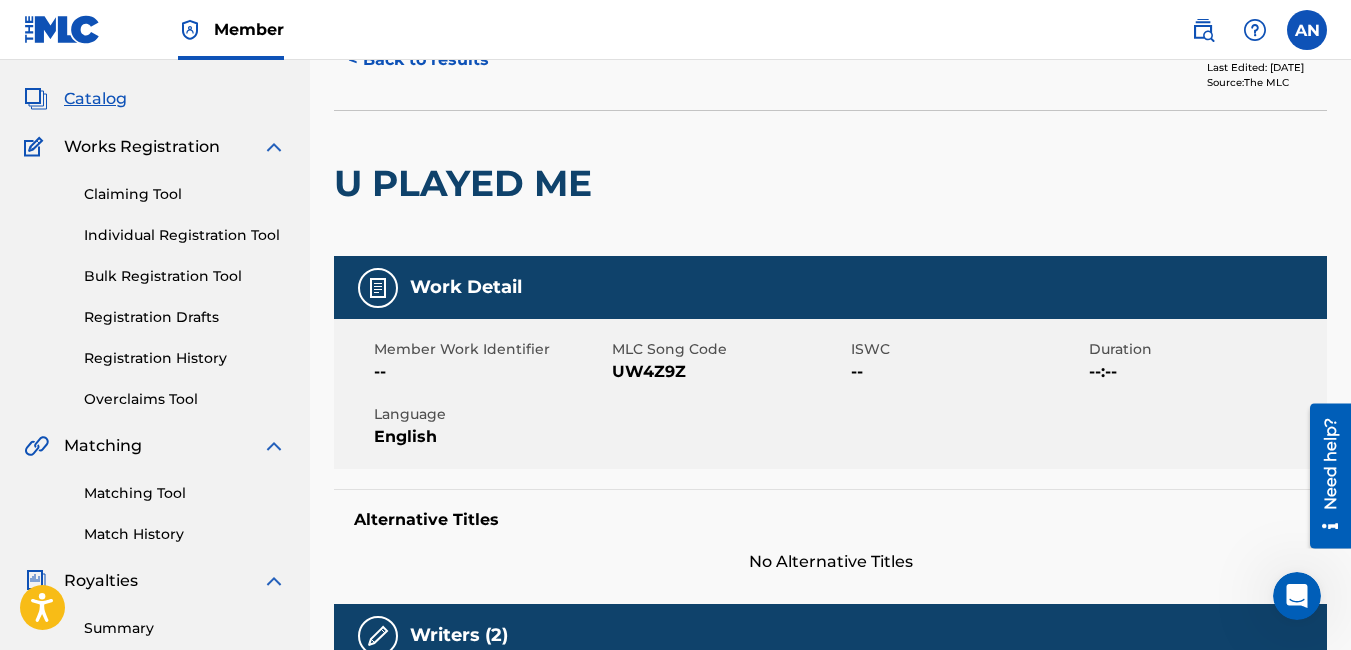 click on "Claiming Tool" at bounding box center [185, 194] 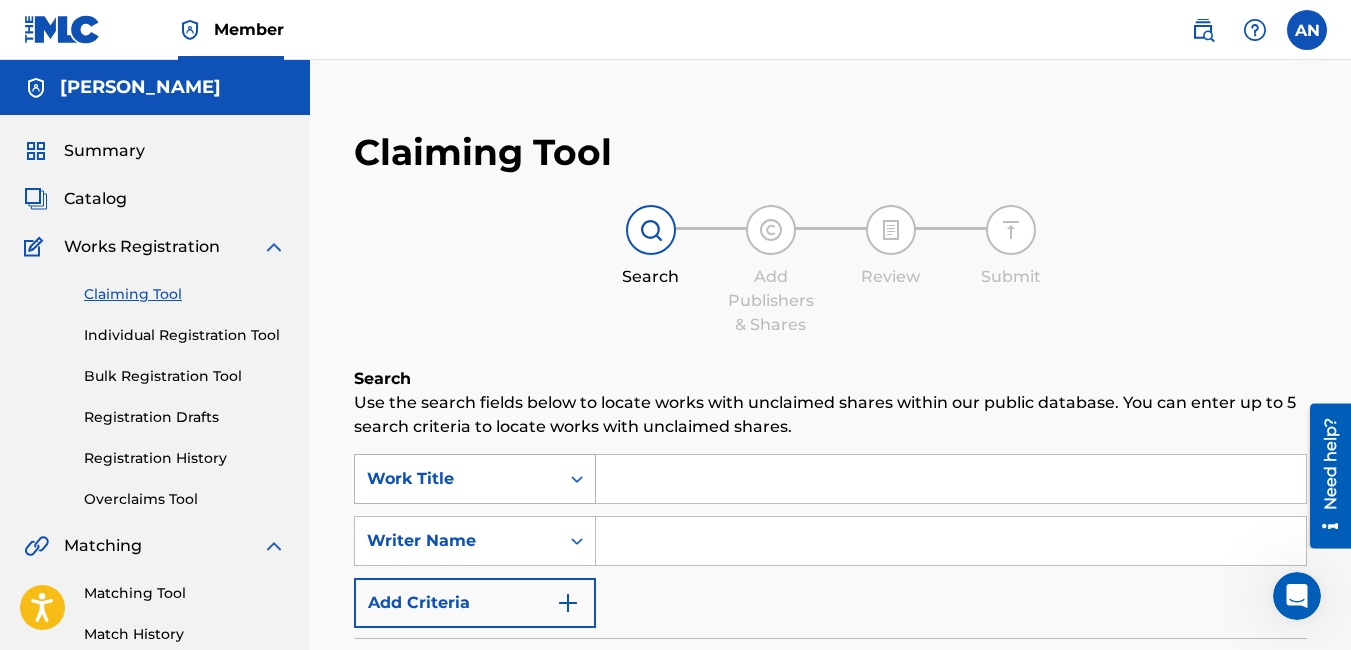 click on "Work Title" at bounding box center (475, 479) 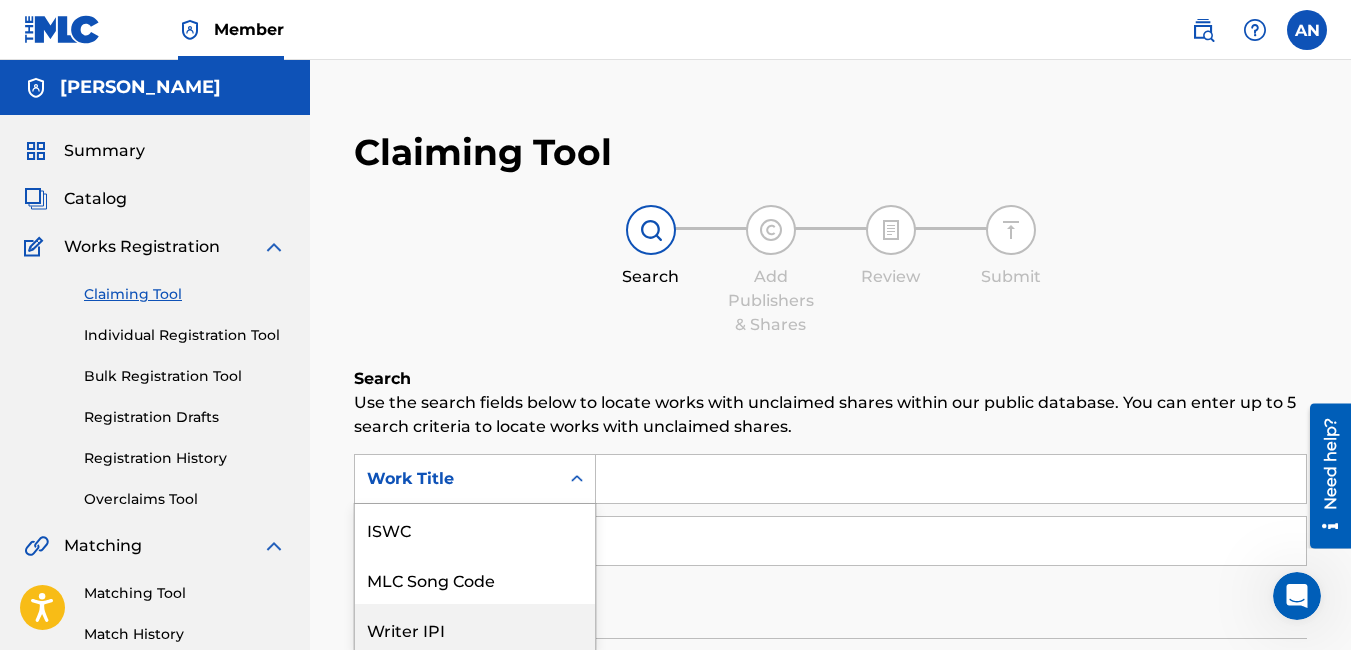 scroll, scrollTop: 152, scrollLeft: 0, axis: vertical 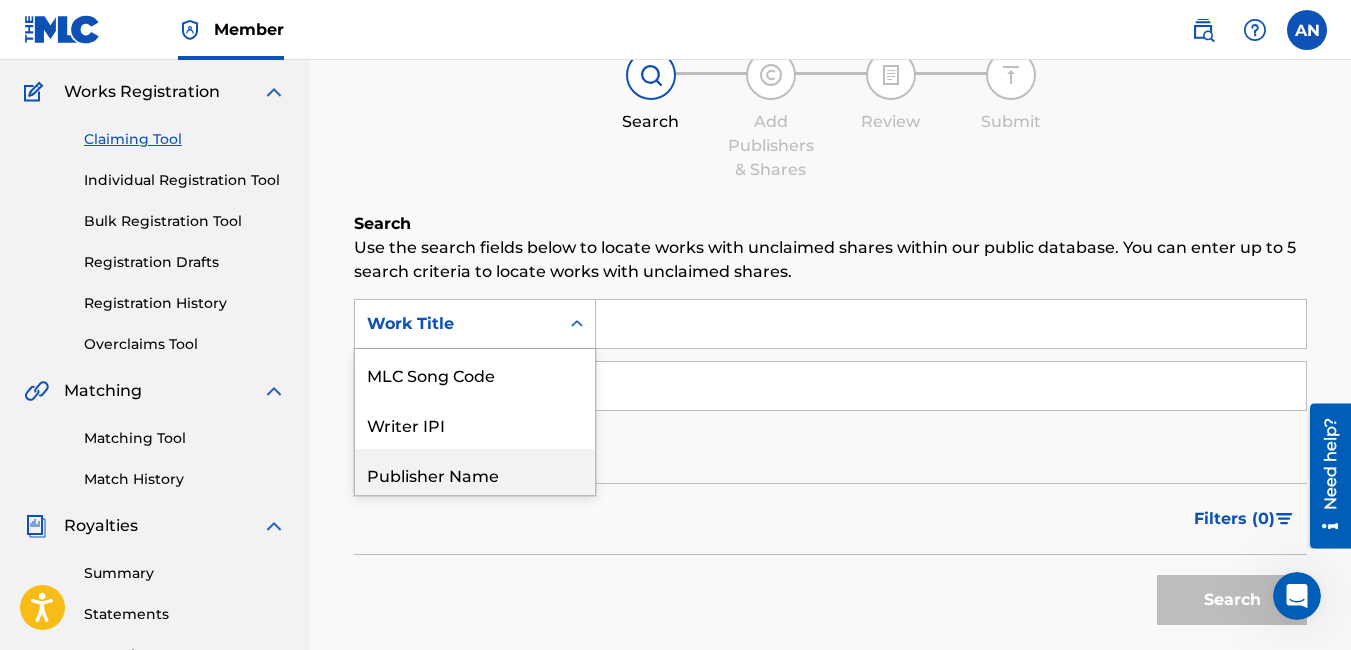 click at bounding box center [951, 324] 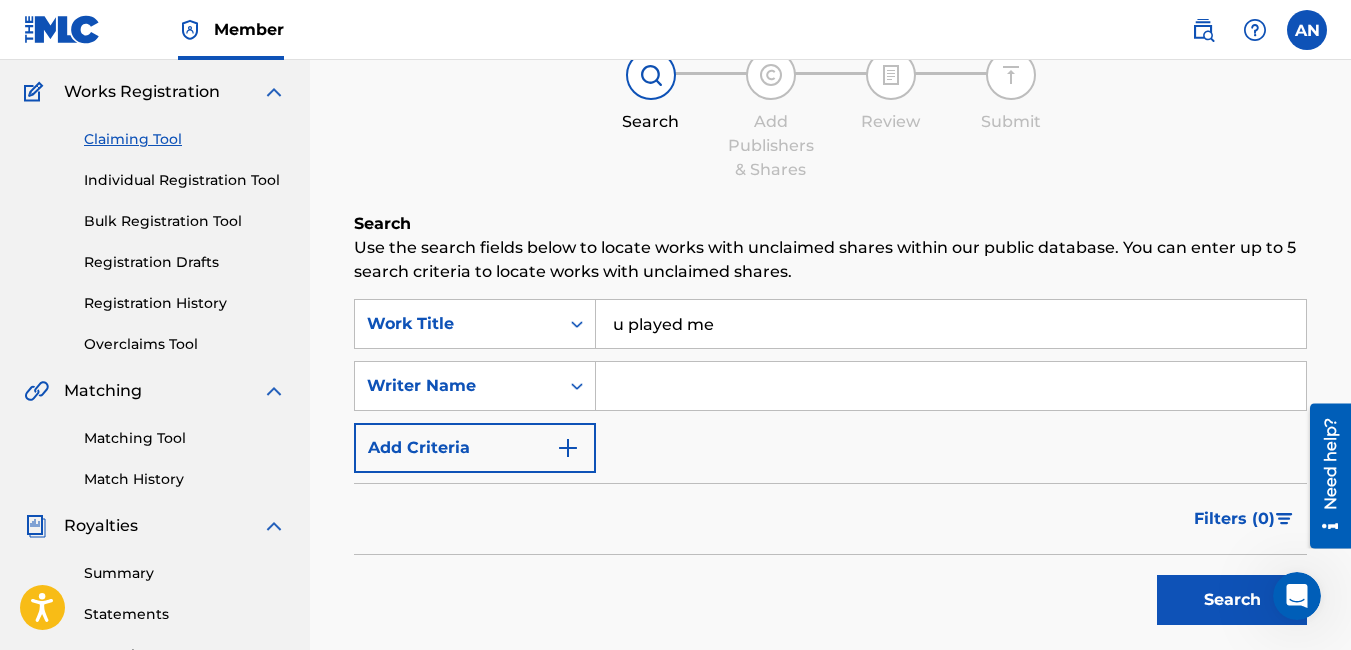 type on "u played me" 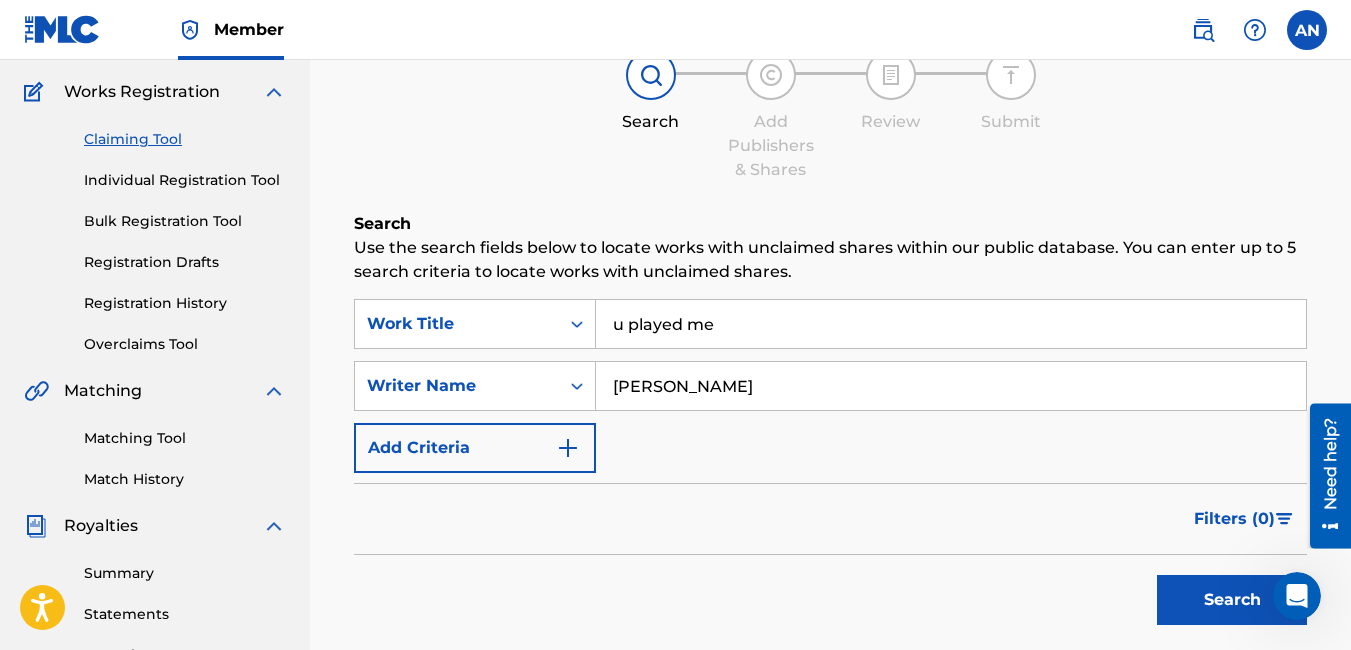 type on "andre nicholson" 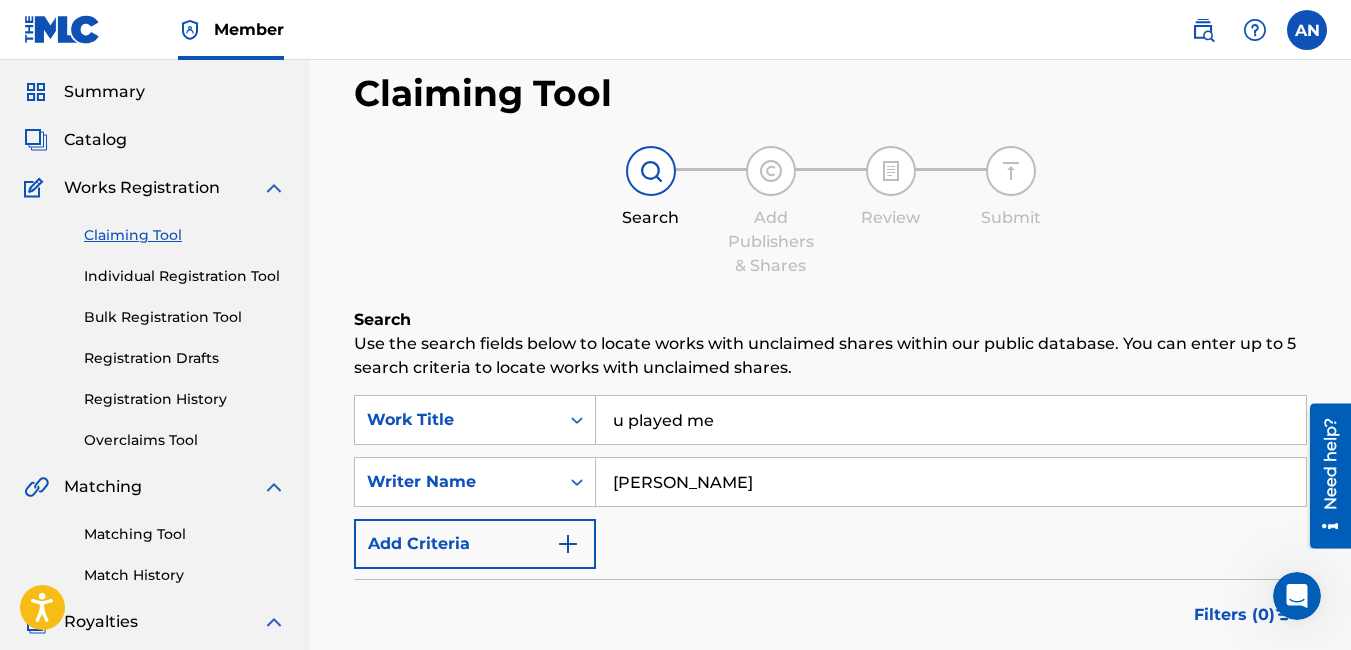 scroll, scrollTop: 55, scrollLeft: 0, axis: vertical 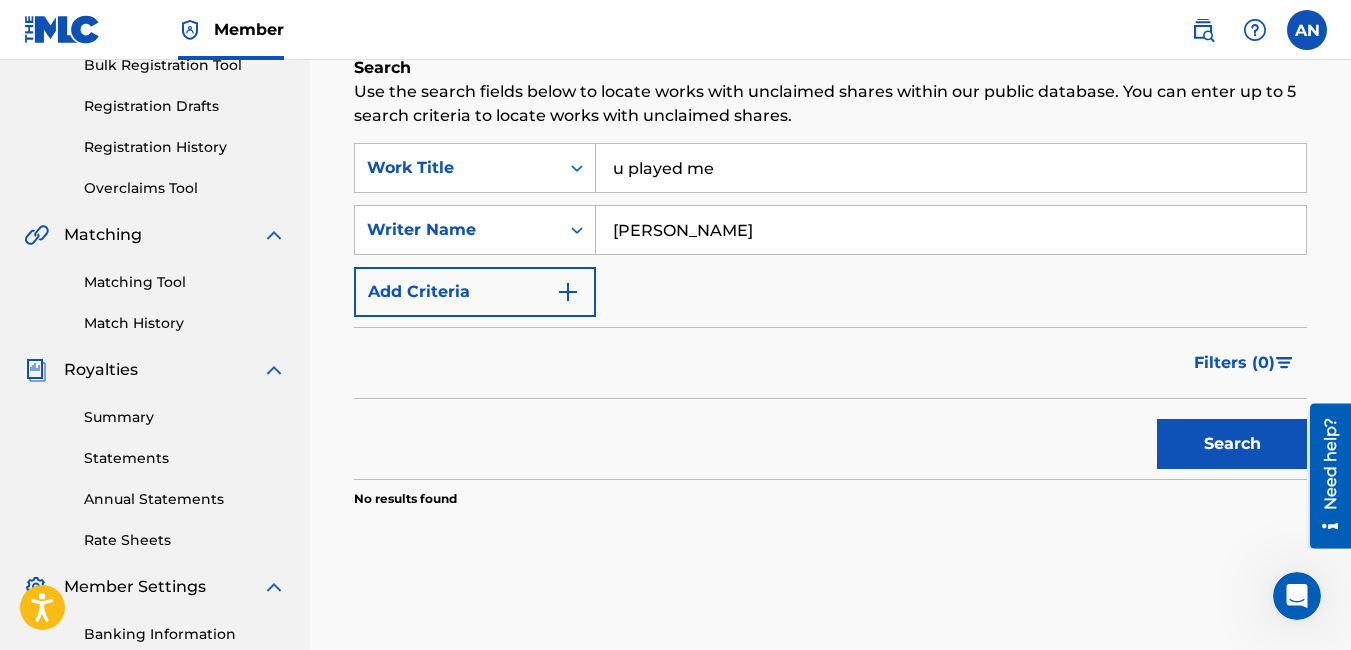 click on "Add Criteria" at bounding box center [475, 292] 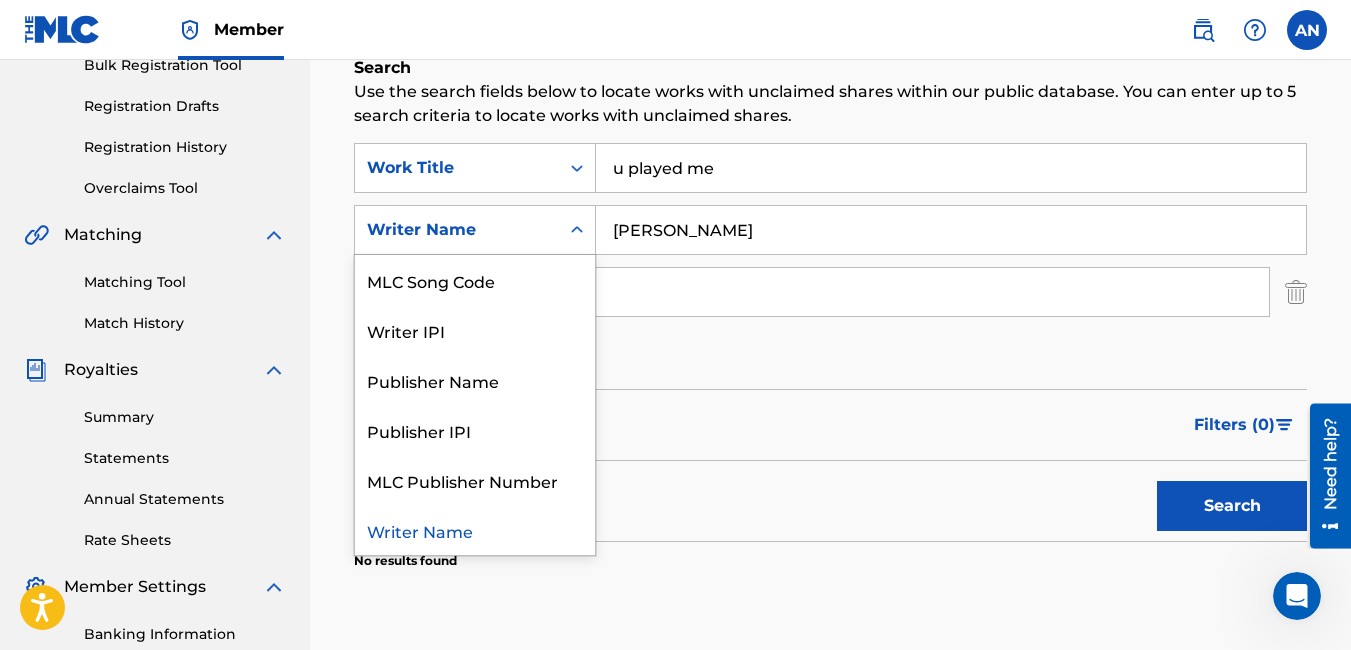 click on "Writer Name" at bounding box center [457, 230] 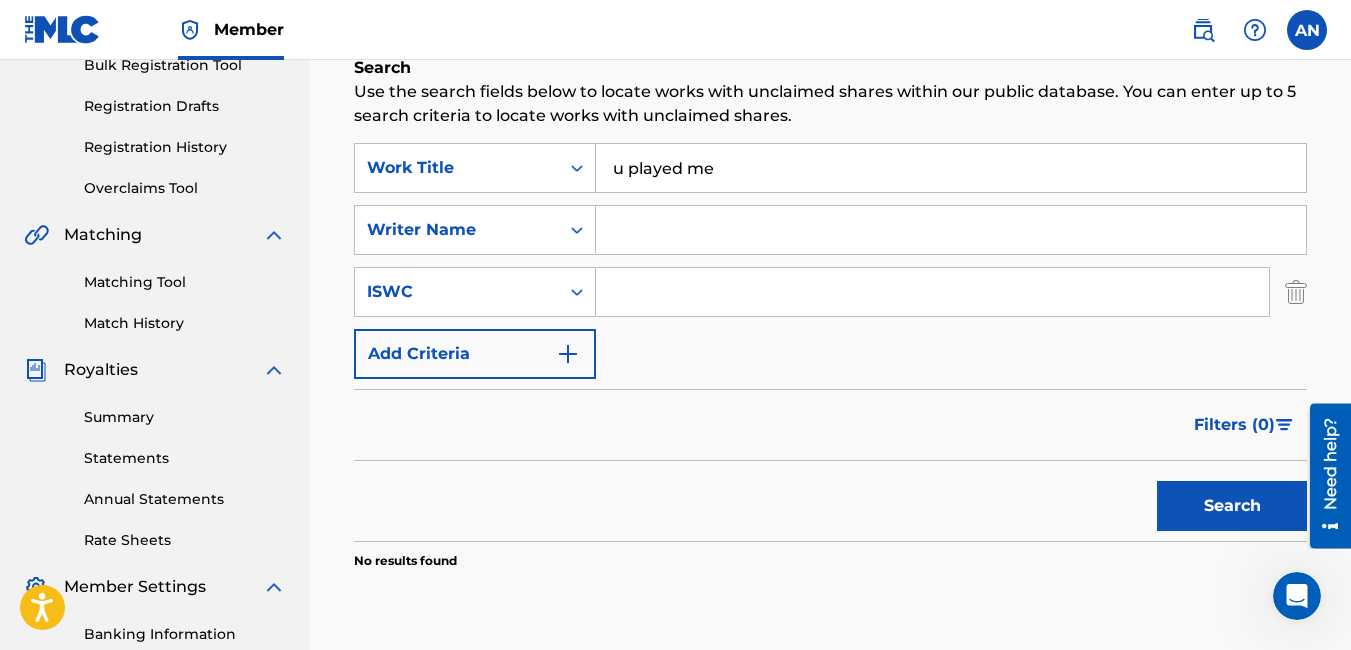 click at bounding box center [951, 230] 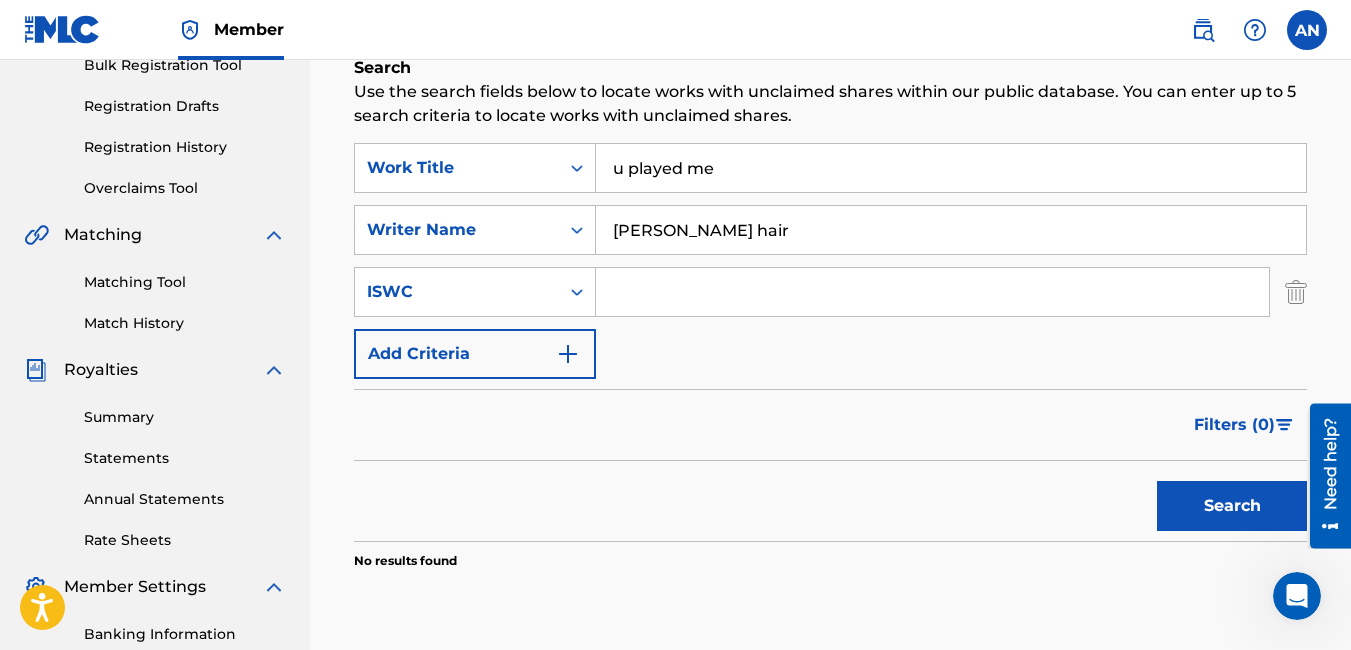 type on "marquita hair" 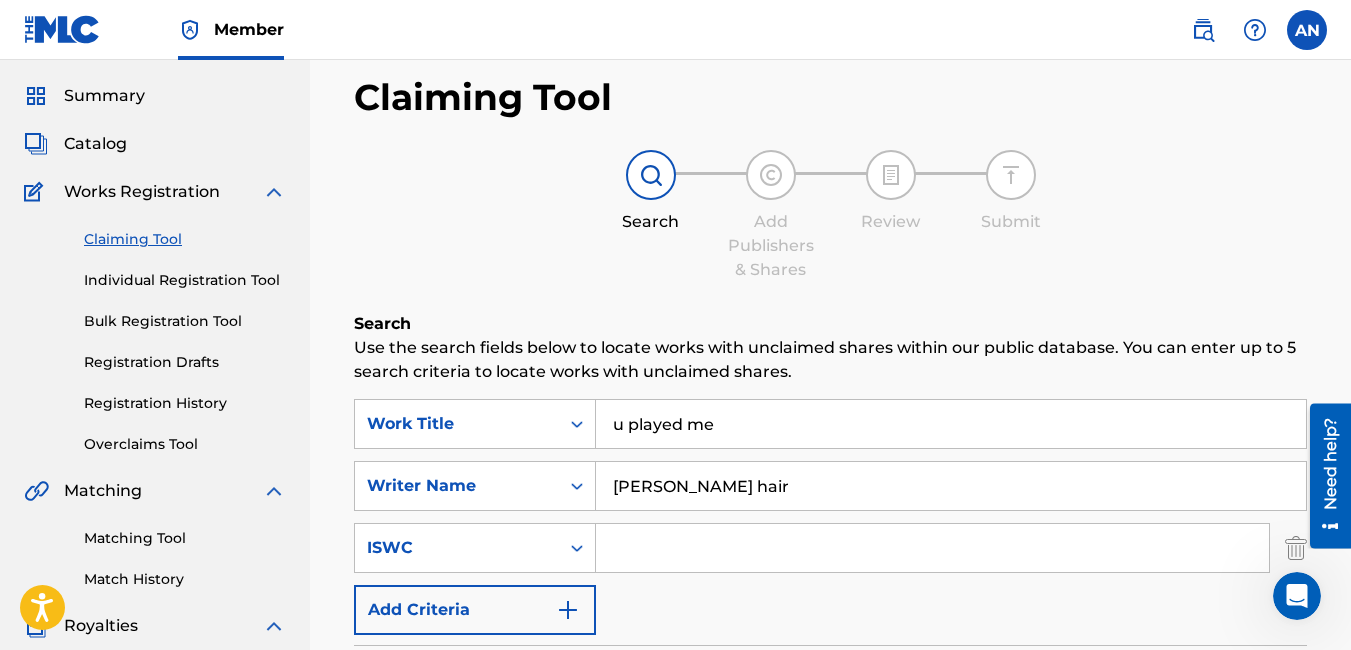 scroll, scrollTop: 11, scrollLeft: 0, axis: vertical 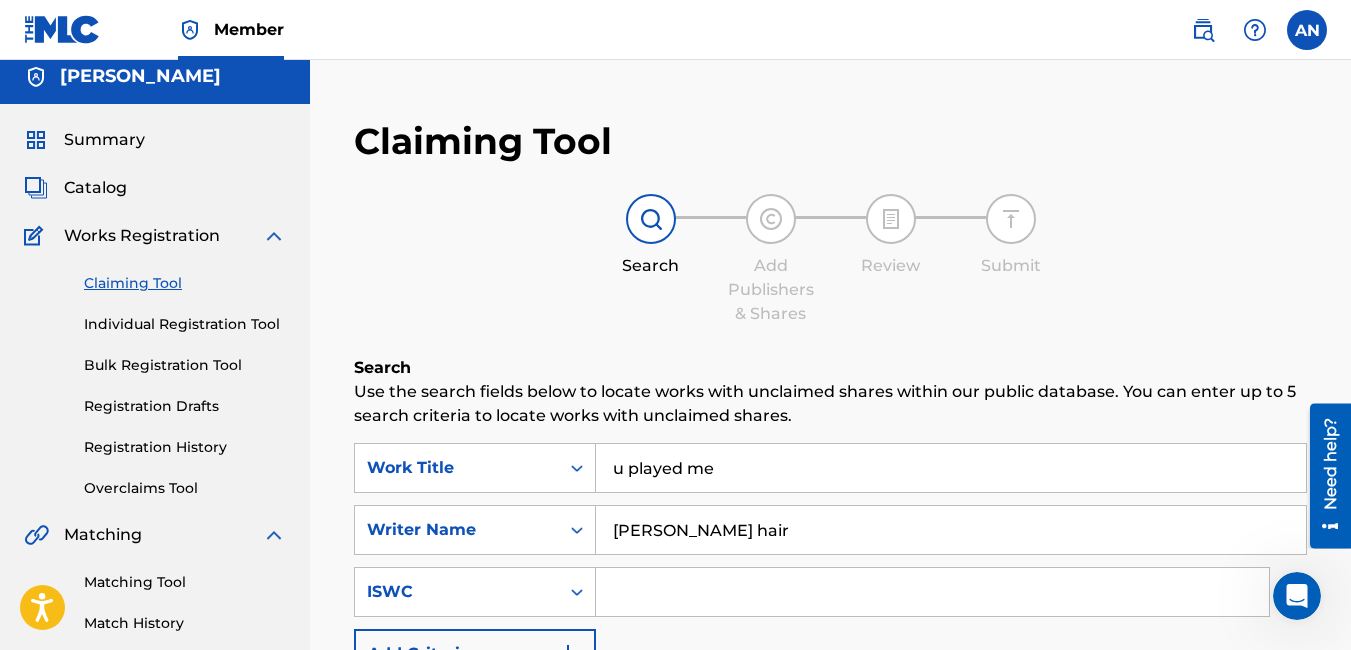 click on "Claiming Tool" at bounding box center [185, 283] 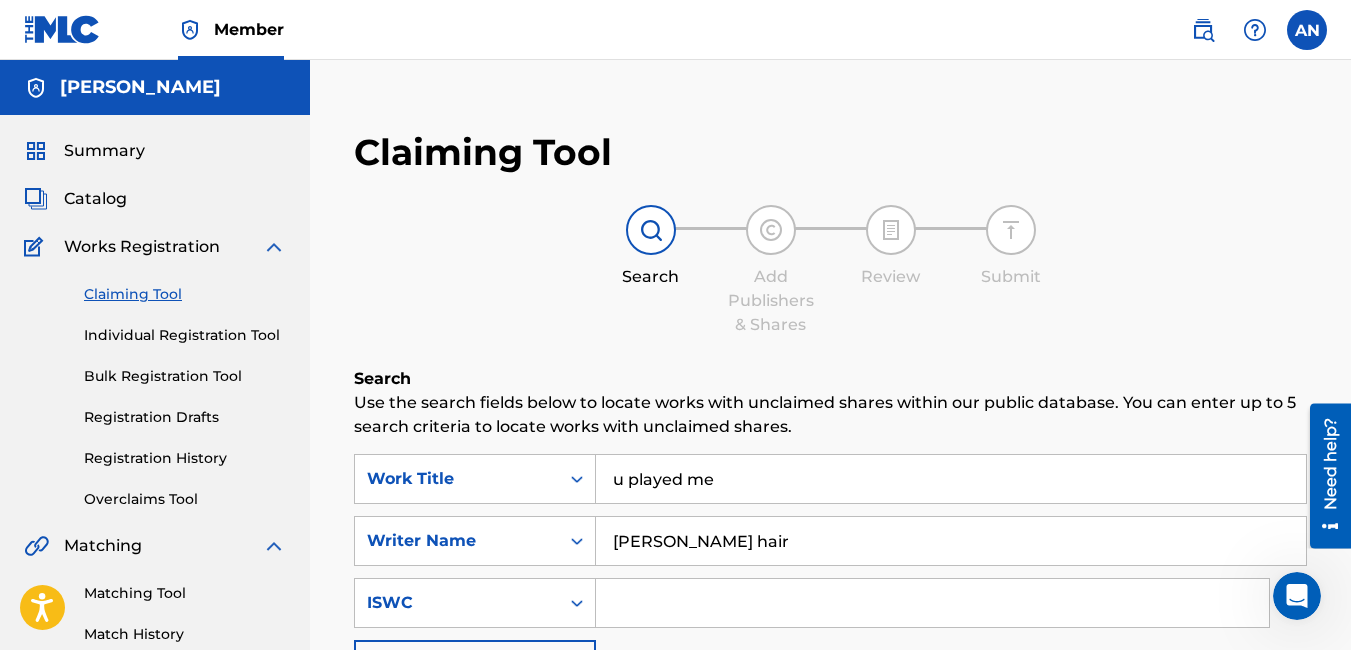 click on "Catalog" at bounding box center (95, 199) 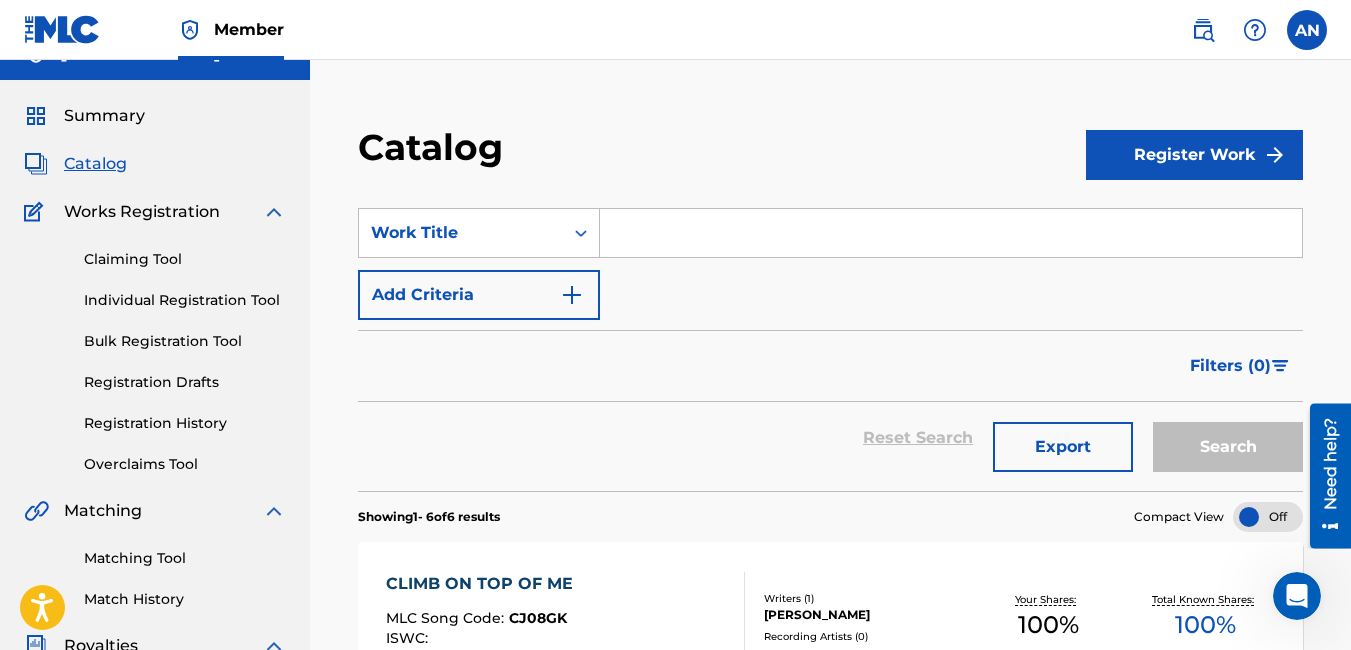 scroll, scrollTop: 0, scrollLeft: 0, axis: both 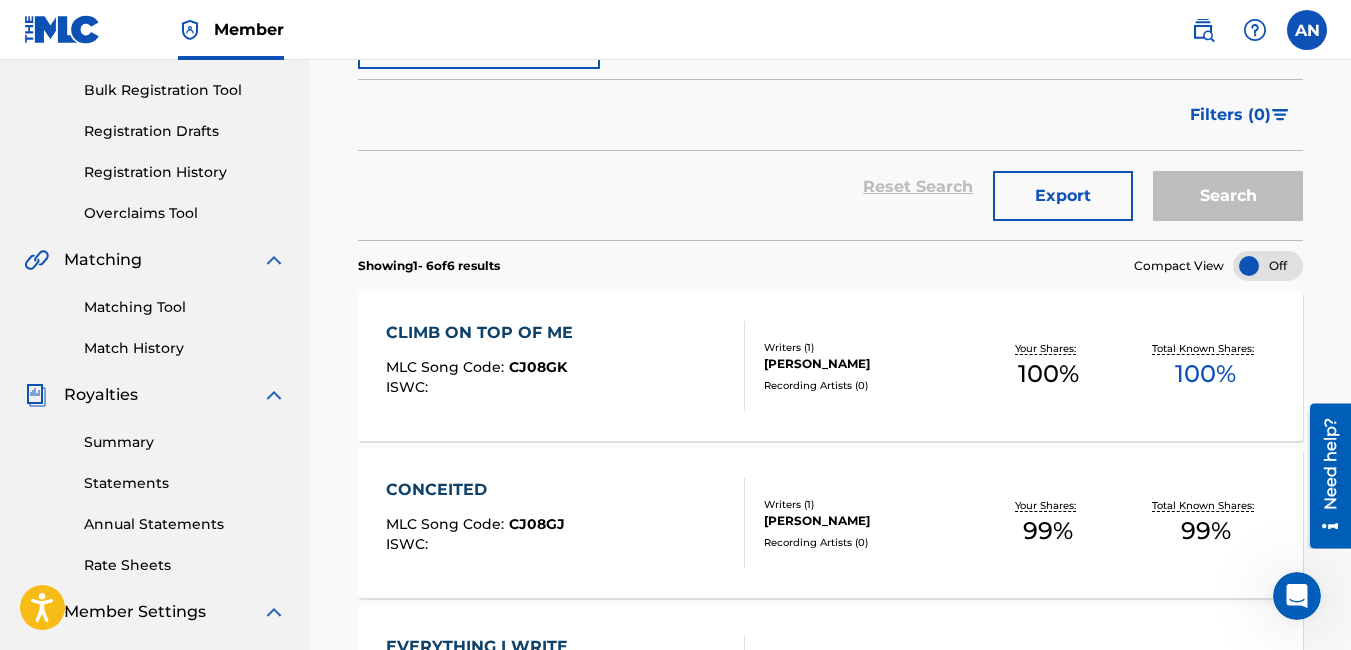 click on "Matching Tool" at bounding box center [185, 307] 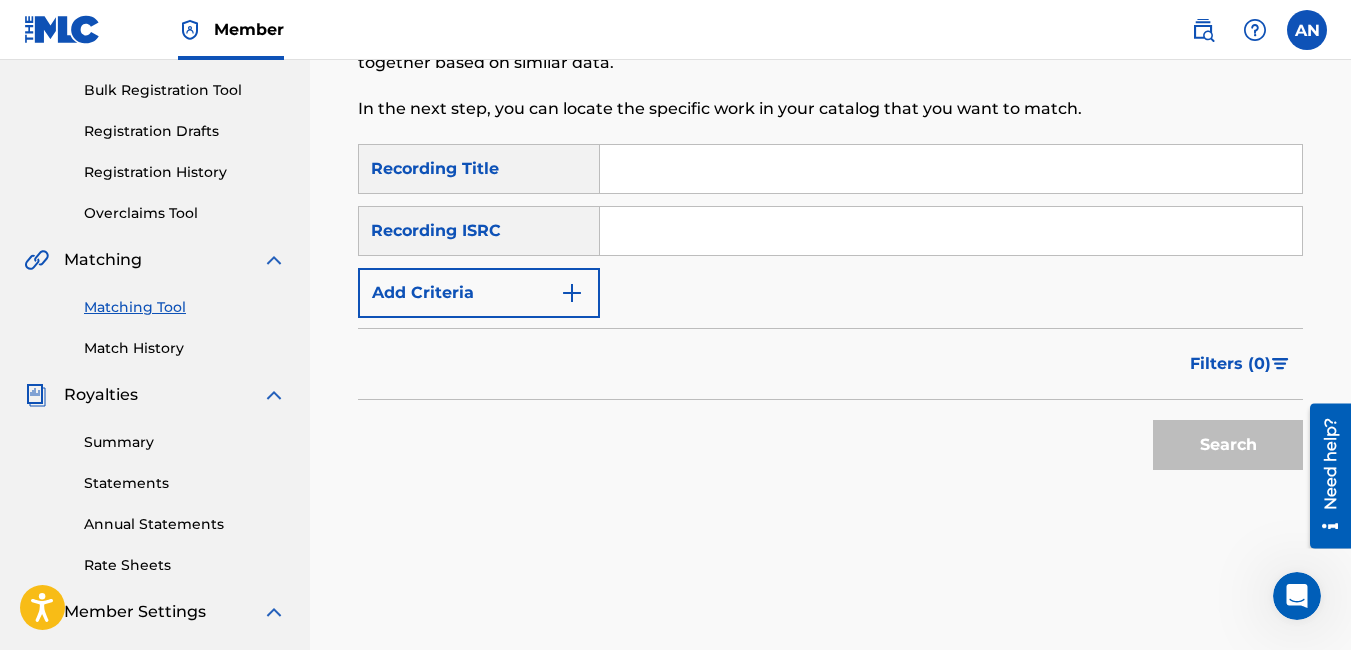scroll, scrollTop: 0, scrollLeft: 0, axis: both 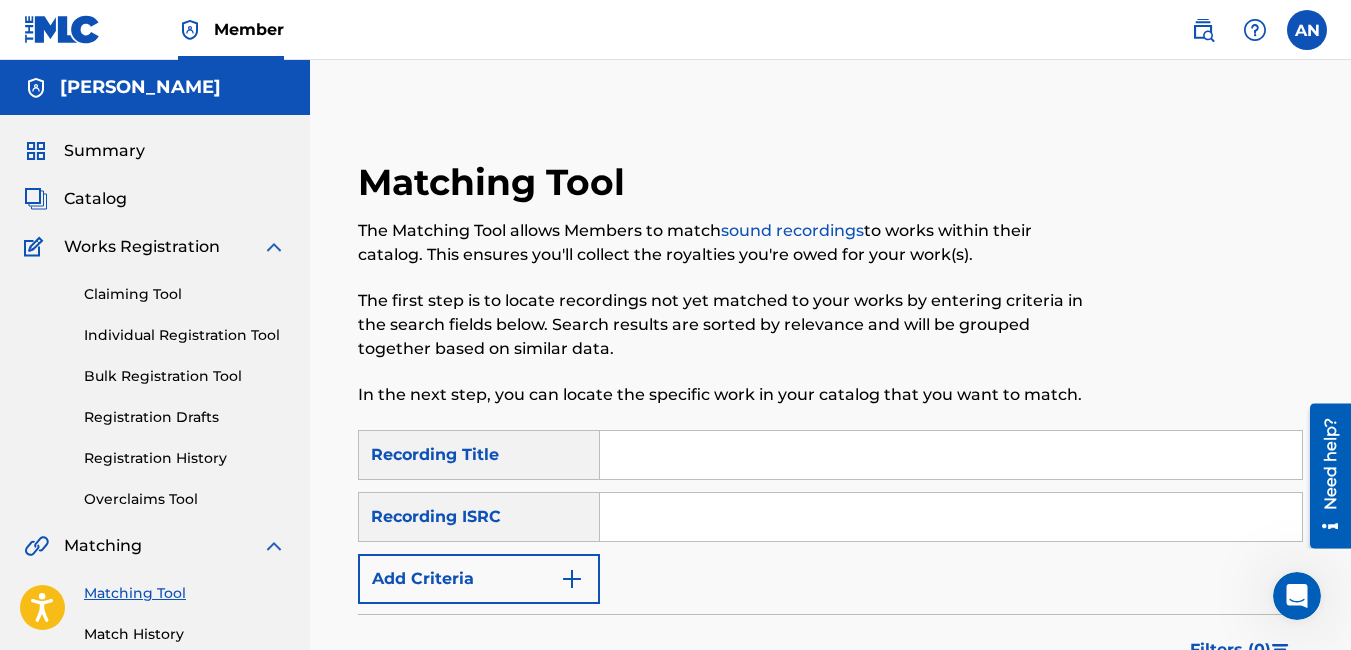 click on "Matching Tool The Matching Tool allows Members to match  sound recordings  to works within their catalog. This ensures you'll collect the royalties you're owed for your work(s). The first step is to locate recordings not yet matched to your works by entering criteria in the search fields below. Search results are sorted by relevance and will be grouped together based on similar data. In the next step, you can locate the specific work in your catalog that you want to match." at bounding box center (722, 295) 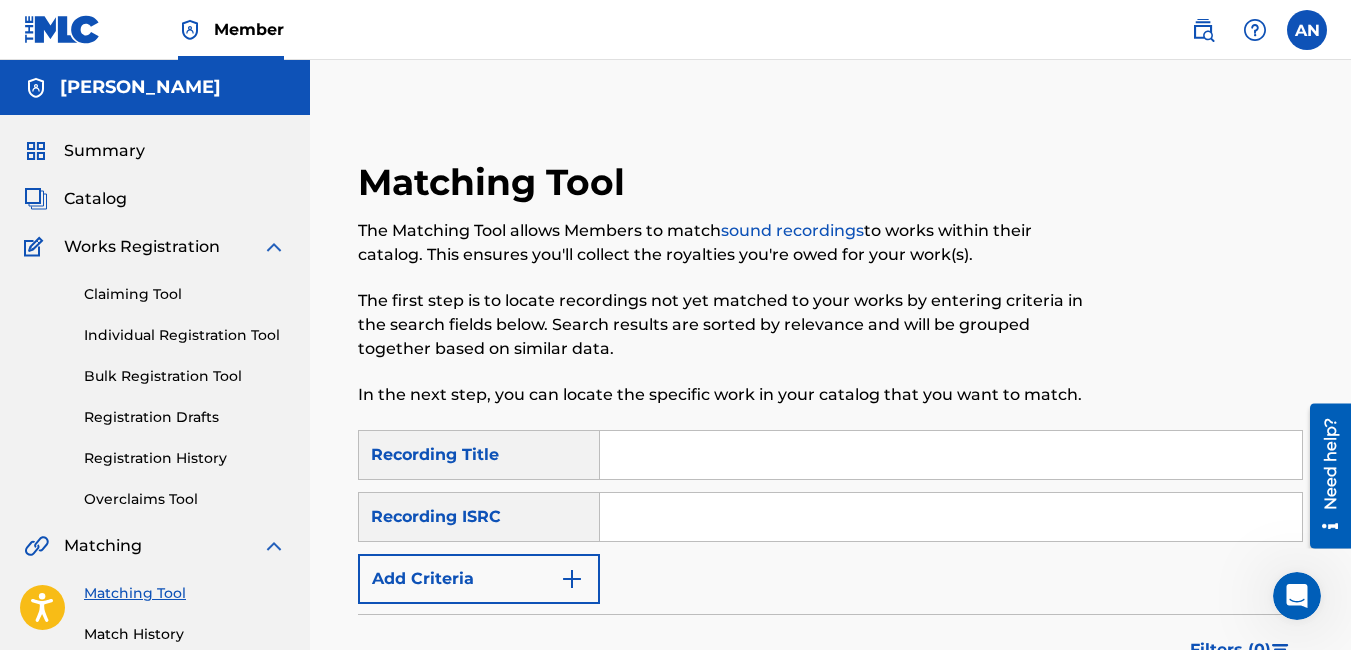type on "u" 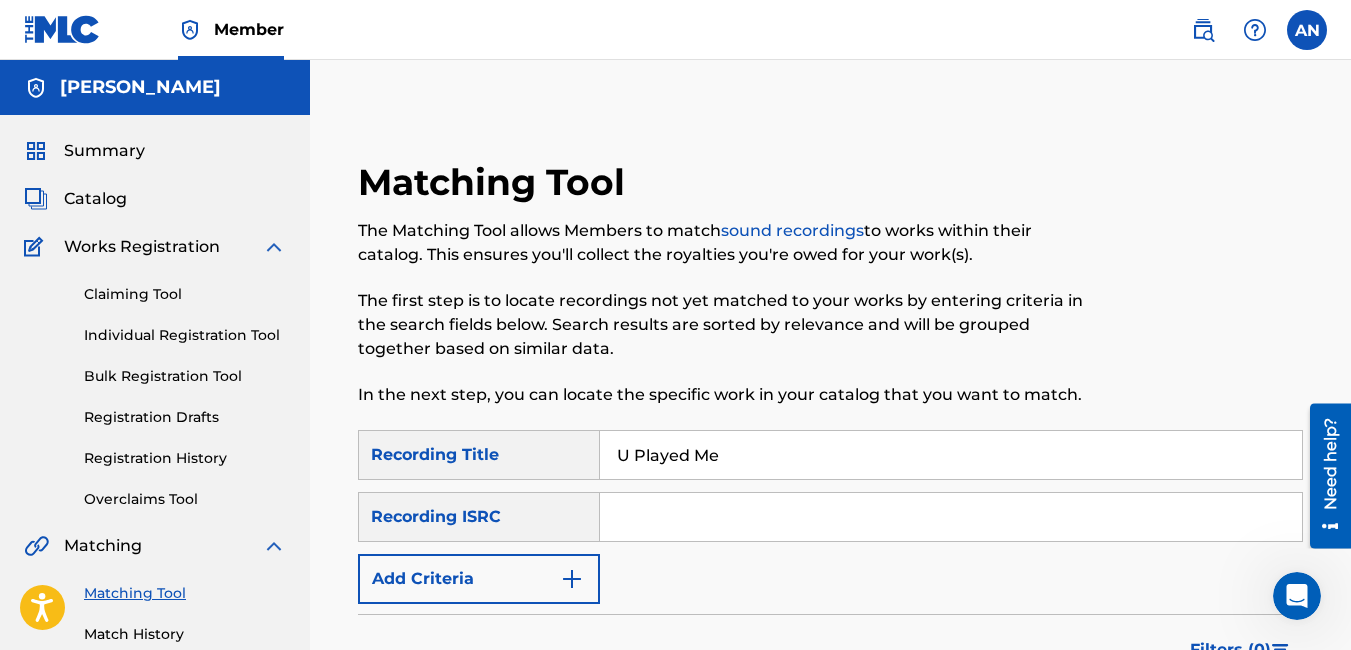 type on "U Played Me" 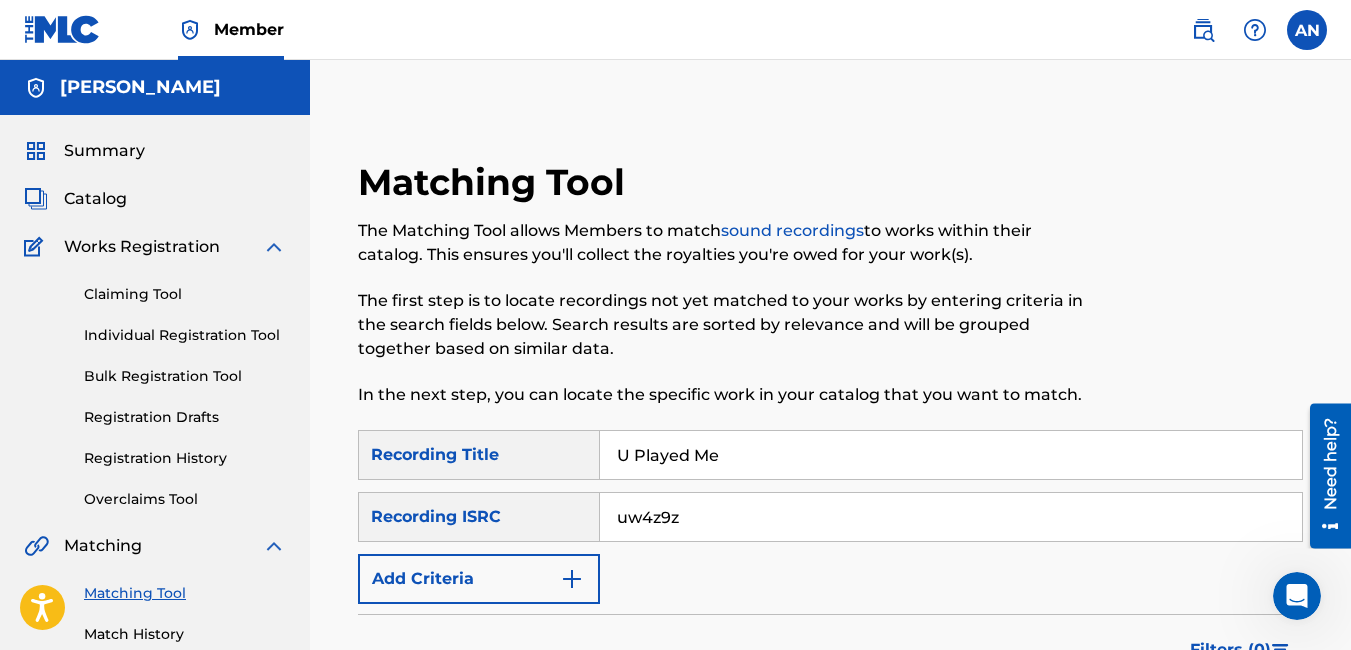type on "uw4z9z" 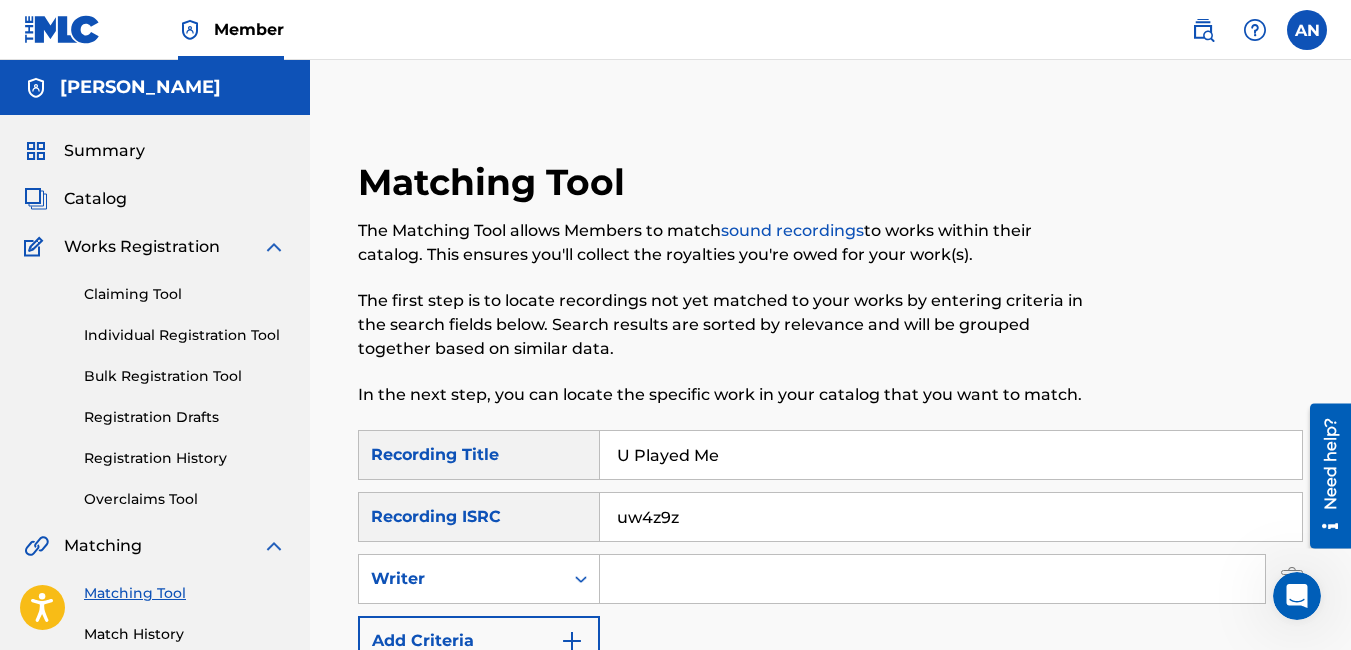 click at bounding box center (932, 579) 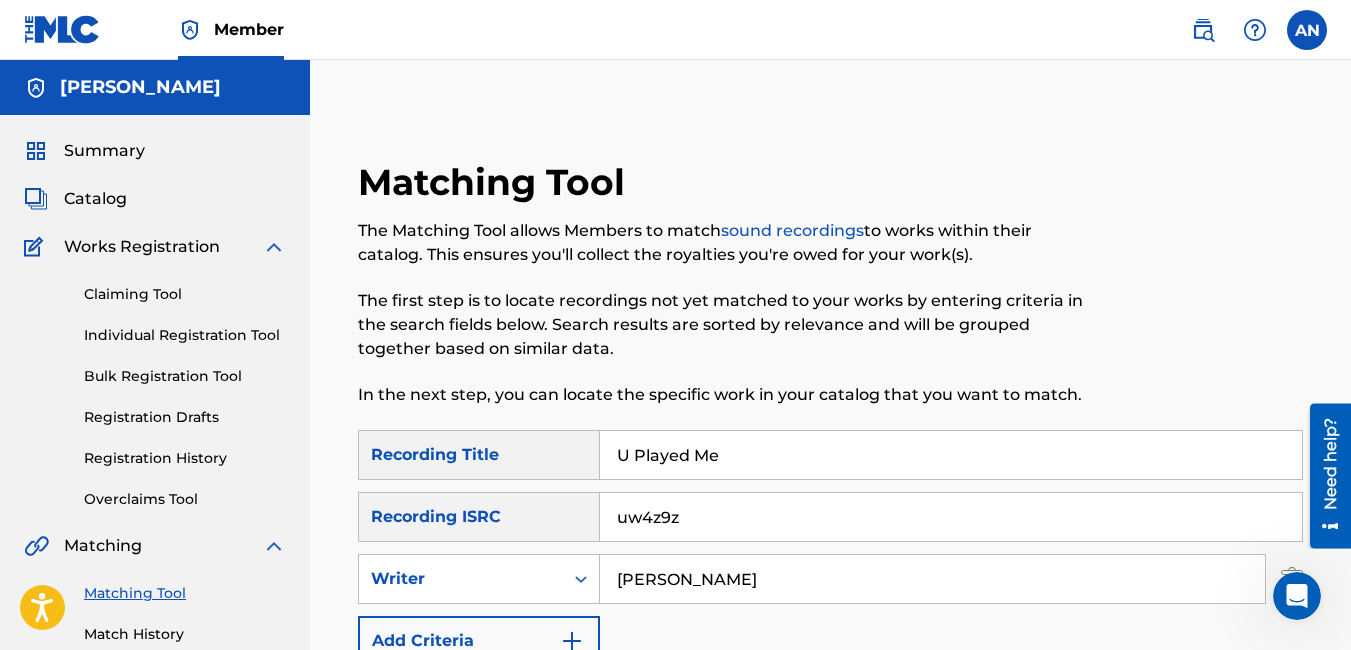 type on "andre nicholson" 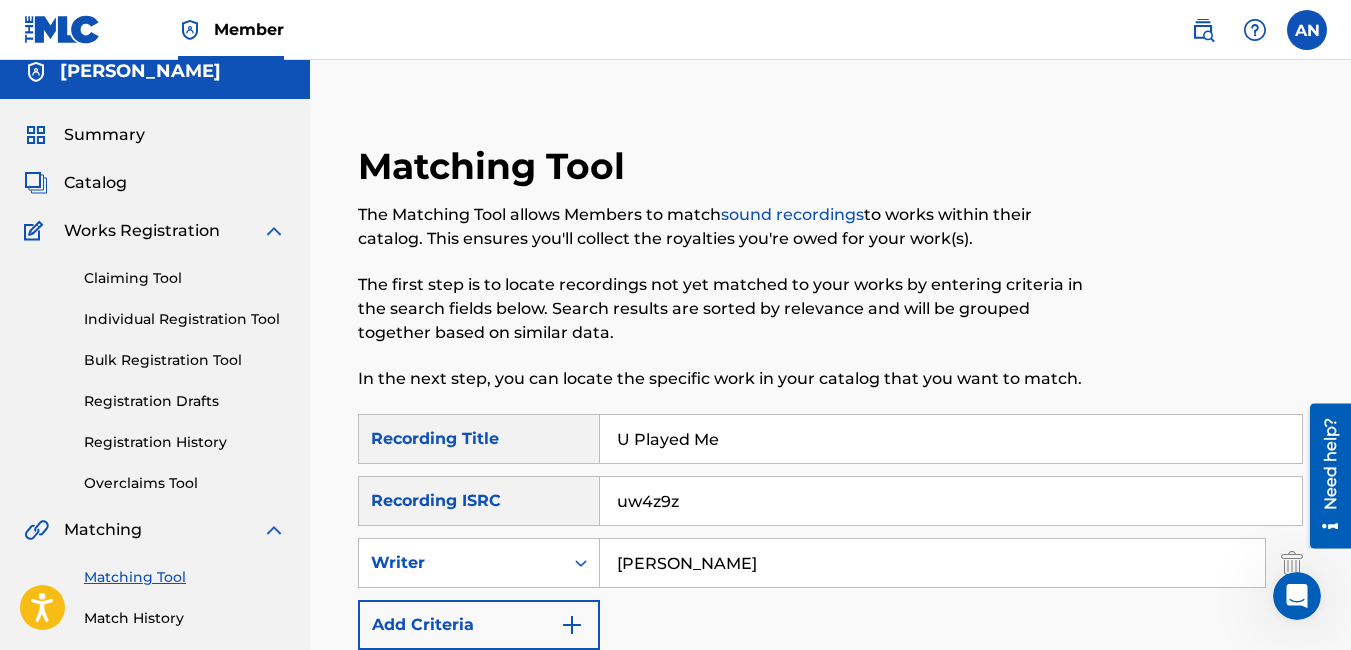 scroll, scrollTop: 0, scrollLeft: 0, axis: both 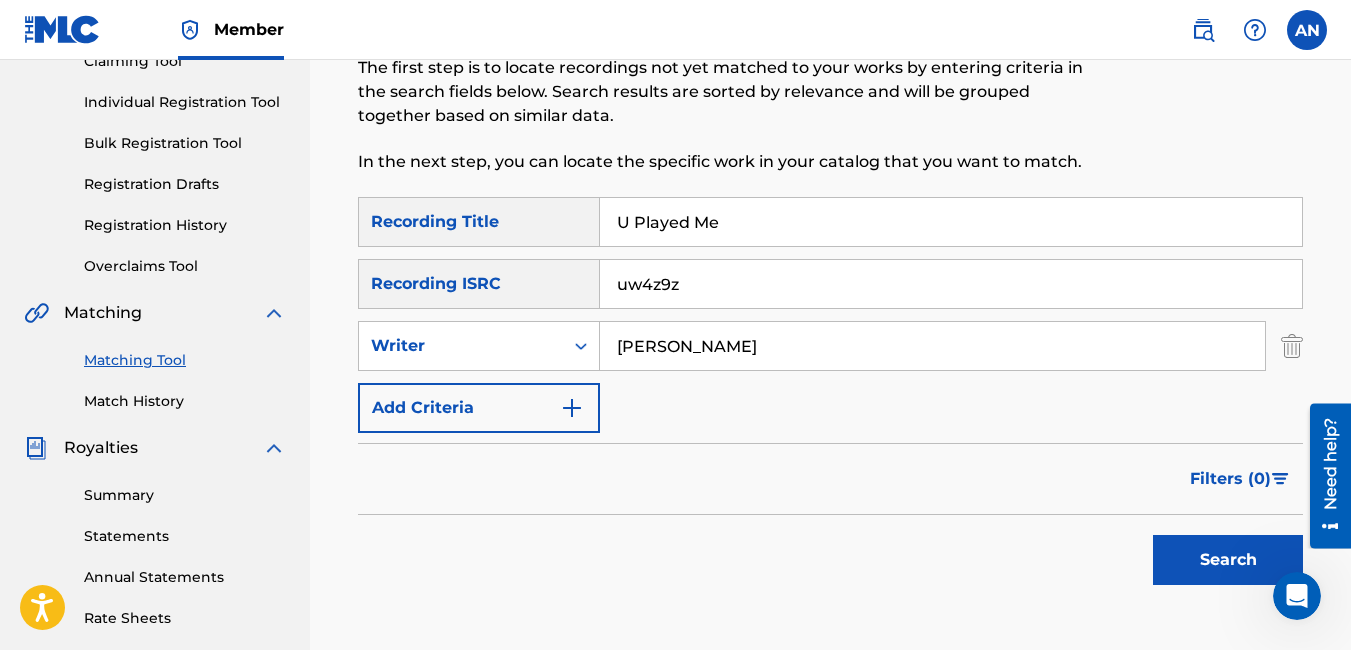 click on "Search" at bounding box center (1228, 560) 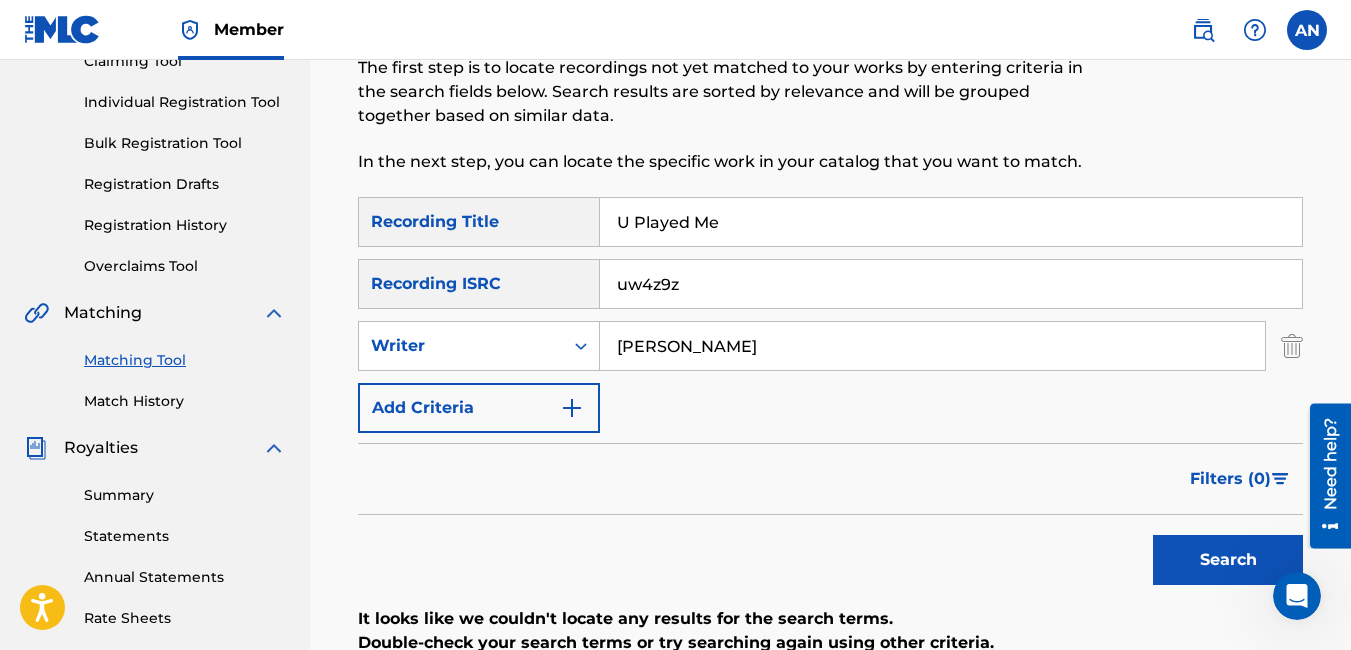 click on "uw4z9z" at bounding box center (951, 284) 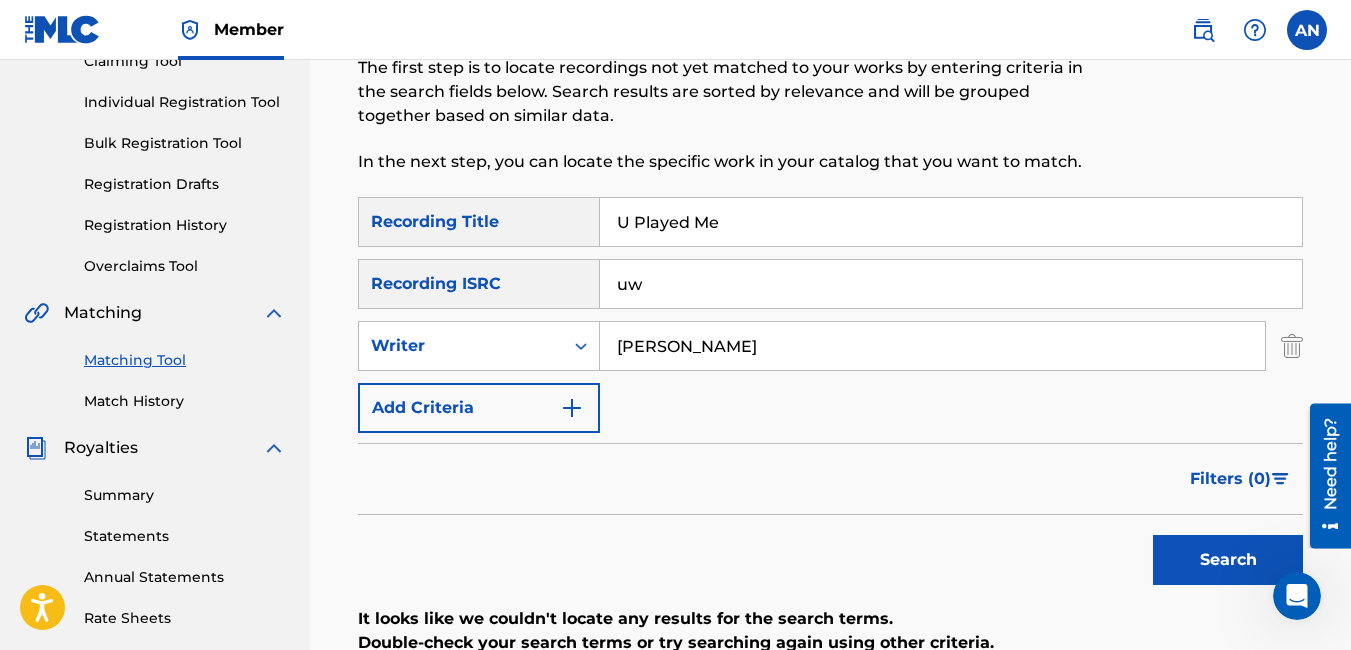 type on "u" 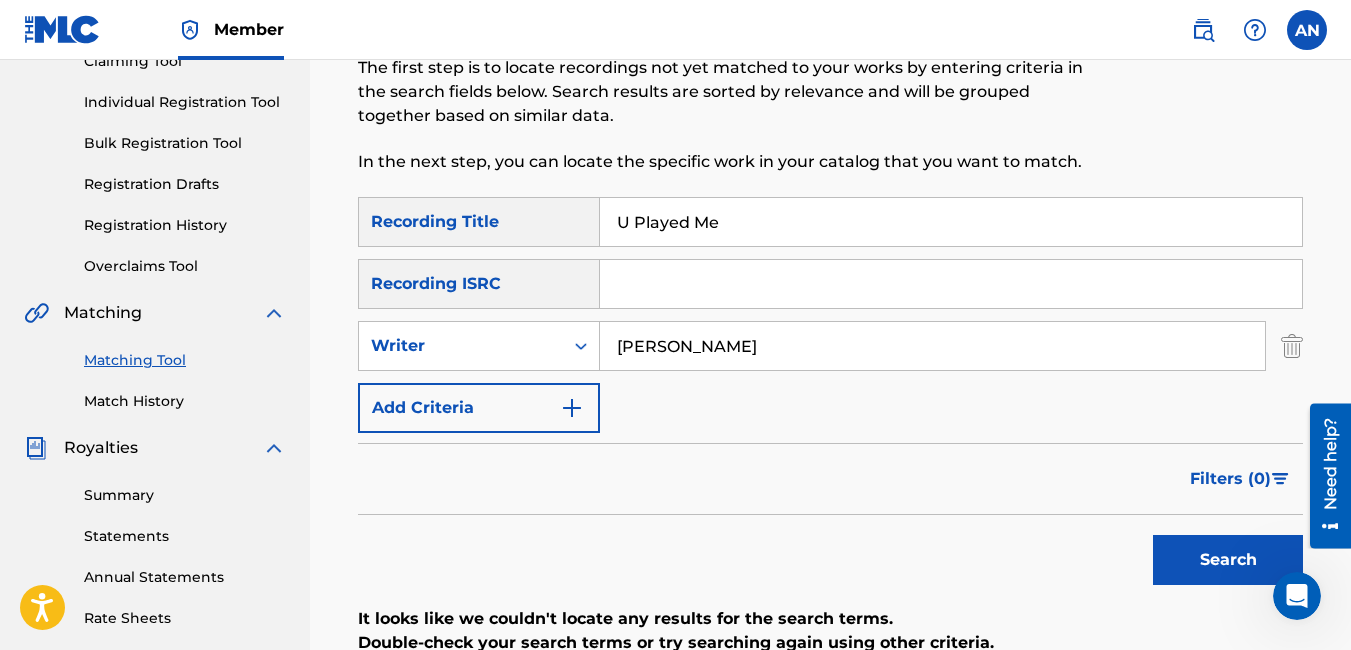 type 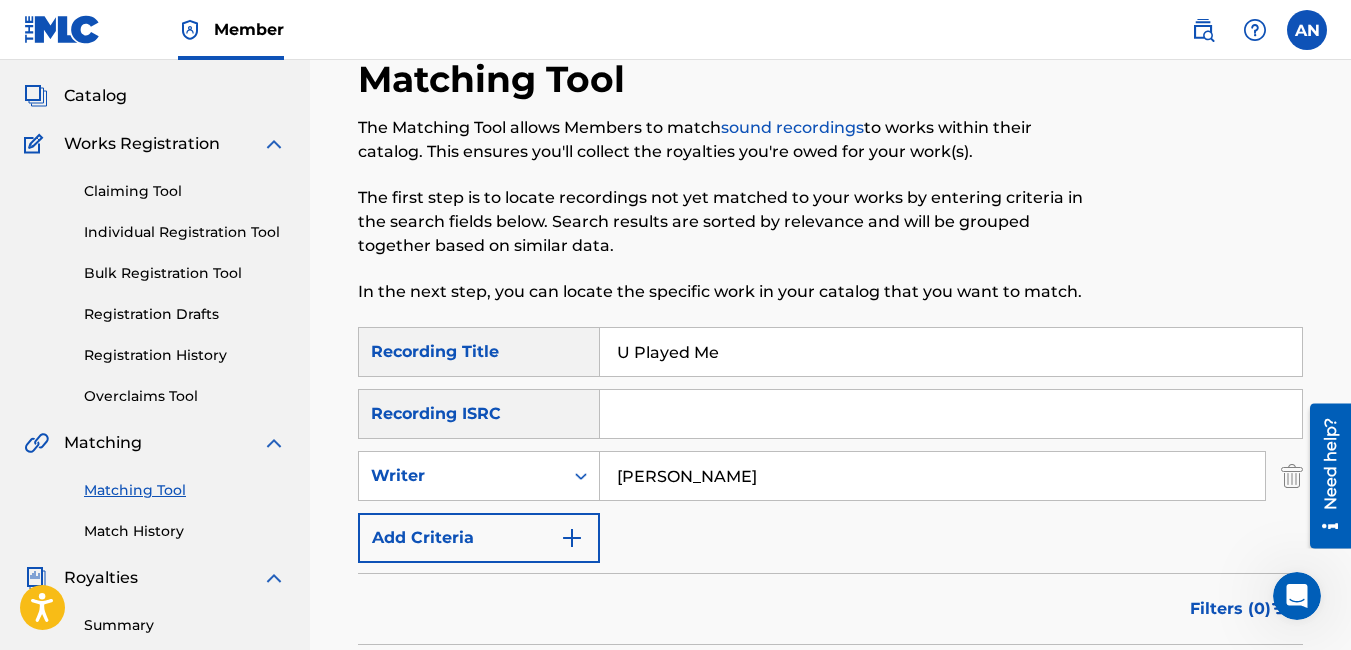 scroll, scrollTop: 0, scrollLeft: 0, axis: both 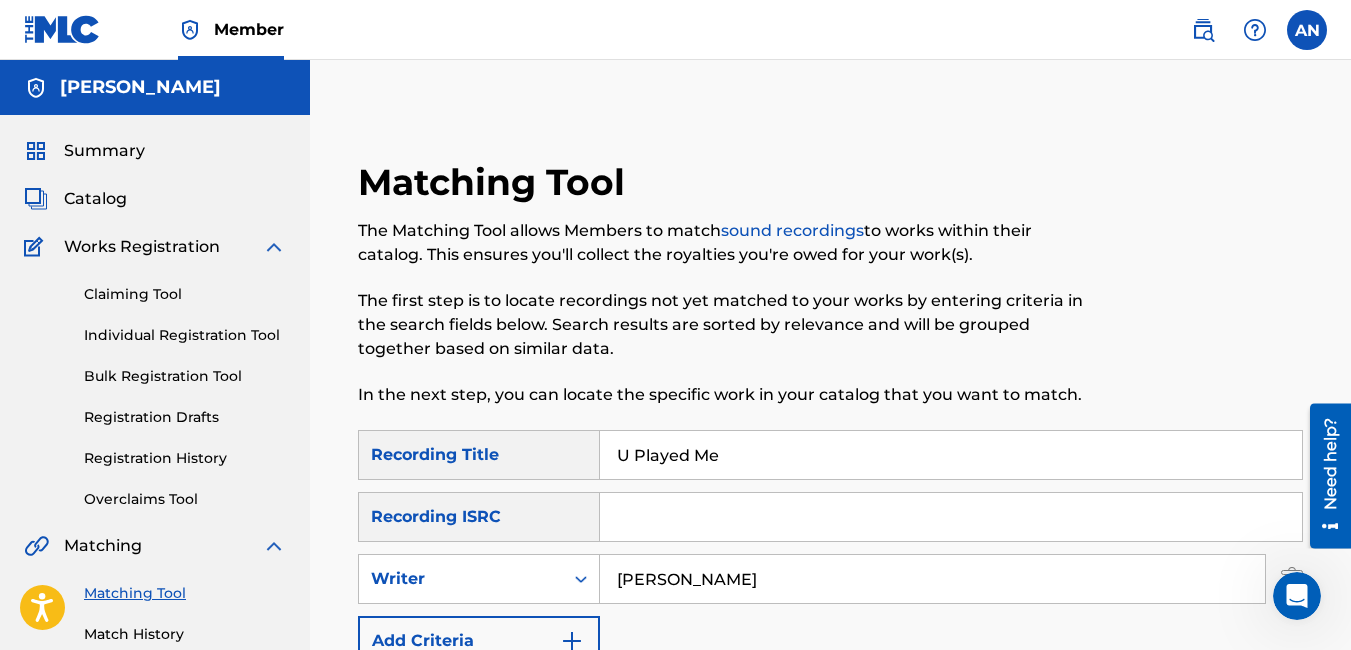 click at bounding box center (62, 29) 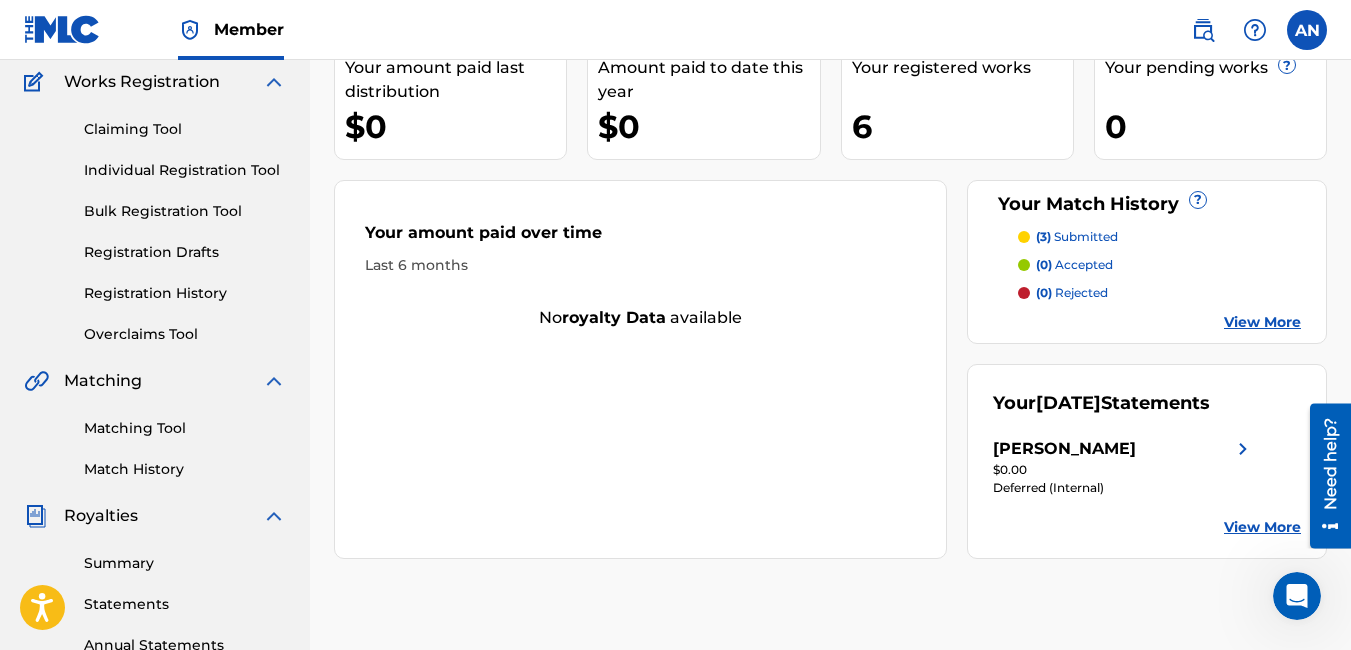 scroll, scrollTop: 166, scrollLeft: 0, axis: vertical 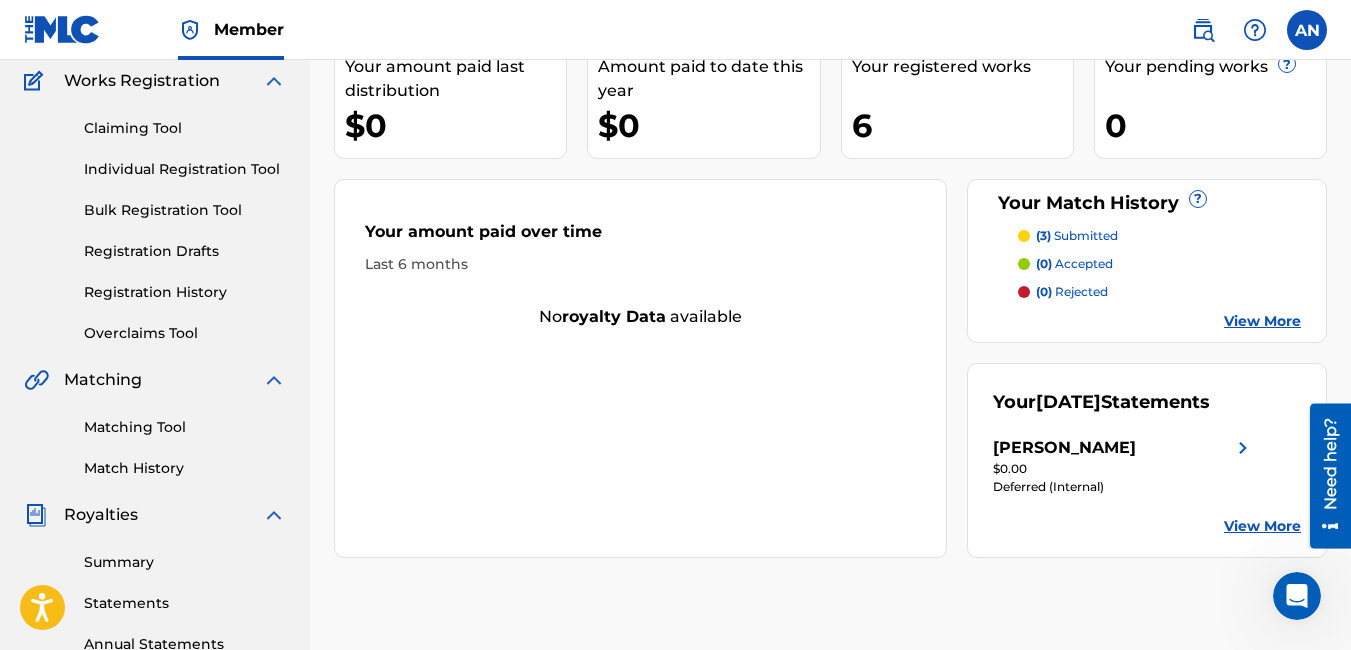 click on "Andre Nicholson" at bounding box center [1064, 448] 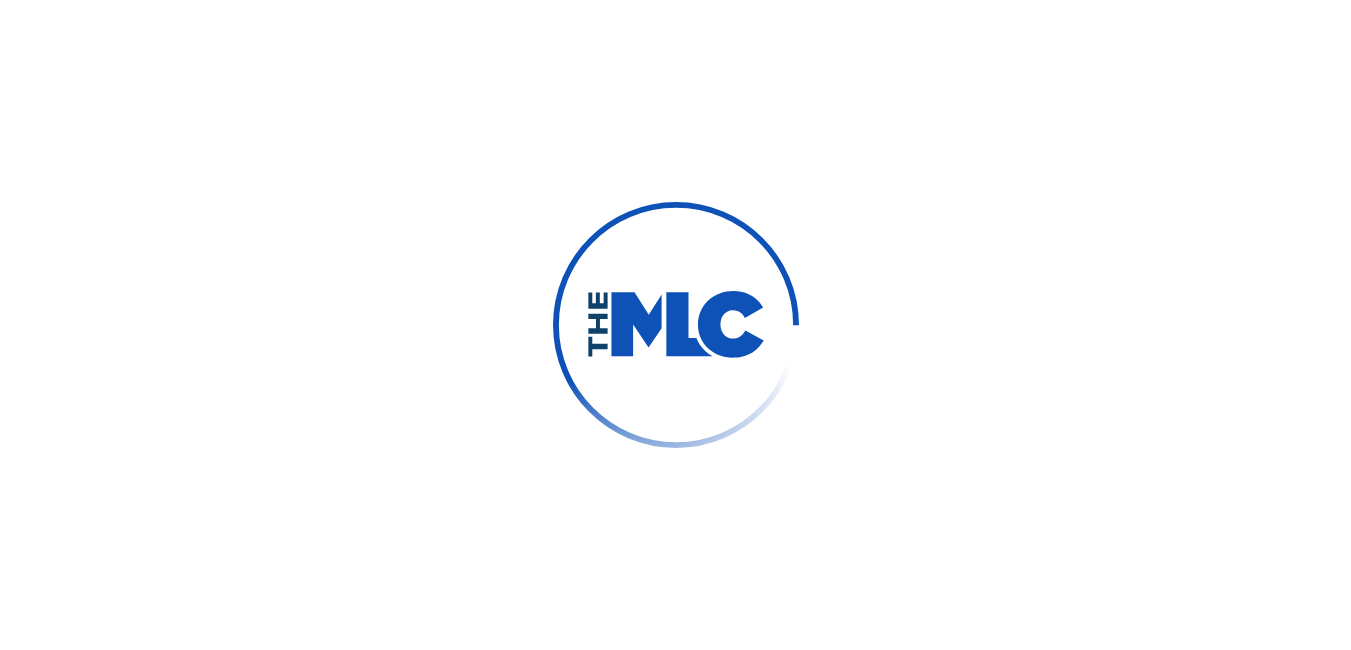 scroll, scrollTop: 0, scrollLeft: 0, axis: both 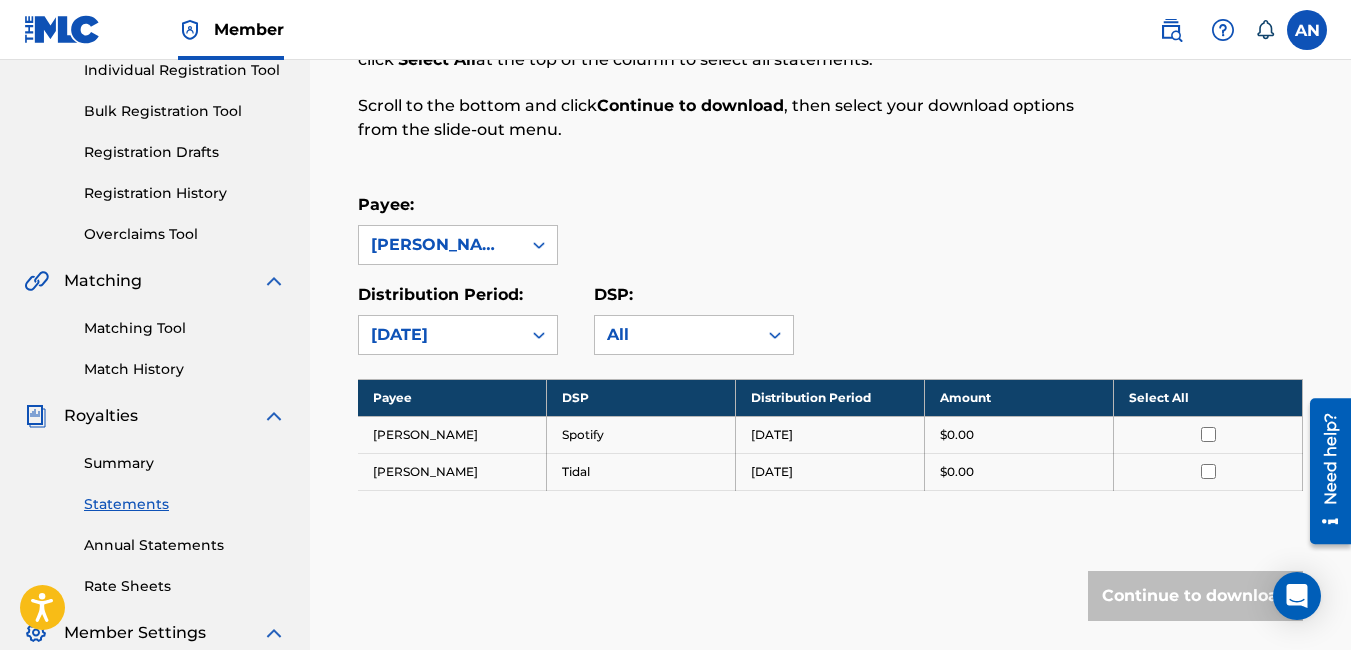 click at bounding box center [1208, 434] 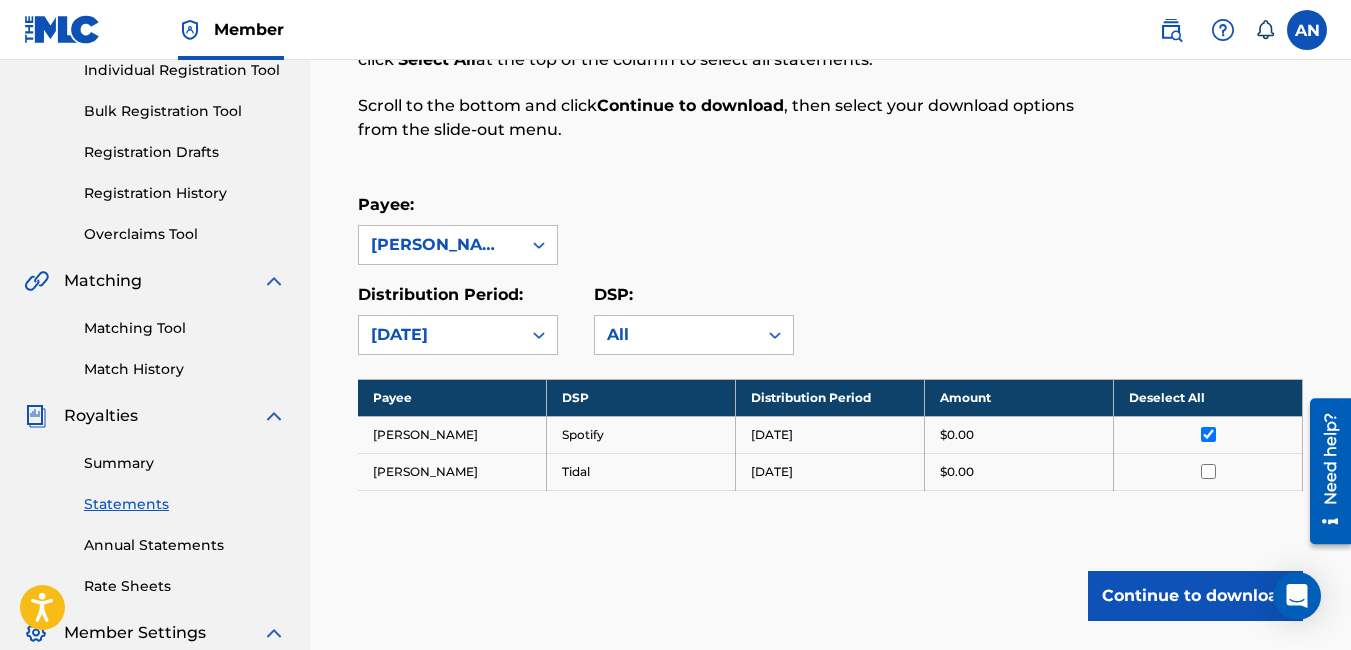 click at bounding box center [1208, 434] 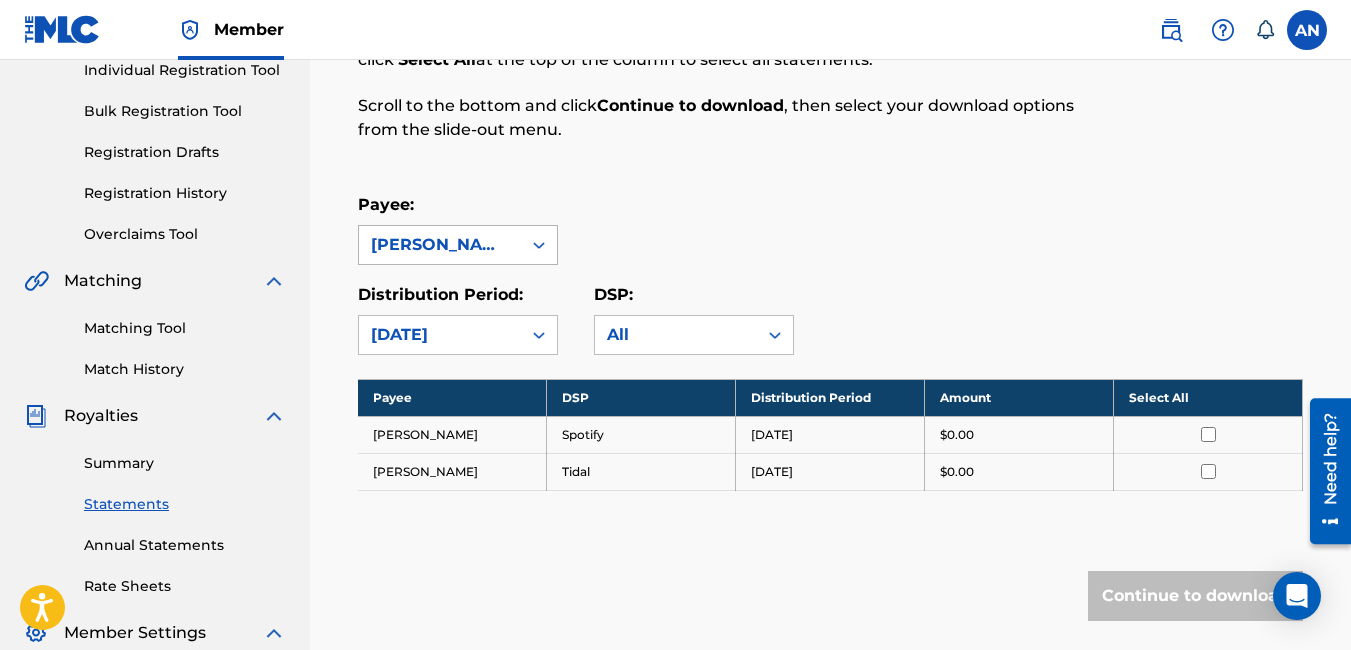 click 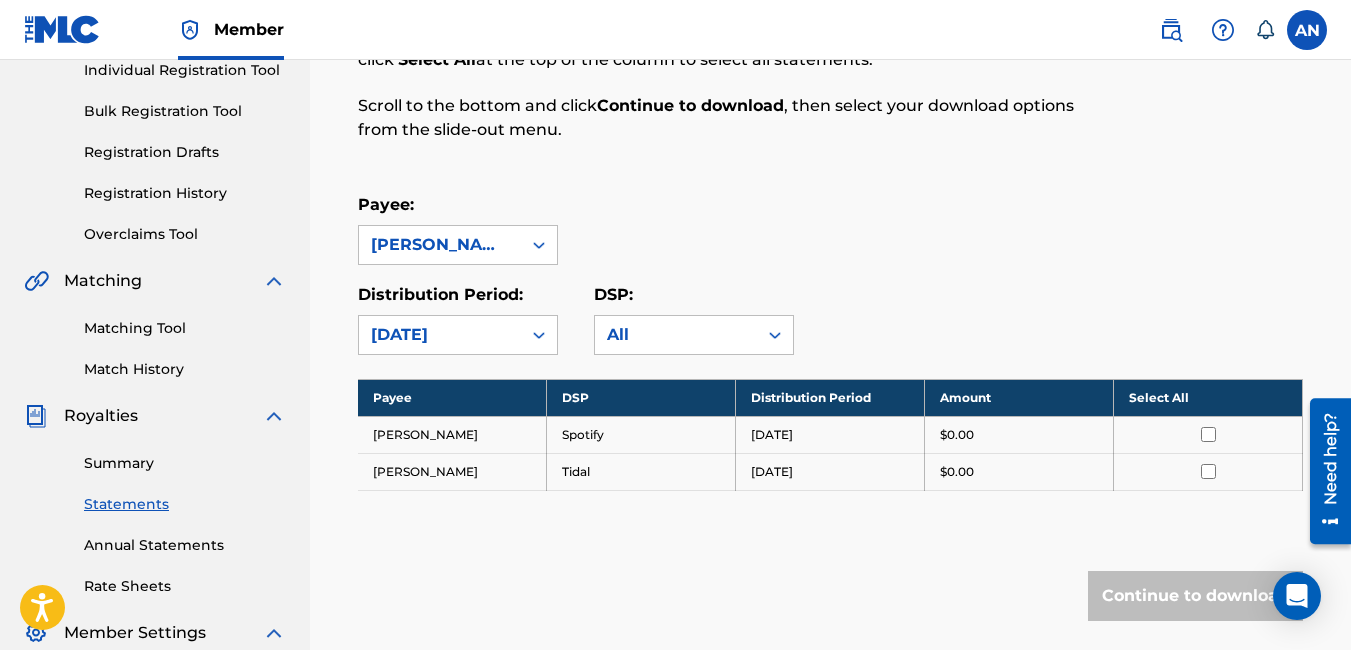 click 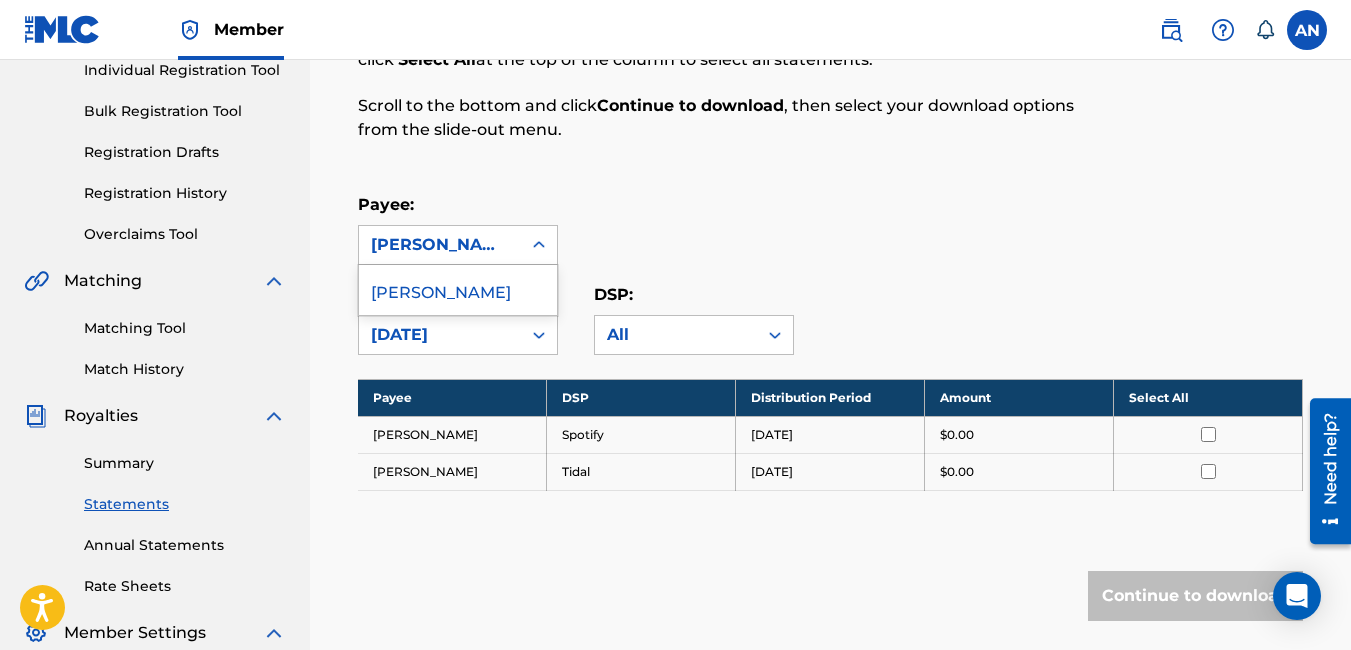 click 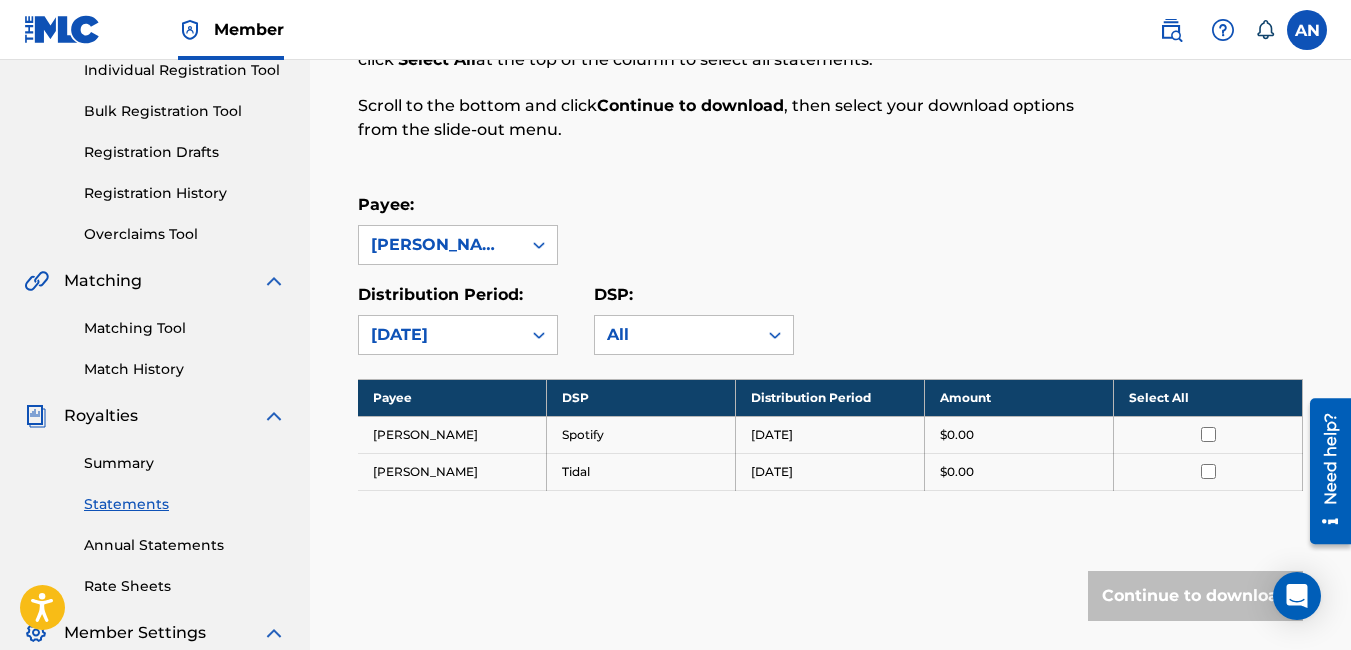 click at bounding box center (1307, 30) 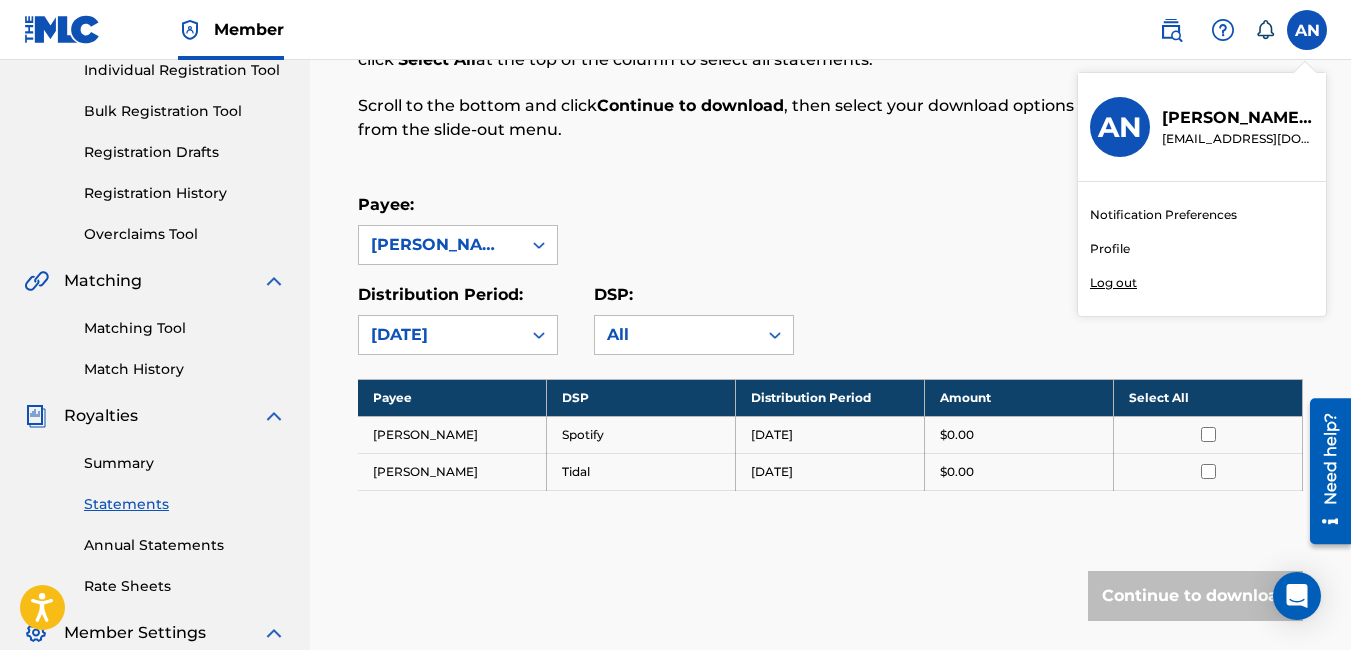 click on "Payee: Andre Nicholson" at bounding box center (830, 229) 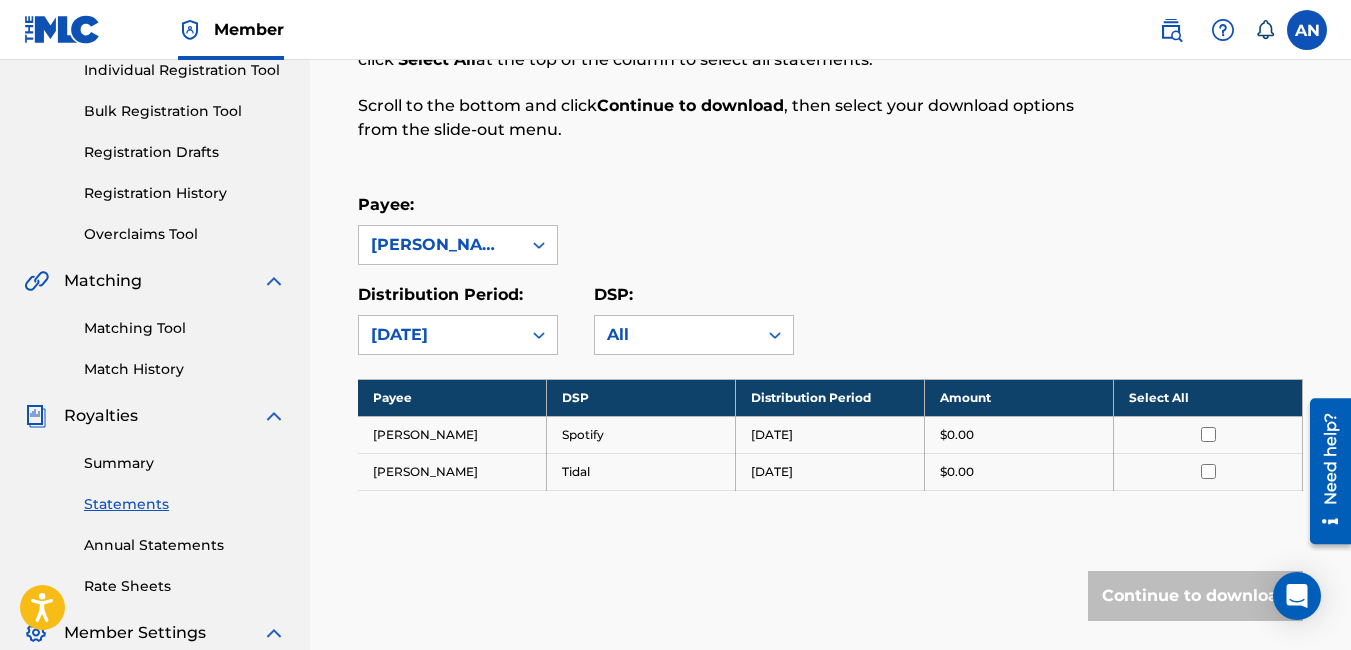 click 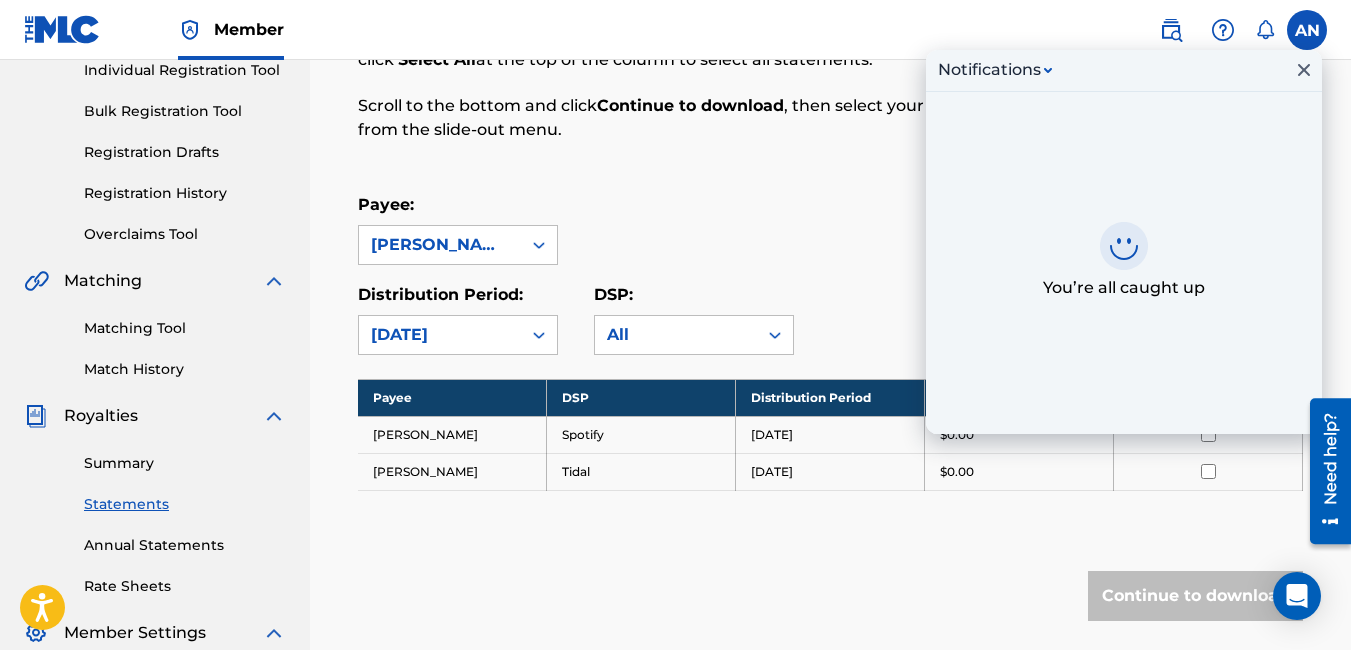 click at bounding box center [1171, 30] 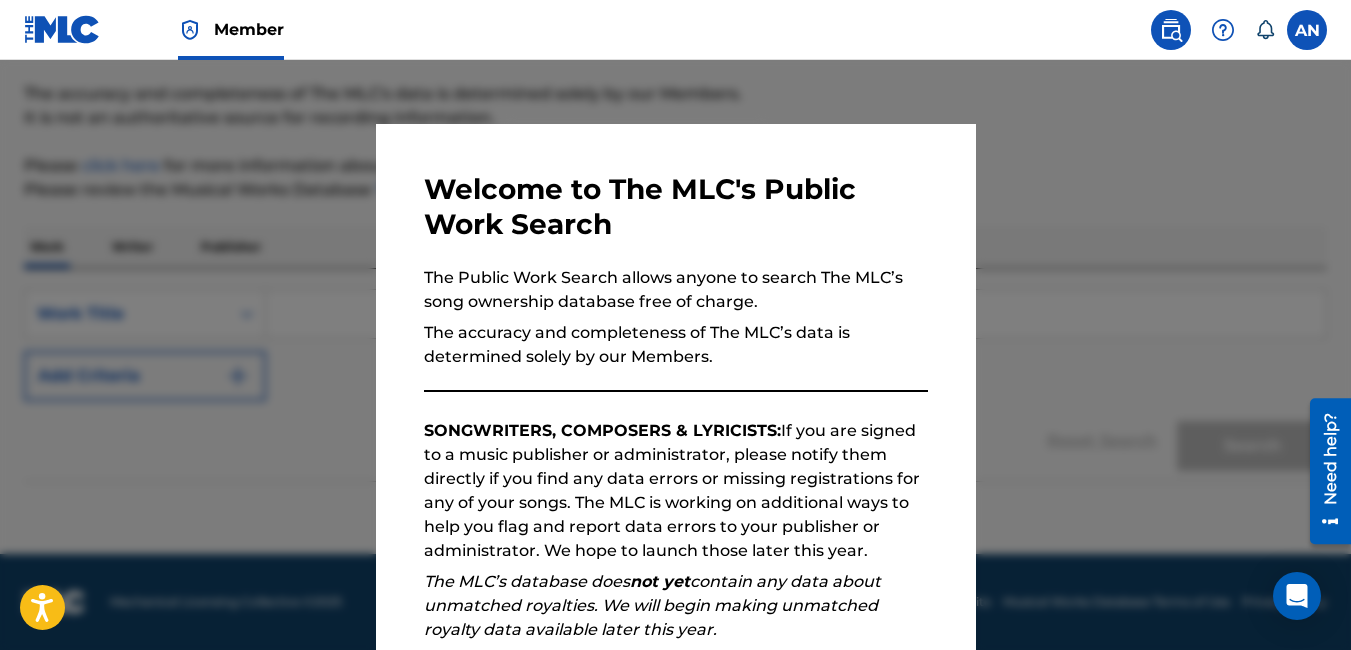 scroll, scrollTop: 0, scrollLeft: 0, axis: both 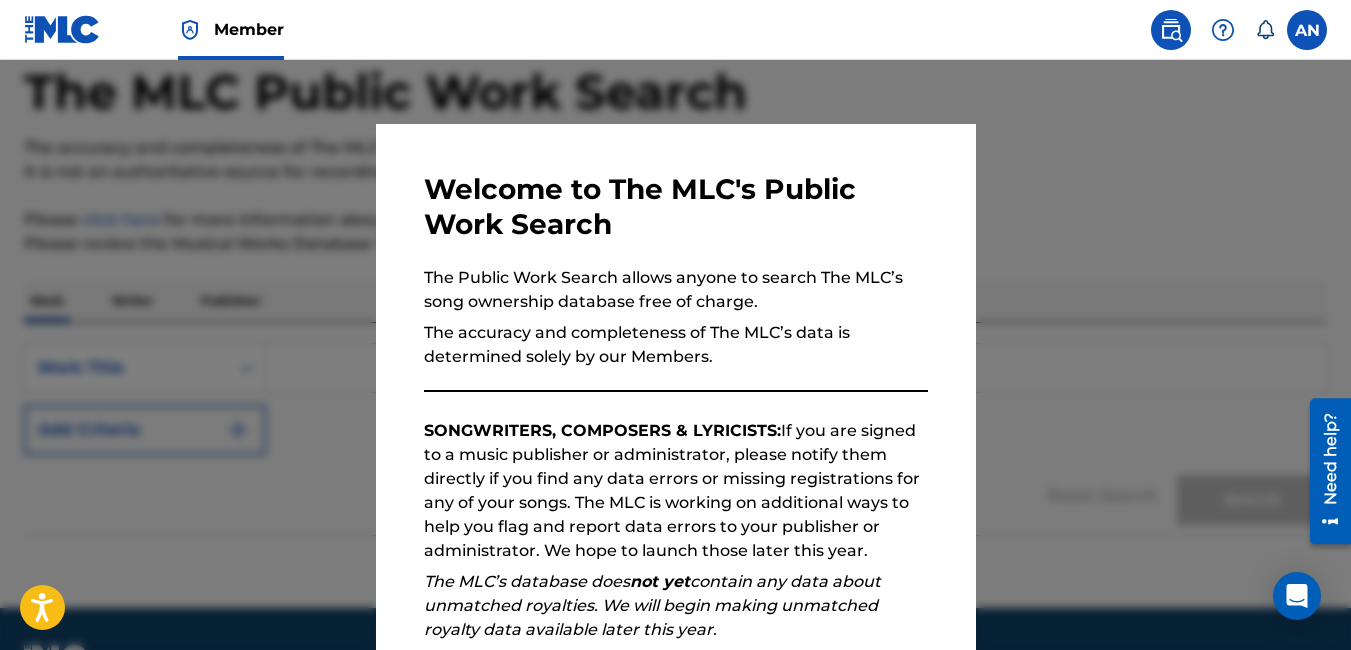 click on "SONGWRITERS, COMPOSERS & LYRICISTS:  If you are signed to a music publisher or administrator, please notify them directly if you find any data errors or missing registrations for any of your songs. The MLC is working on additional ways to help you flag and report data errors to your publisher or administrator. We hope to launch those later this year." at bounding box center [676, 491] 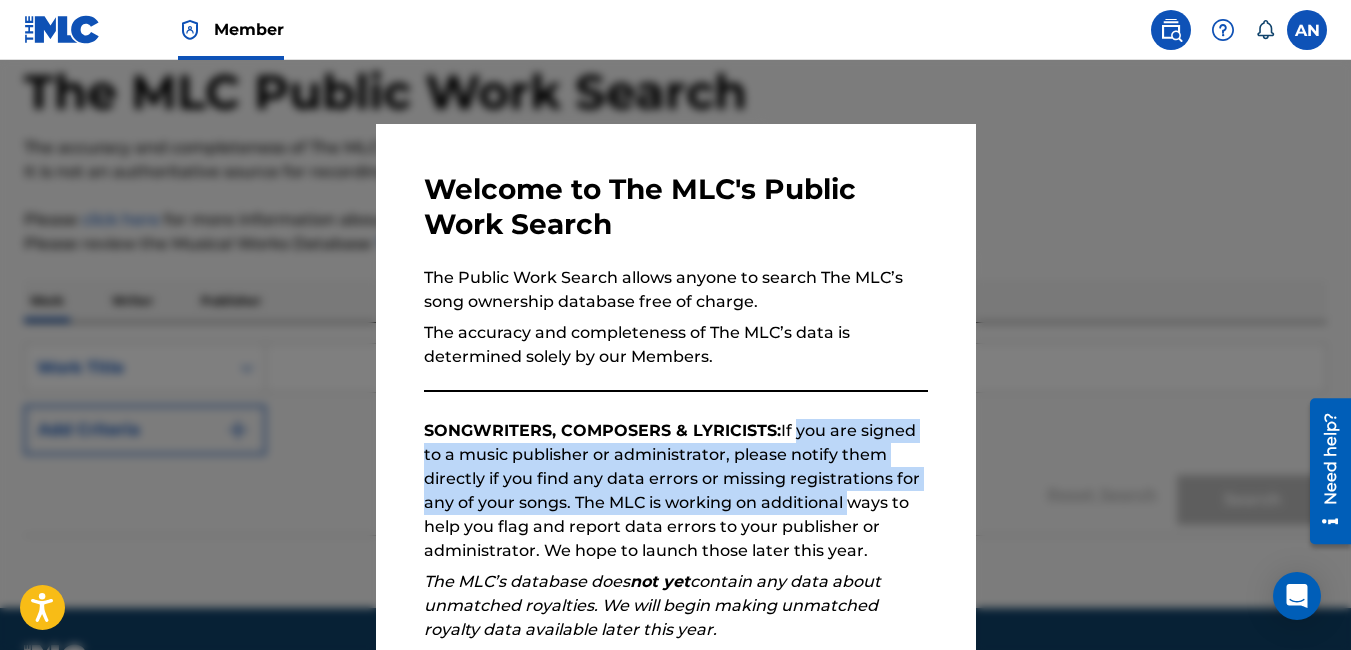 drag, startPoint x: 783, startPoint y: 442, endPoint x: 788, endPoint y: 503, distance: 61.204575 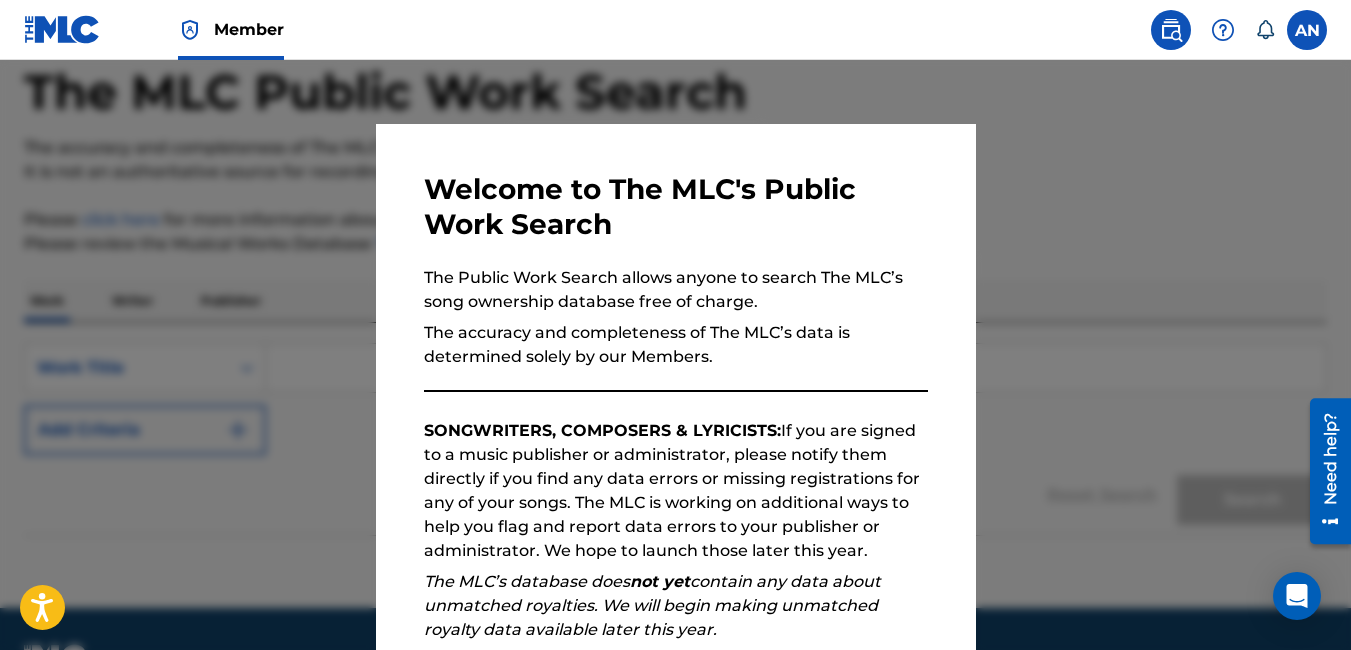 click at bounding box center (675, 385) 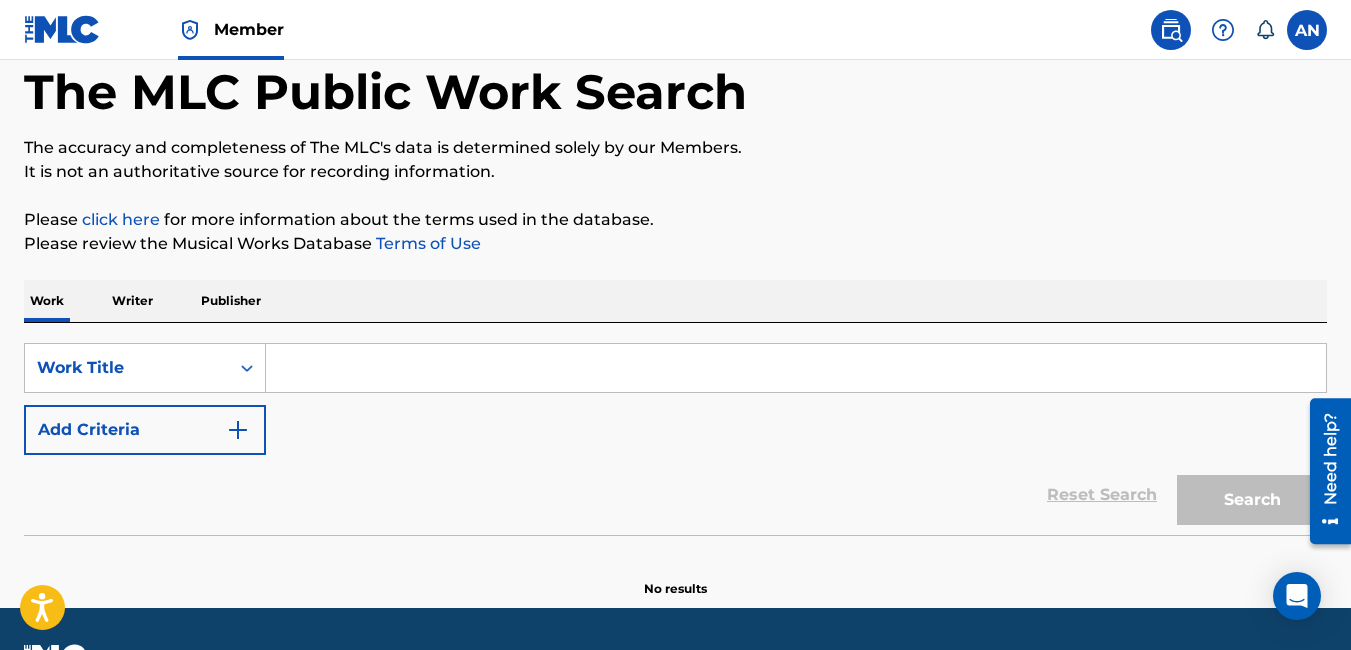 click at bounding box center (796, 368) 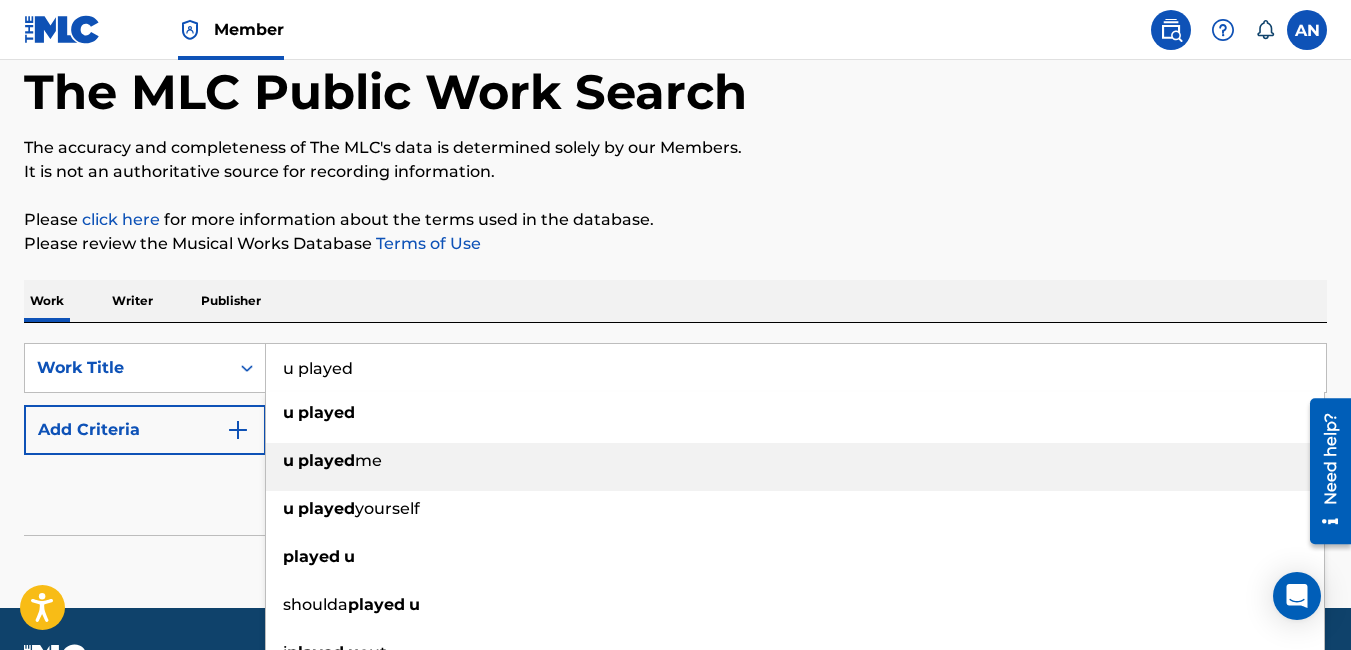 click on "played" at bounding box center [326, 460] 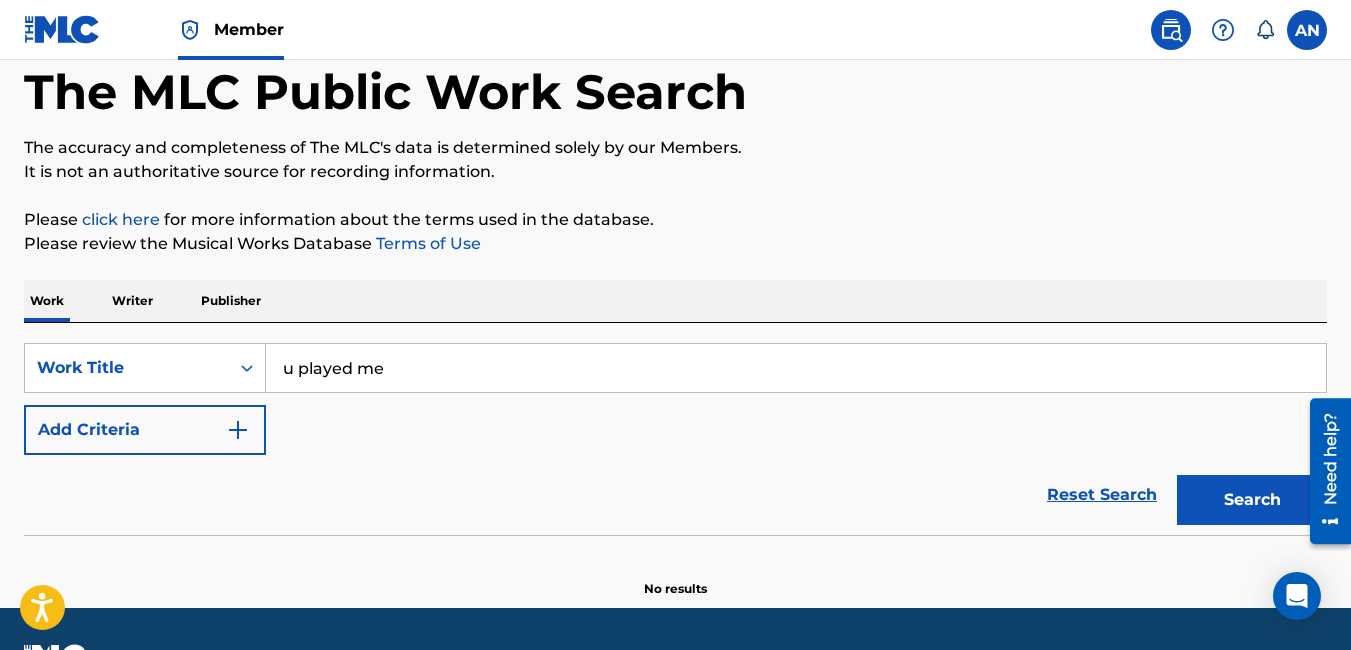 click on "Search" at bounding box center [1252, 500] 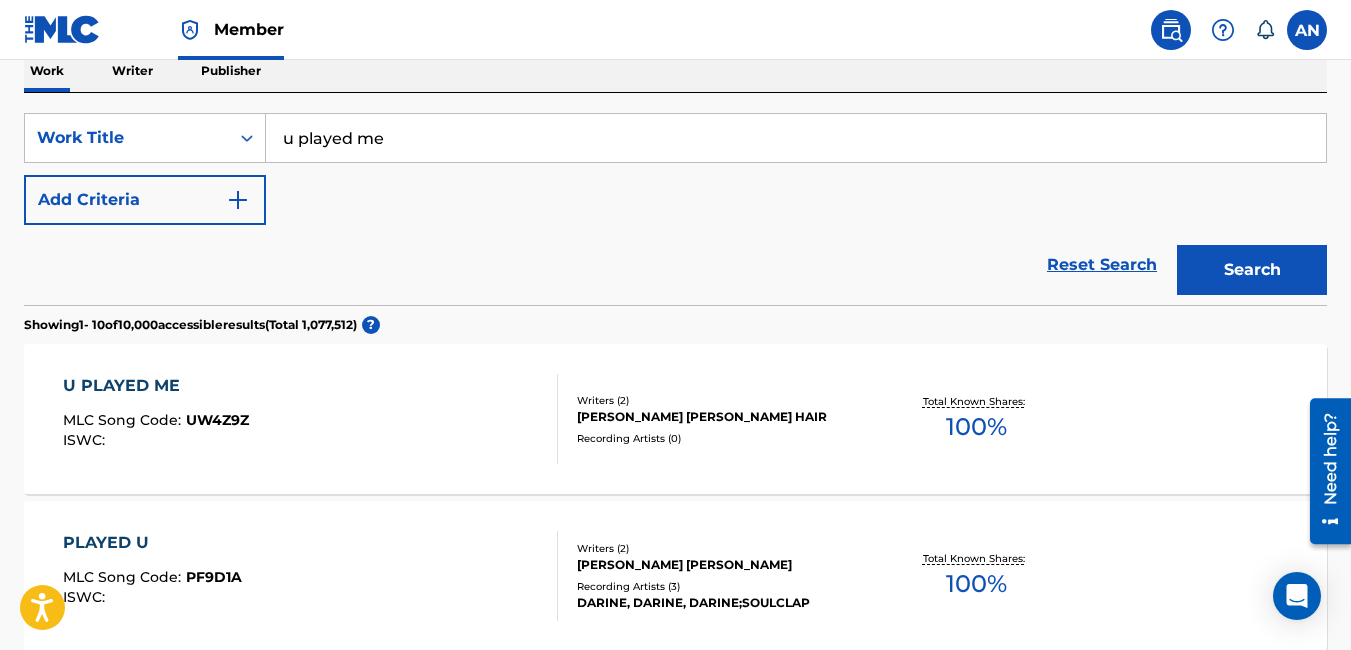 scroll, scrollTop: 347, scrollLeft: 0, axis: vertical 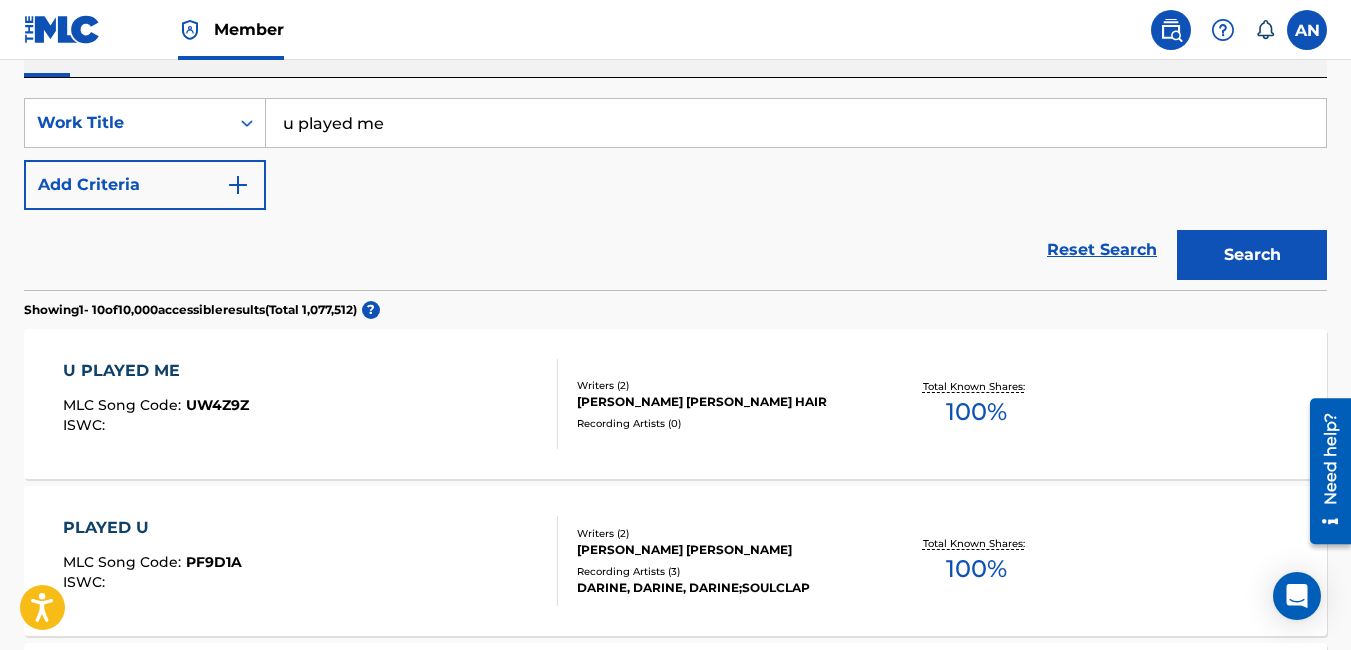 click on "U PLAYED ME" at bounding box center (156, 371) 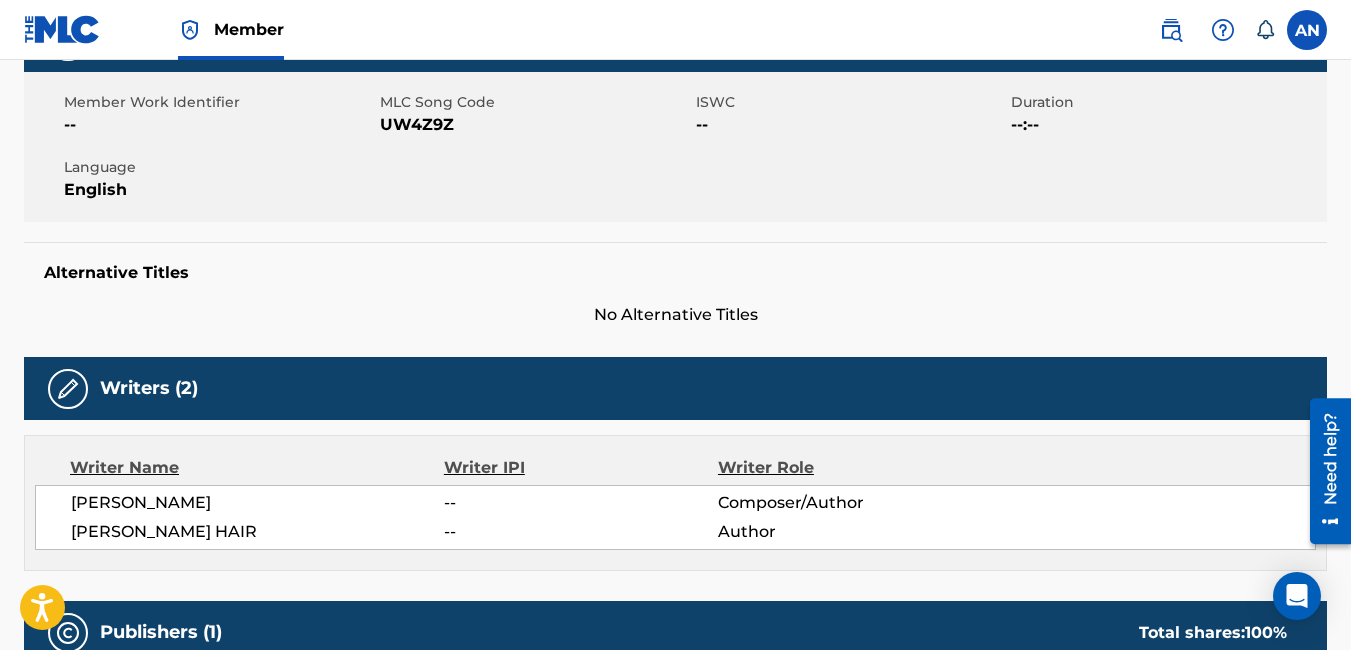 scroll, scrollTop: 0, scrollLeft: 0, axis: both 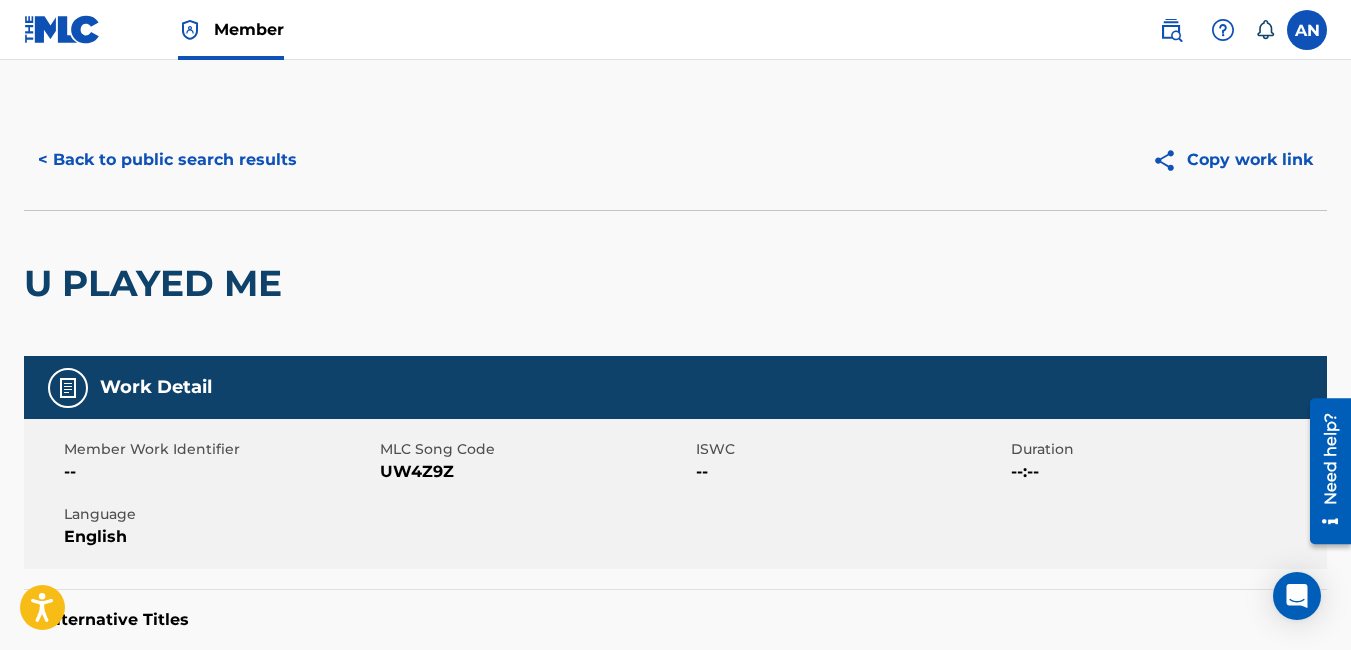 click at bounding box center (62, 29) 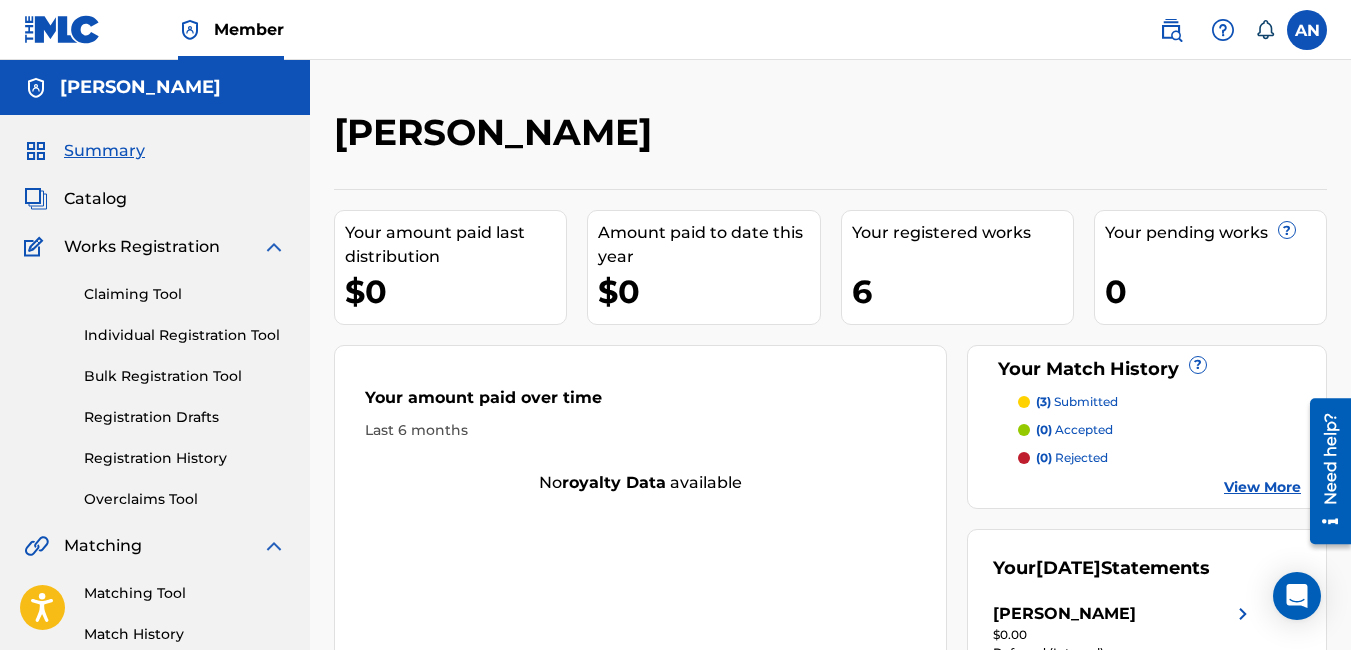 click on "Matching Tool" at bounding box center (185, 593) 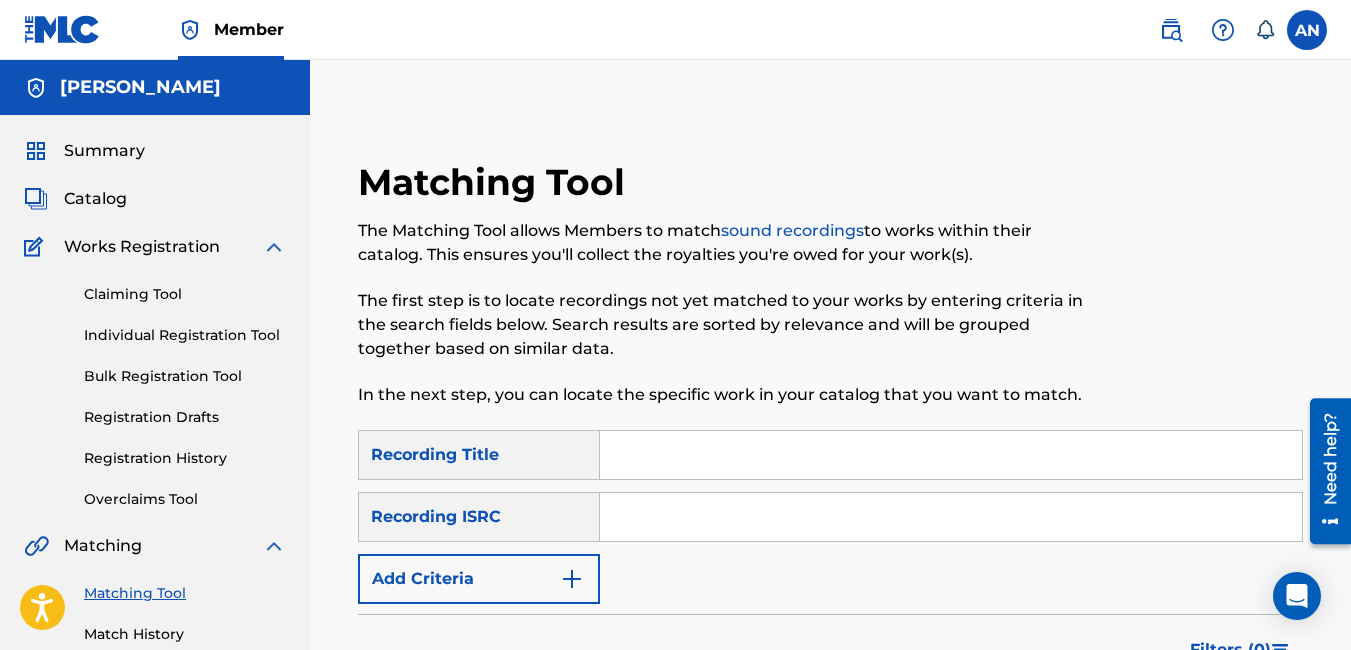 click at bounding box center [572, 579] 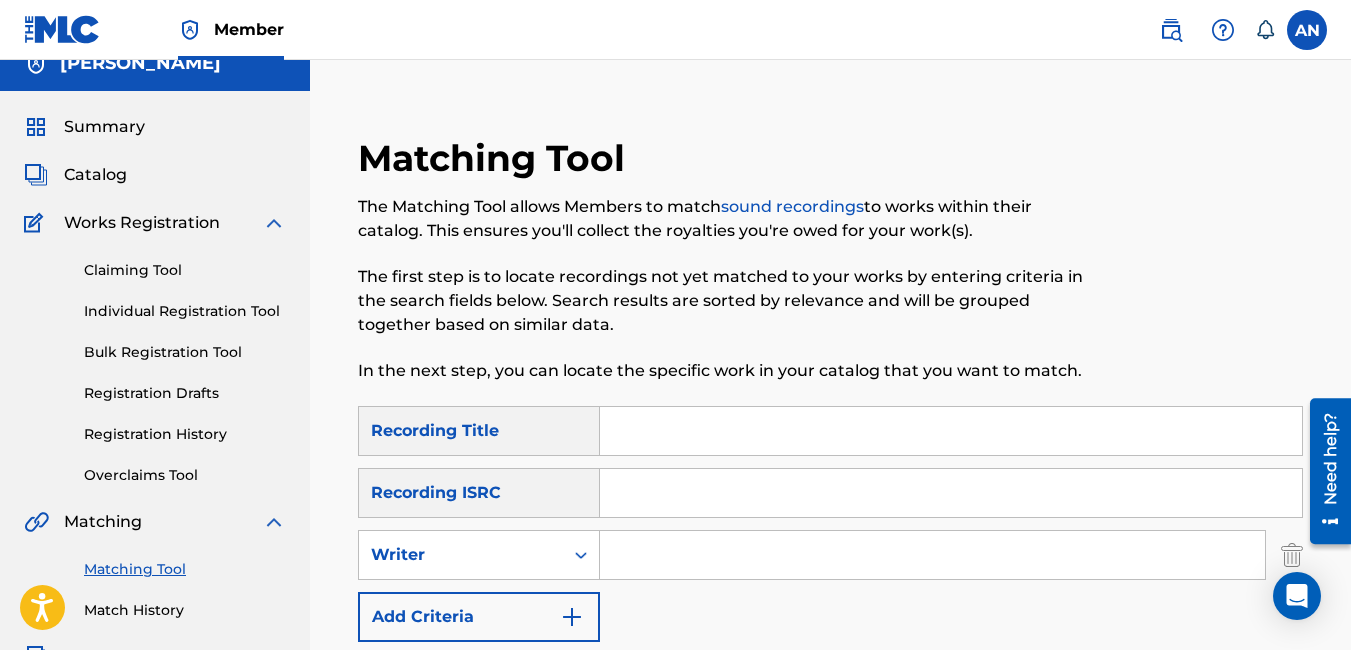 scroll, scrollTop: 0, scrollLeft: 0, axis: both 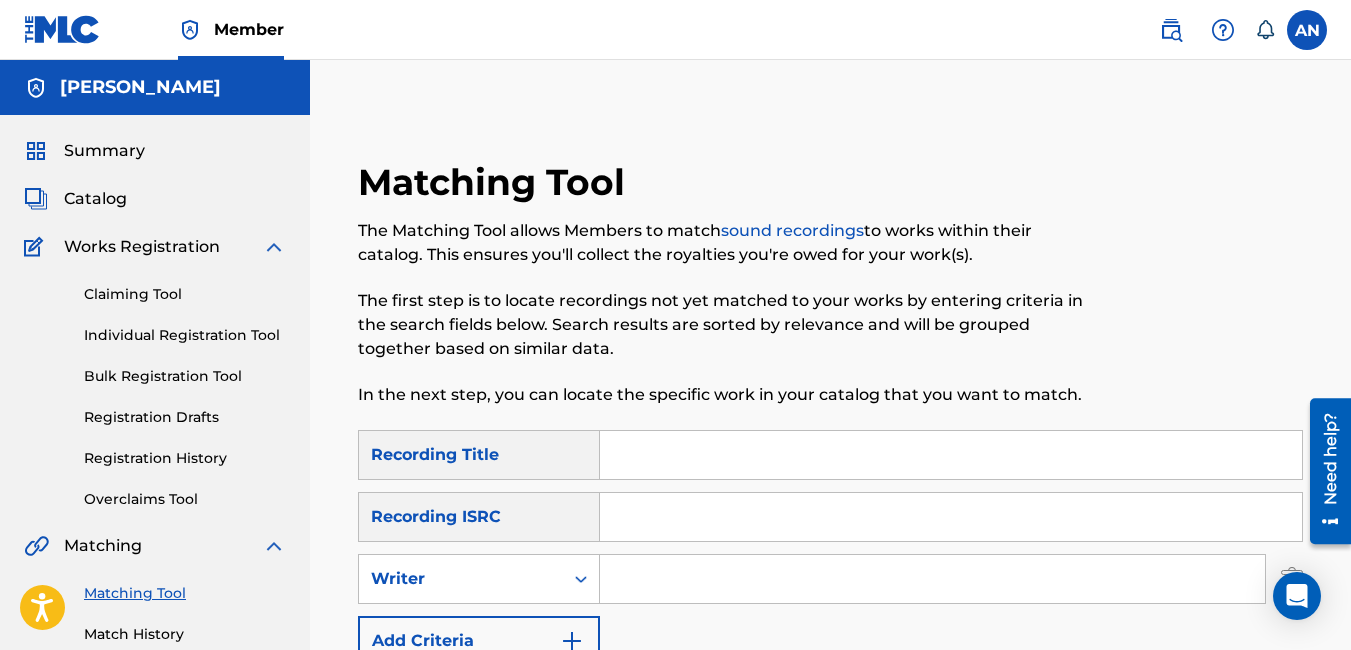 click at bounding box center (572, 641) 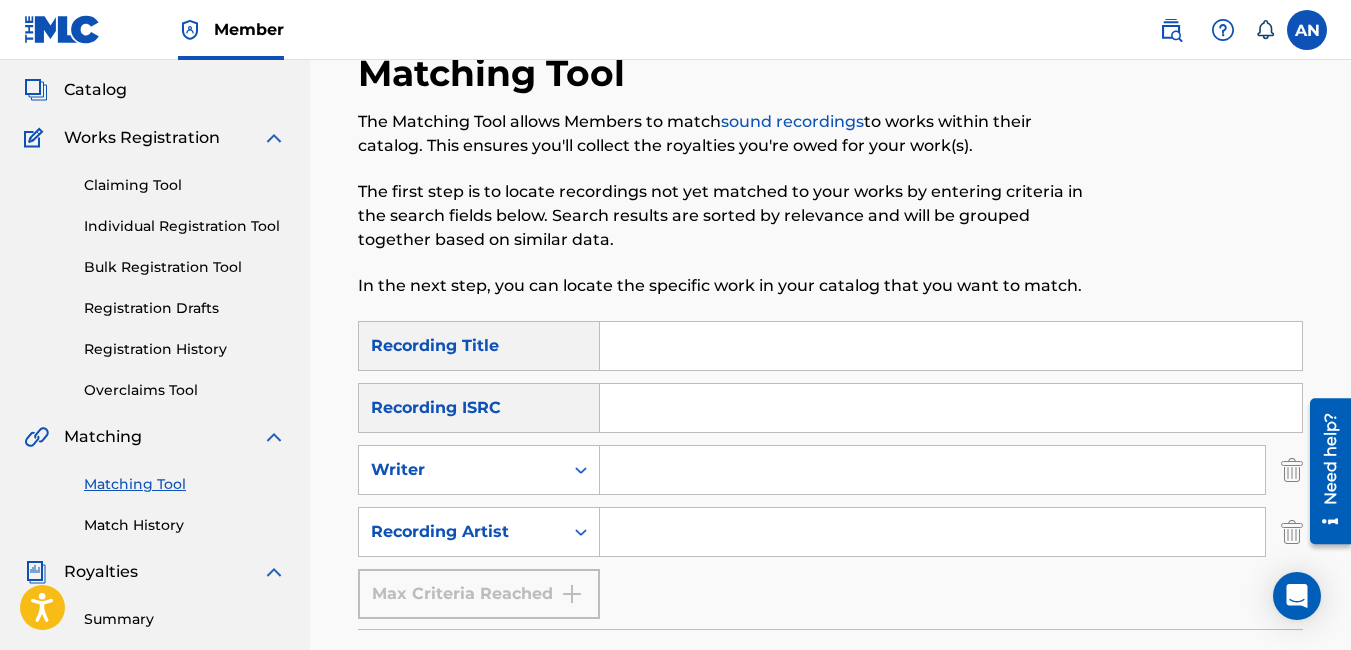 scroll, scrollTop: 178, scrollLeft: 0, axis: vertical 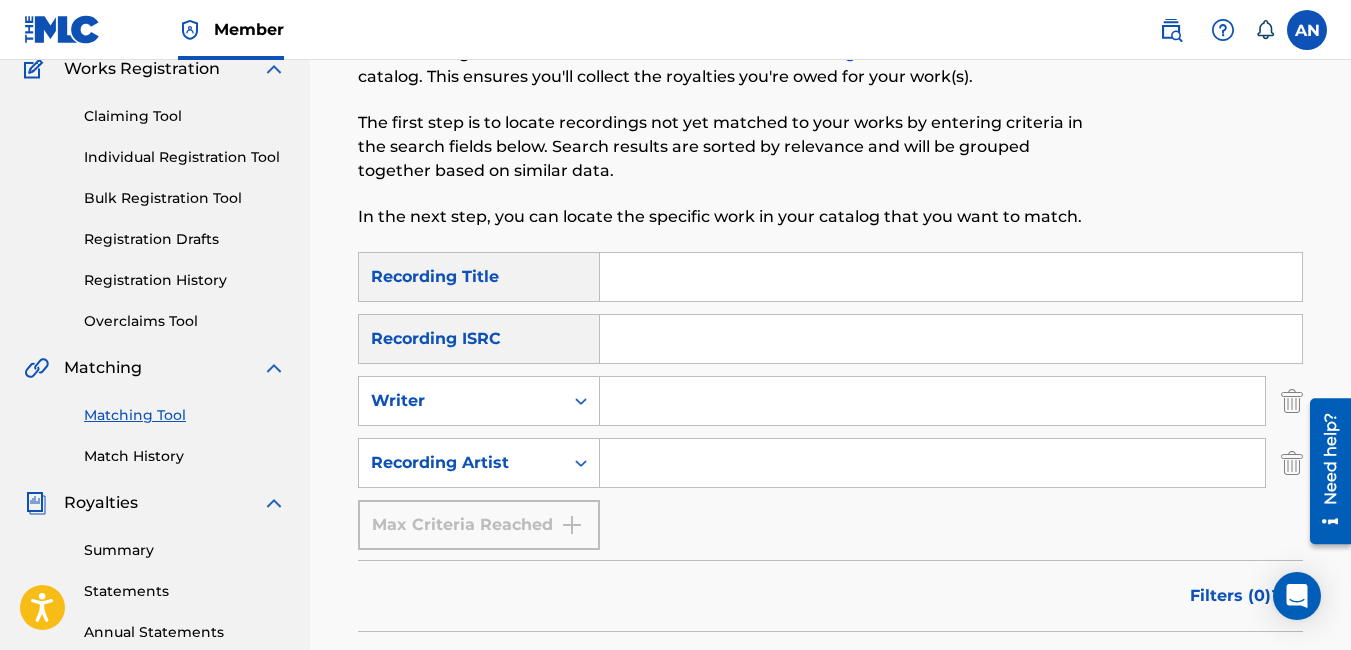 click at bounding box center [932, 463] 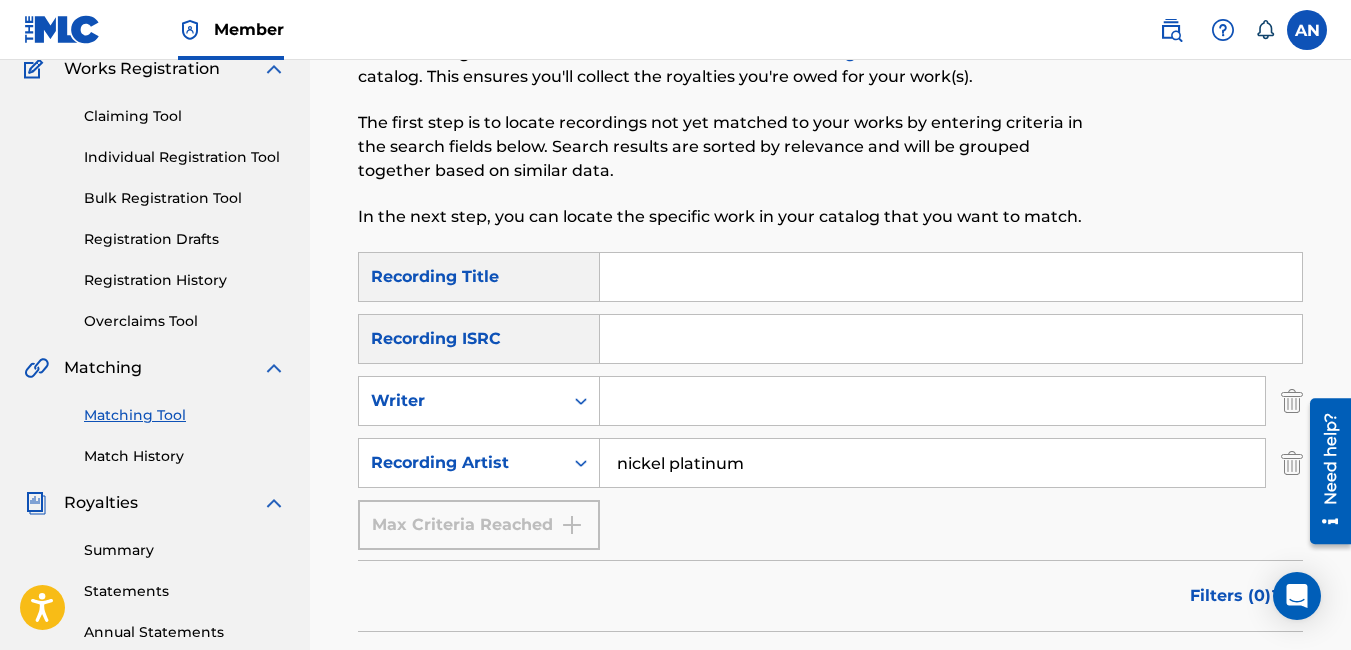 type on "nickel platinum" 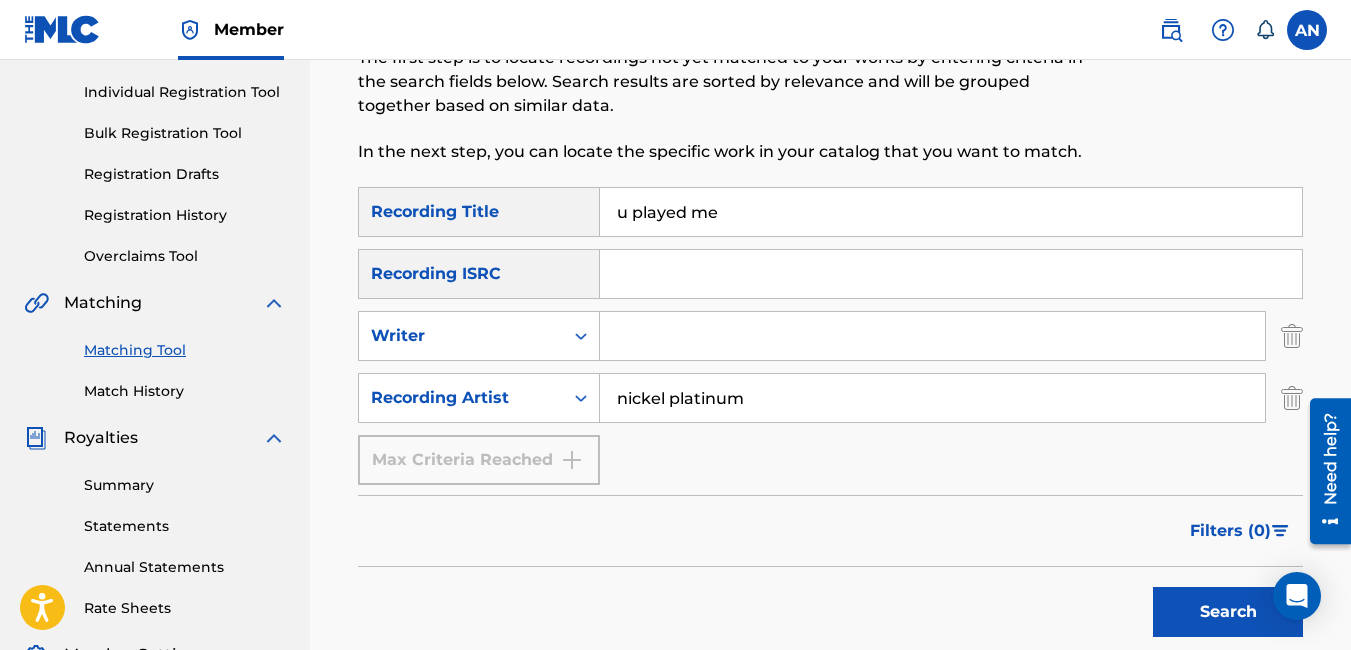 scroll, scrollTop: 278, scrollLeft: 0, axis: vertical 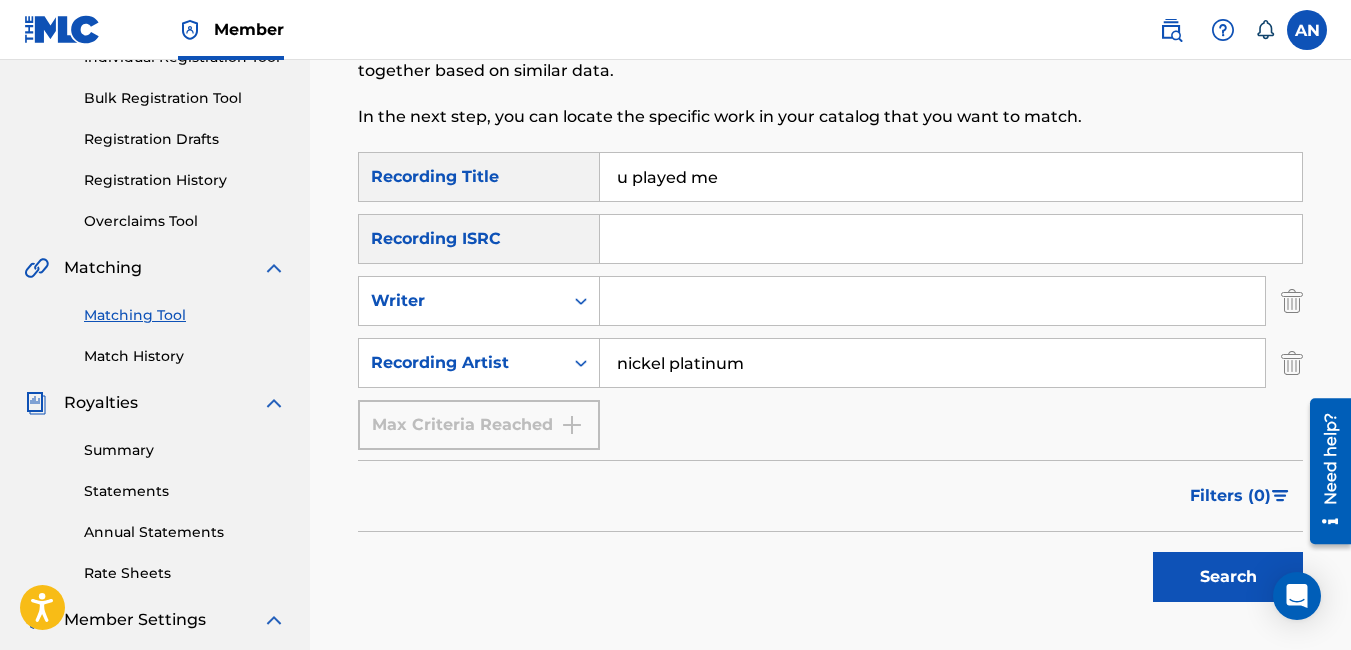 type on "u played me" 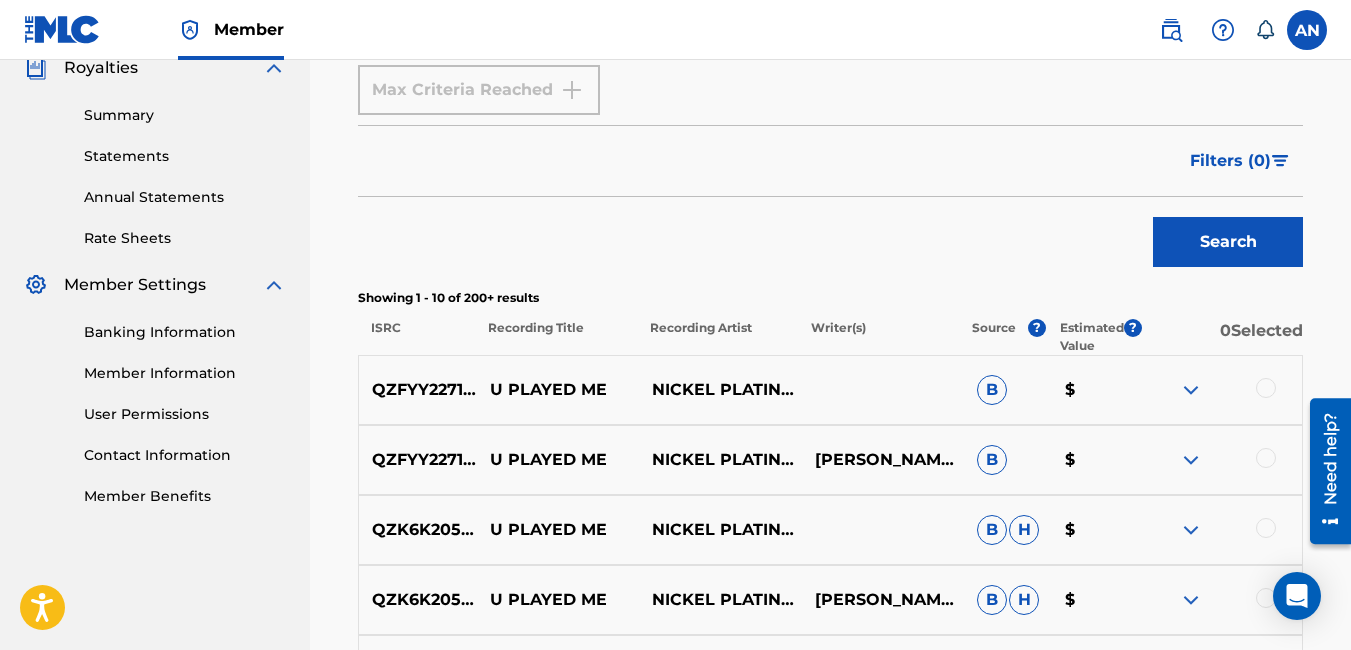 scroll, scrollTop: 677, scrollLeft: 0, axis: vertical 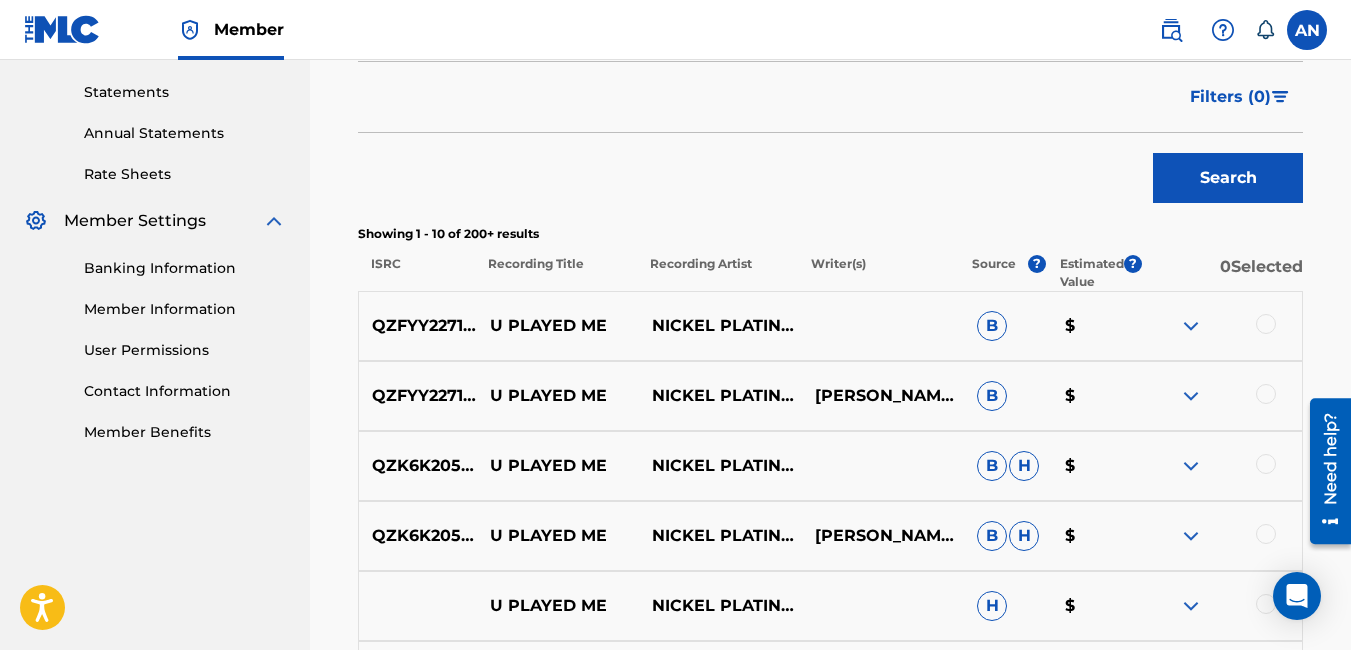 click at bounding box center [1266, 324] 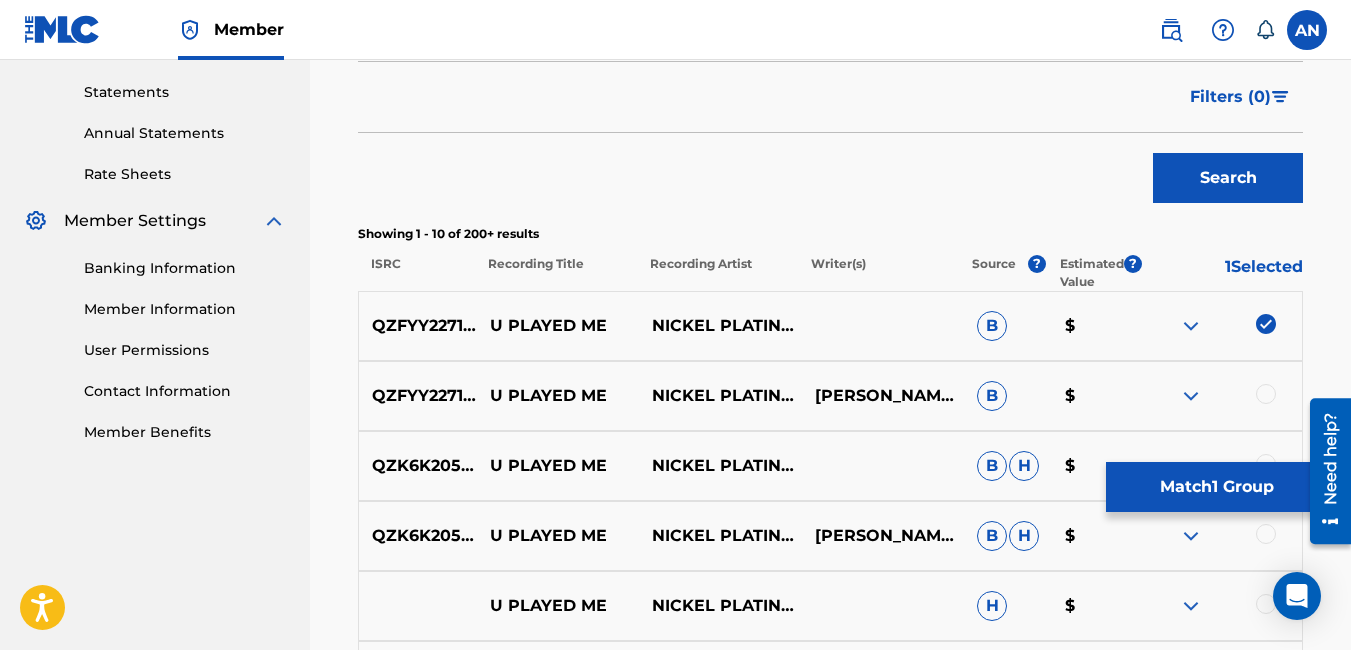 click at bounding box center (1266, 394) 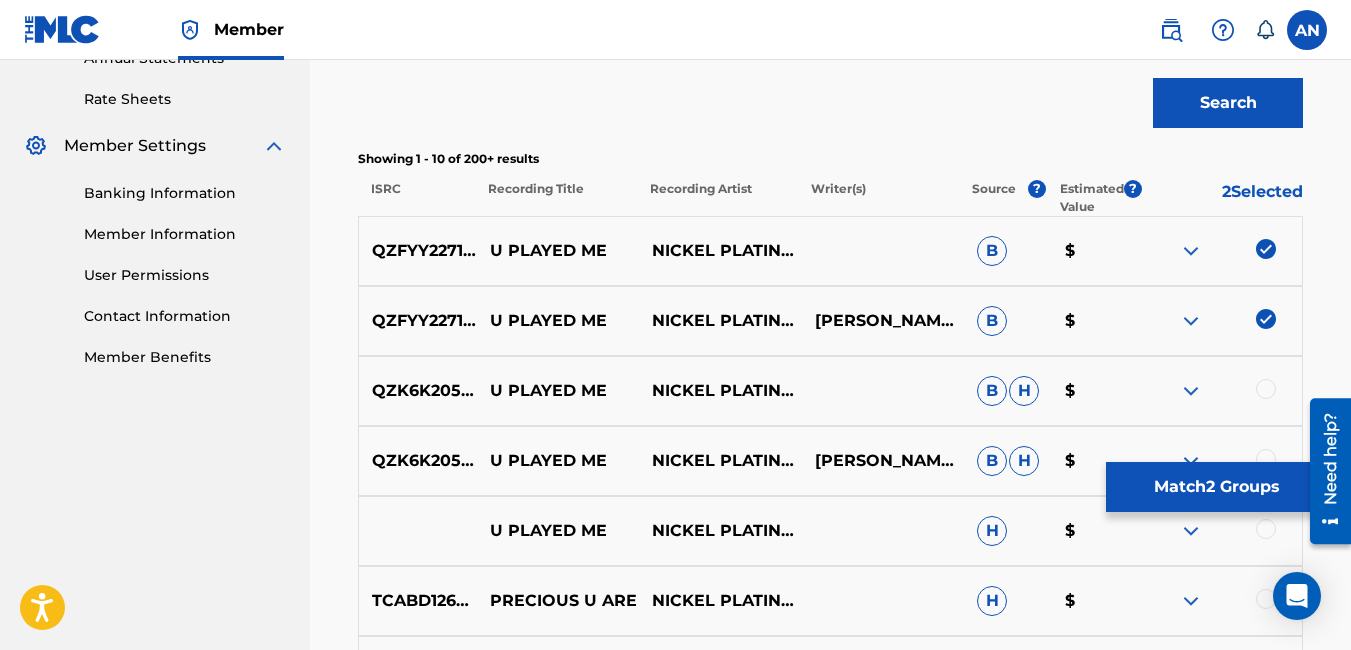 scroll, scrollTop: 837, scrollLeft: 0, axis: vertical 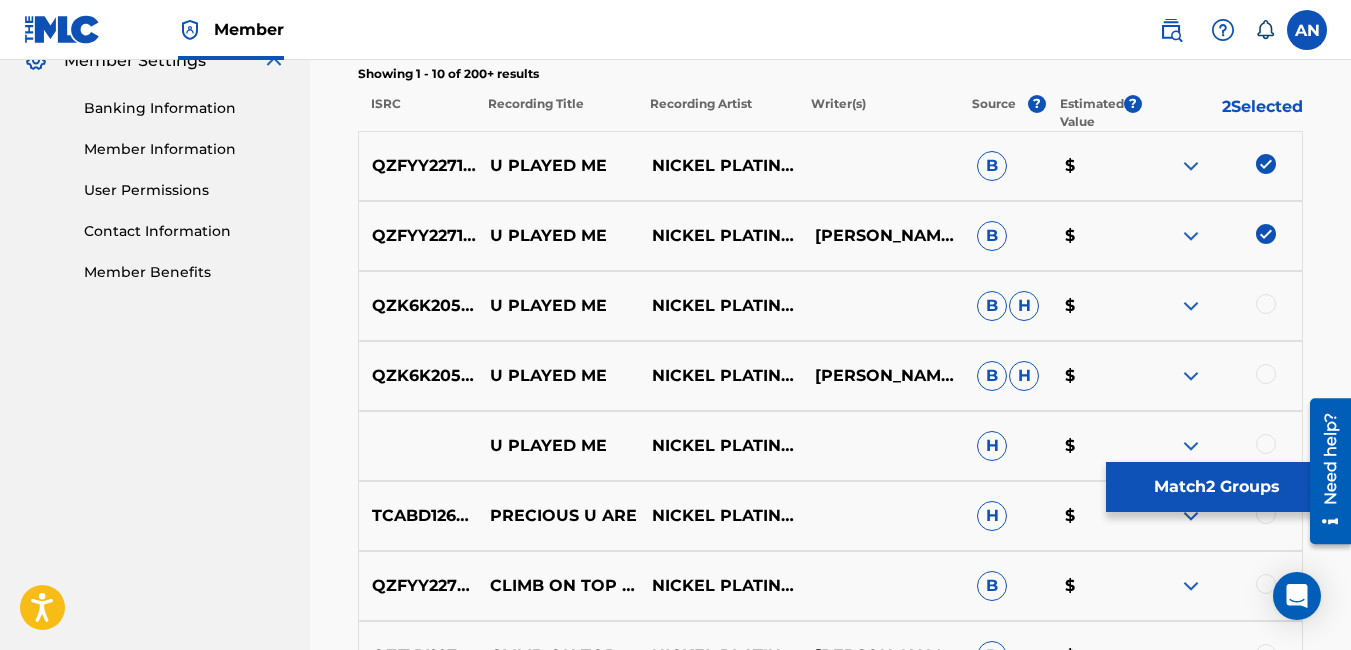 click at bounding box center [1266, 304] 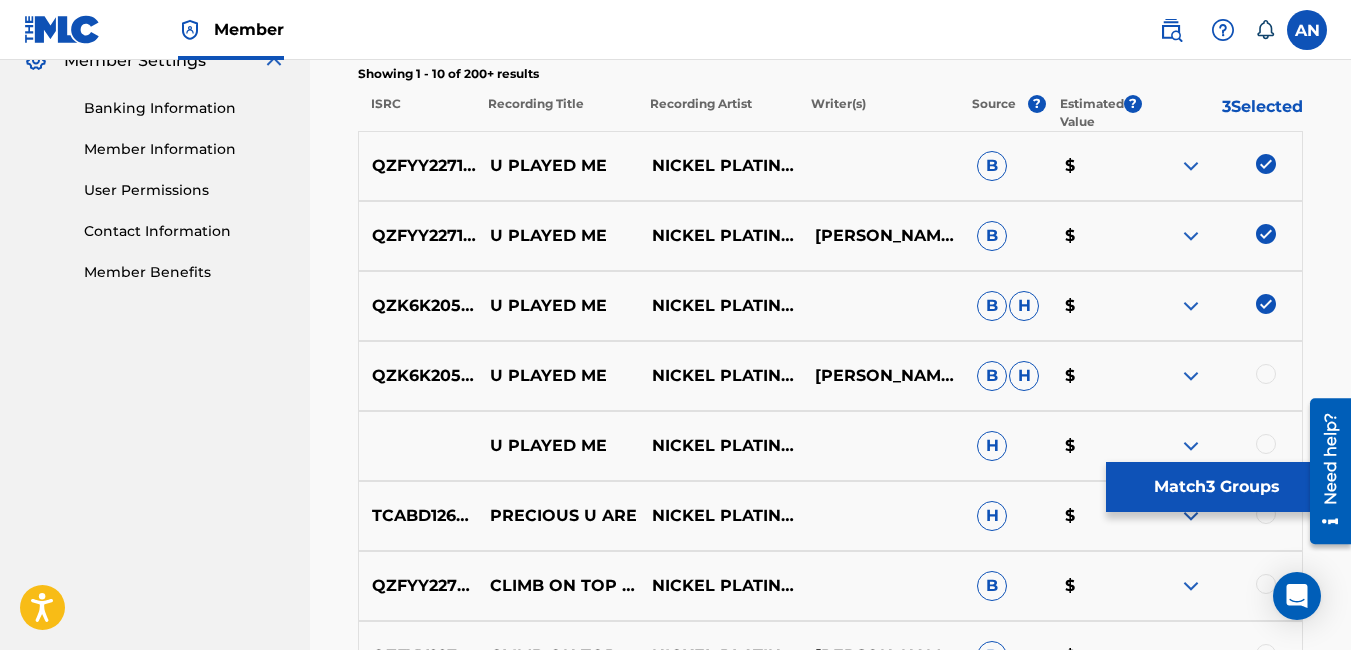 click at bounding box center [1266, 374] 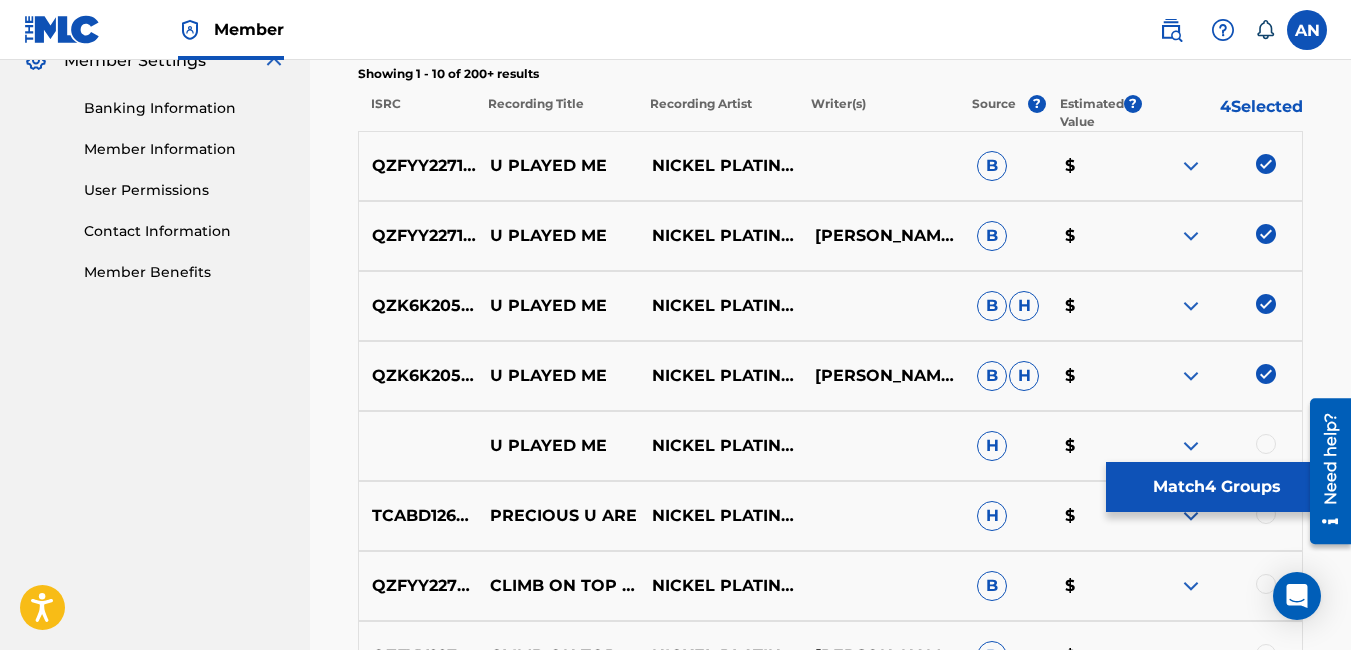 click at bounding box center [1266, 444] 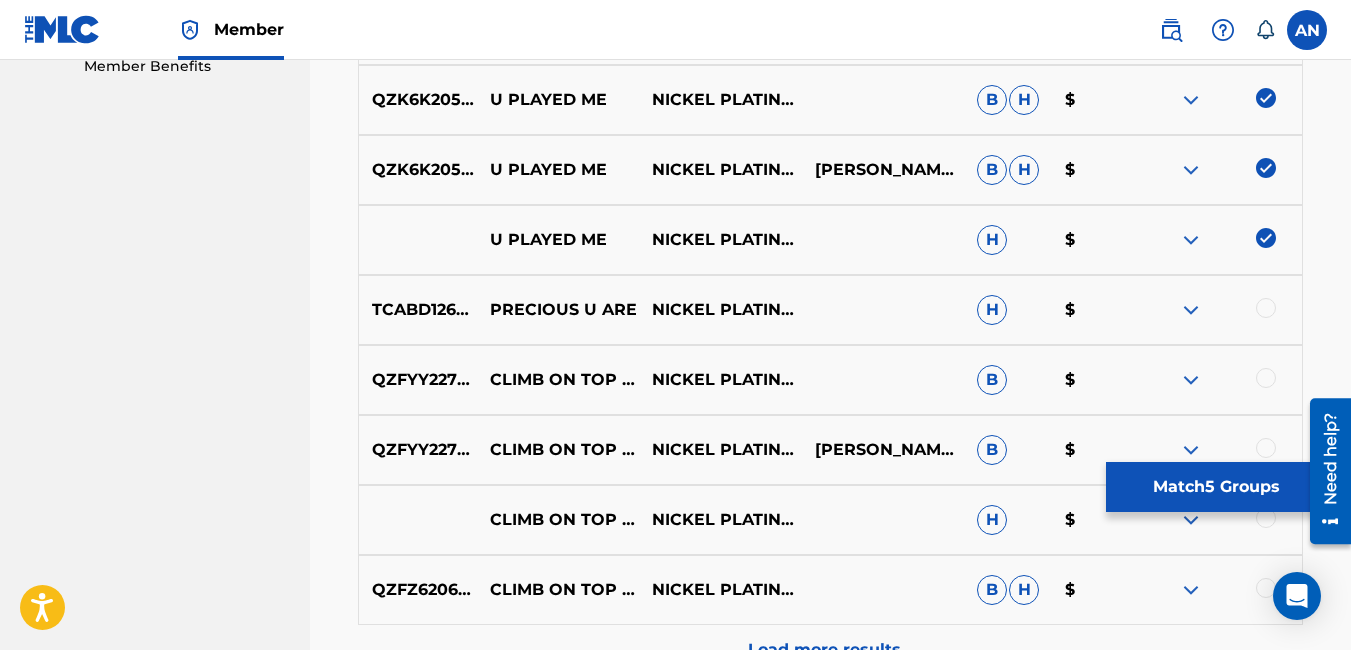 scroll, scrollTop: 1099, scrollLeft: 0, axis: vertical 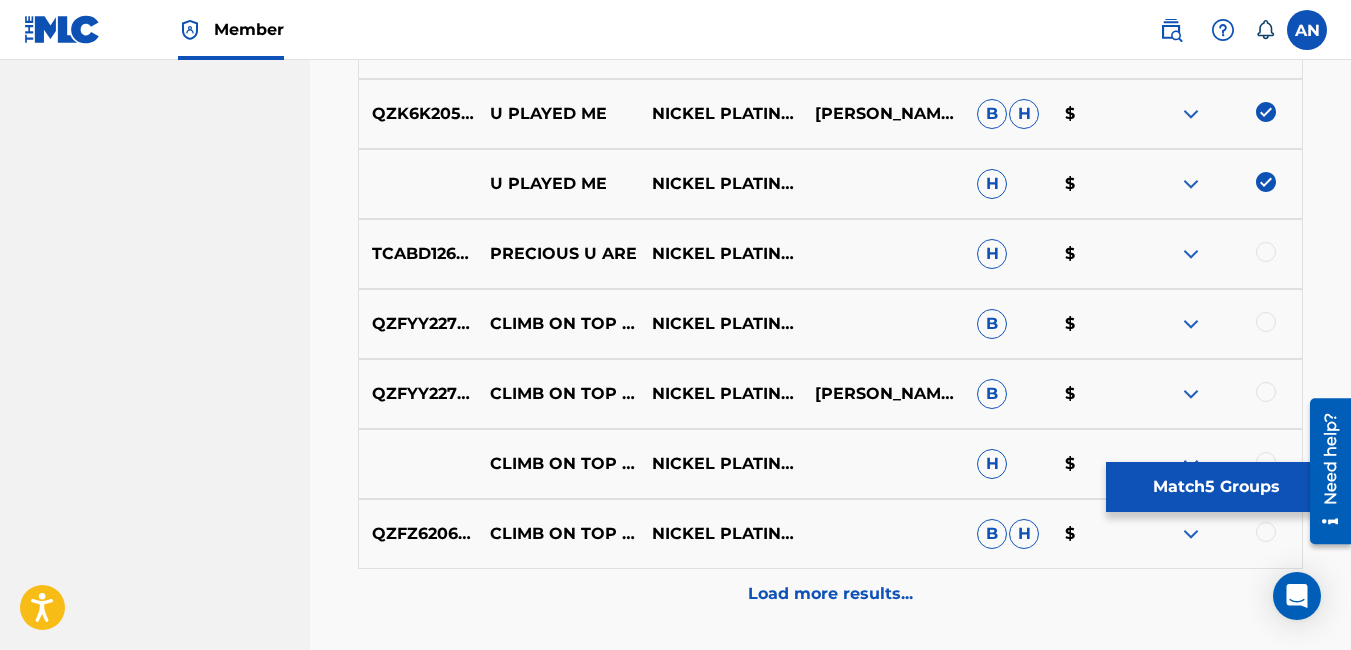 click at bounding box center (1266, 532) 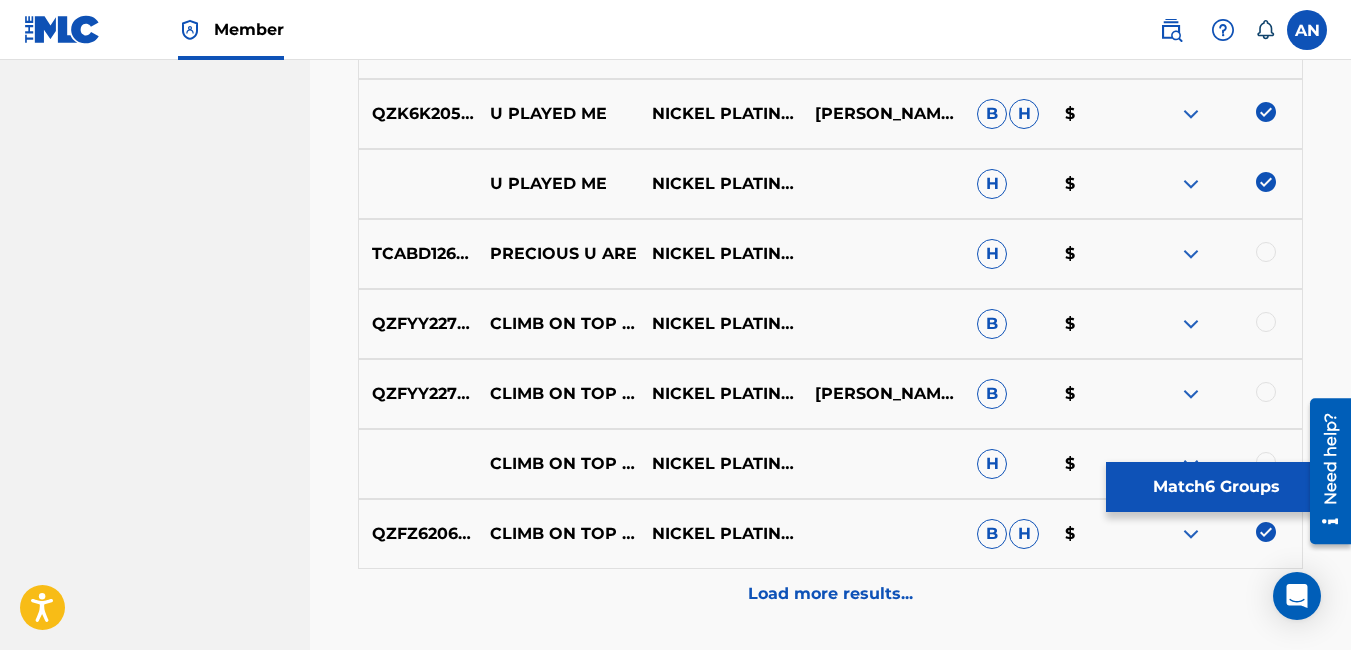 click at bounding box center [1266, 252] 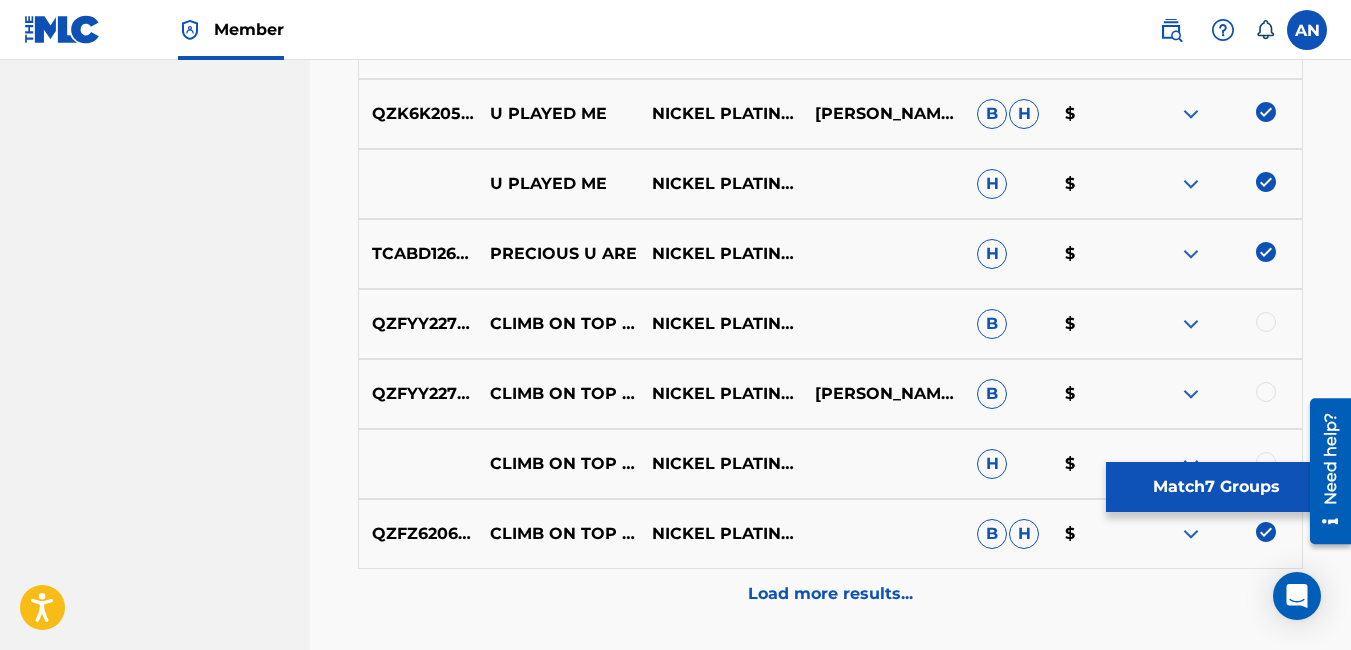 click at bounding box center (1266, 322) 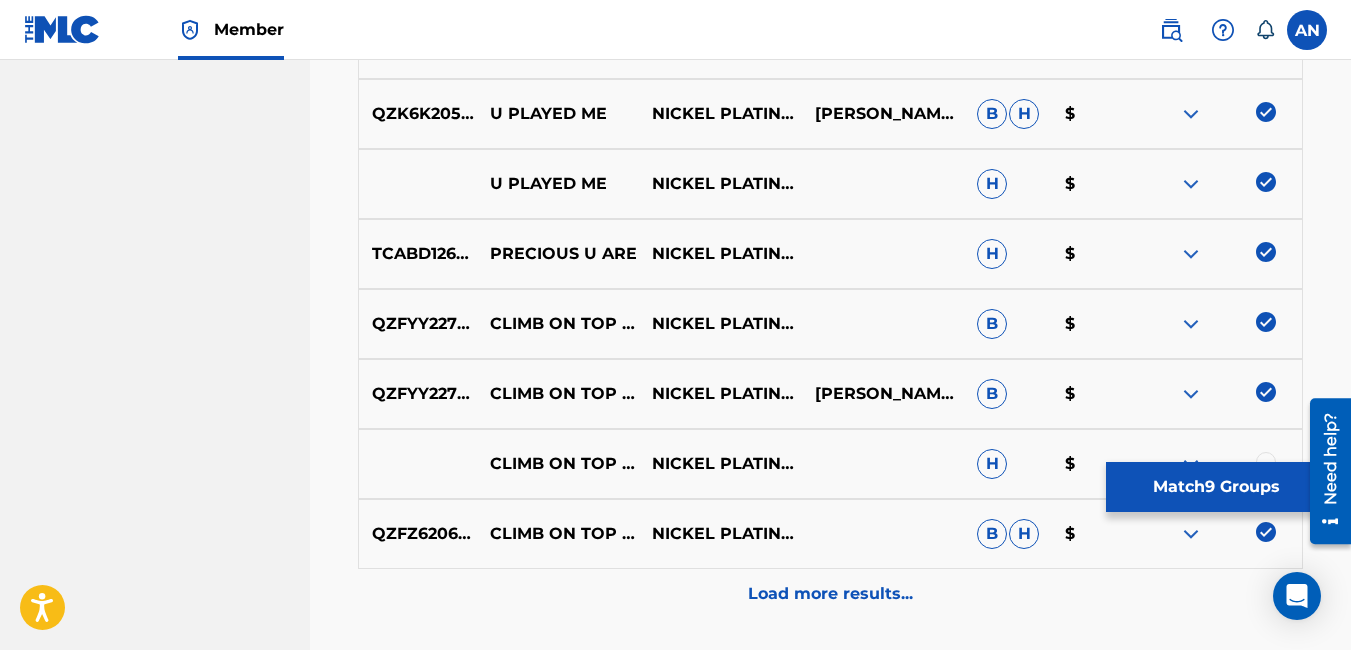 click at bounding box center [1266, 462] 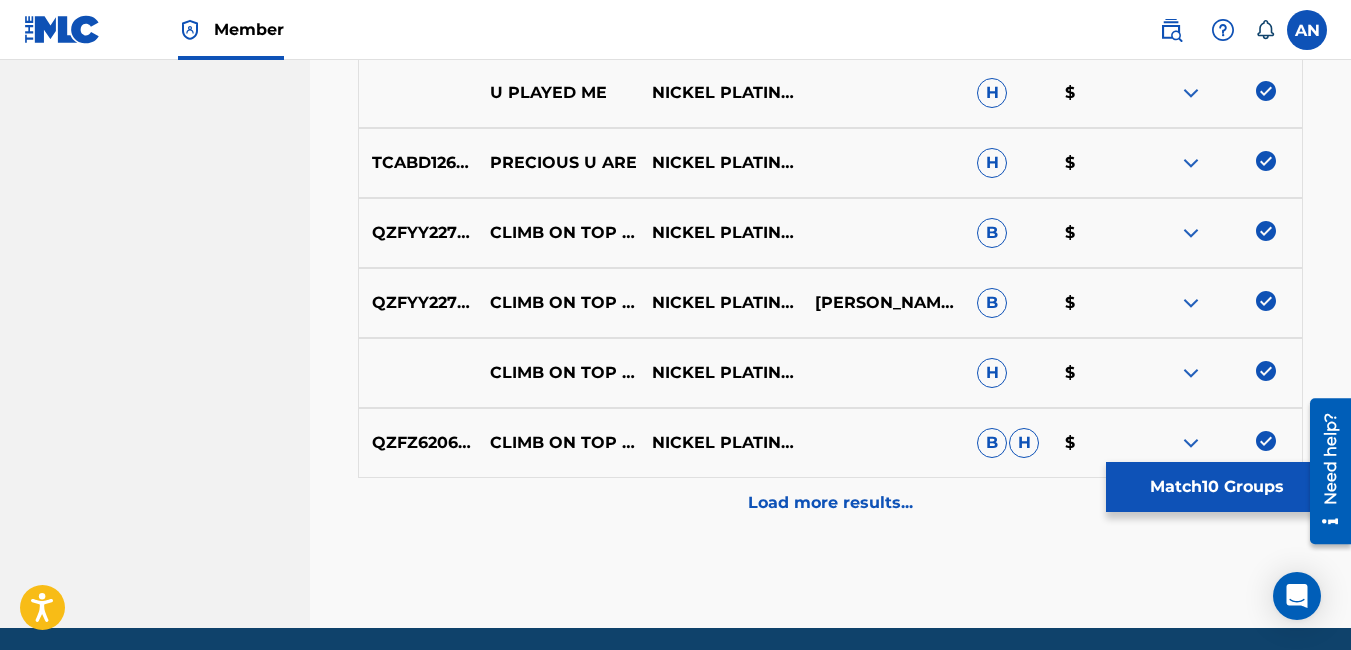 scroll, scrollTop: 1264, scrollLeft: 0, axis: vertical 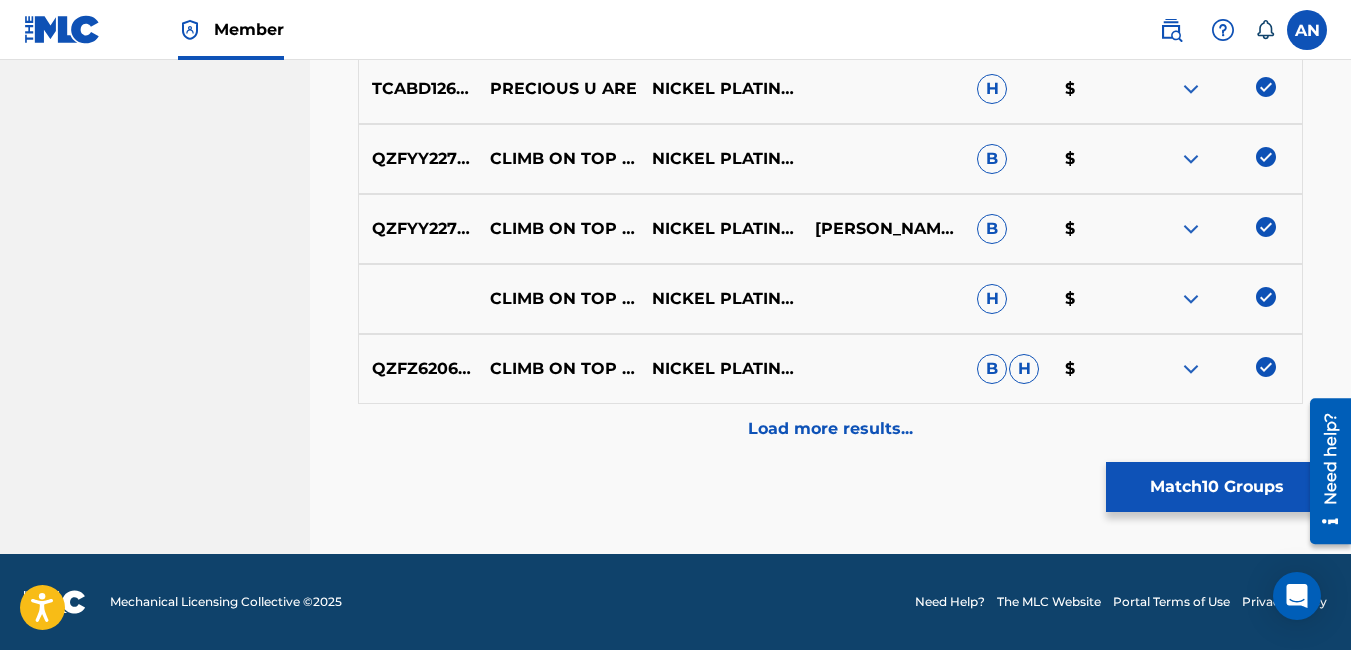 click on "Load more results..." at bounding box center (830, 429) 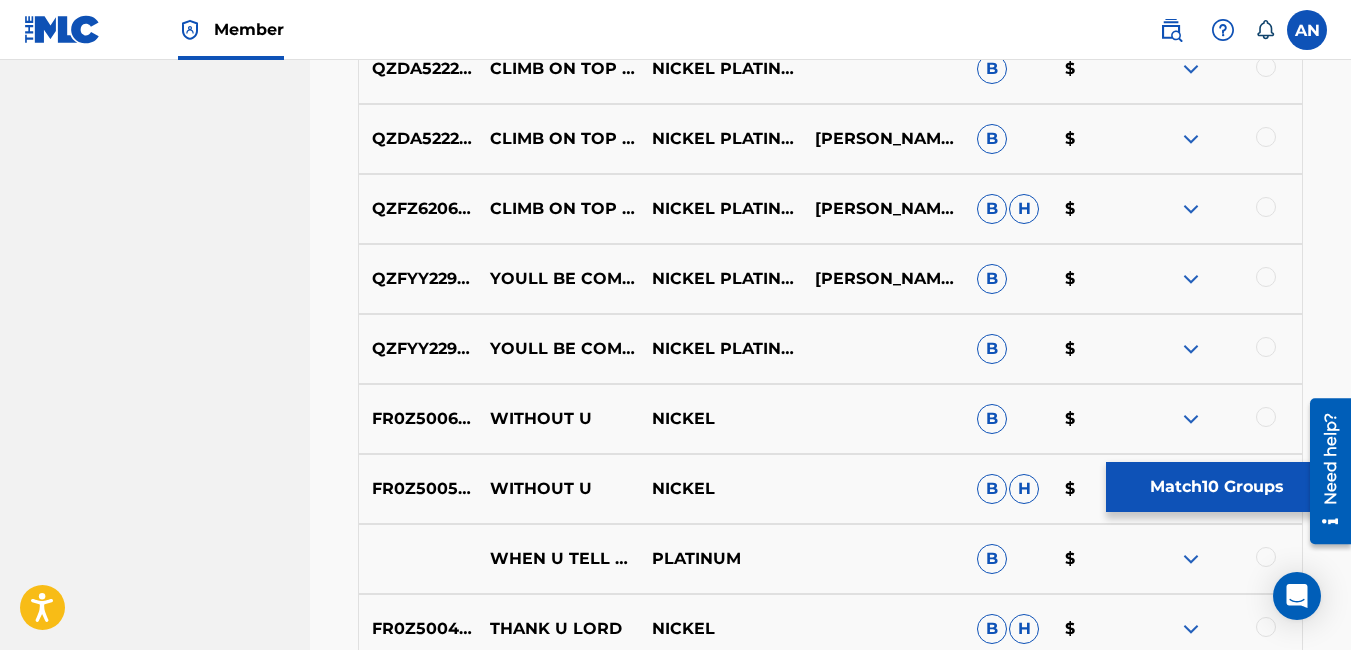 scroll, scrollTop: 1638, scrollLeft: 0, axis: vertical 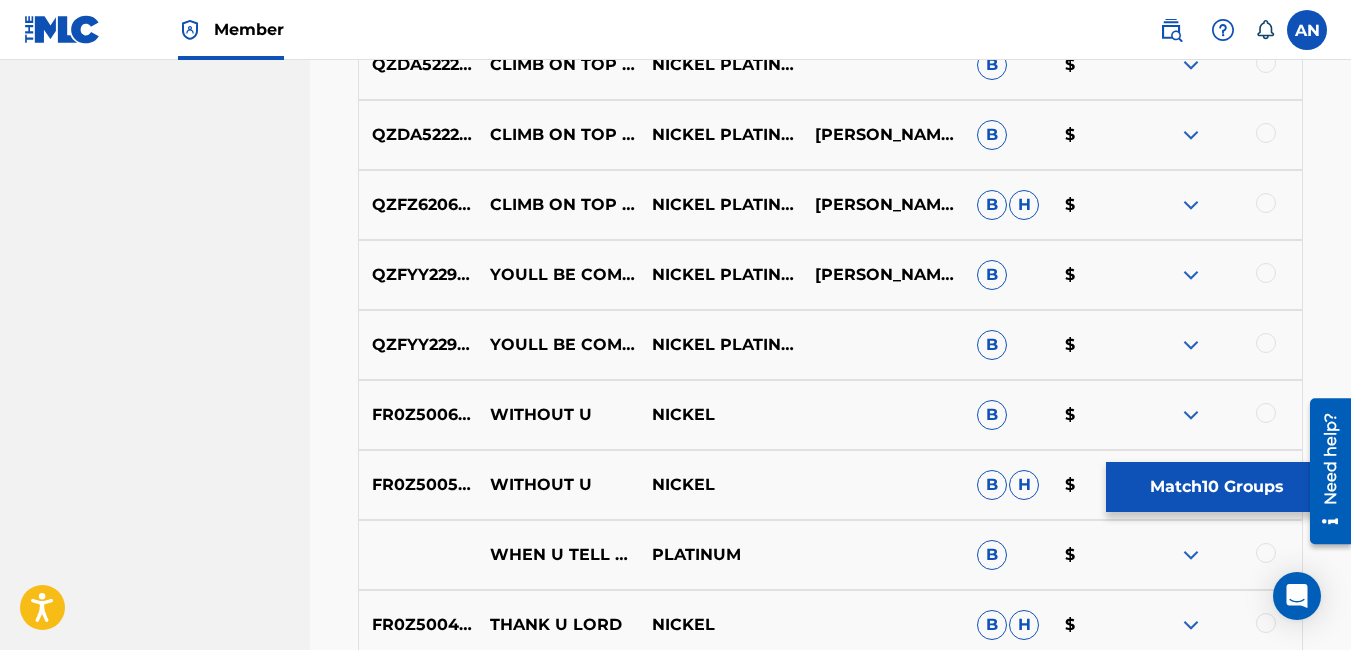 click at bounding box center (1266, 343) 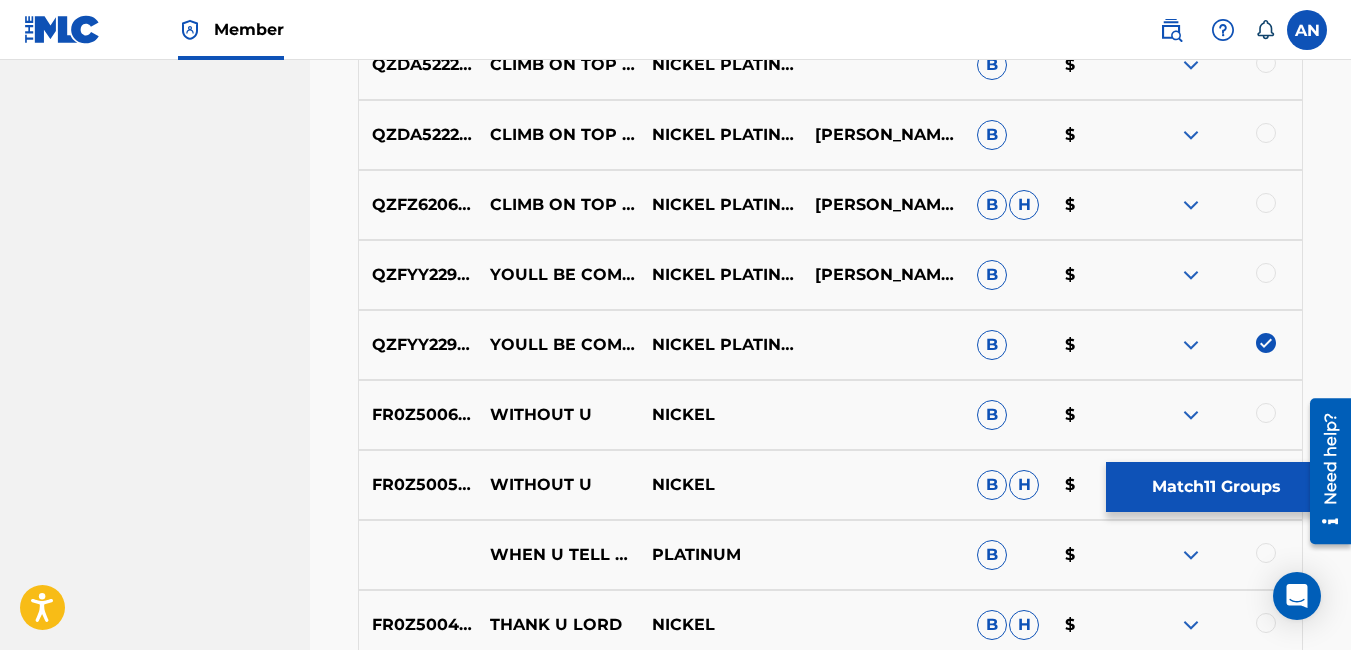 click at bounding box center (1266, 273) 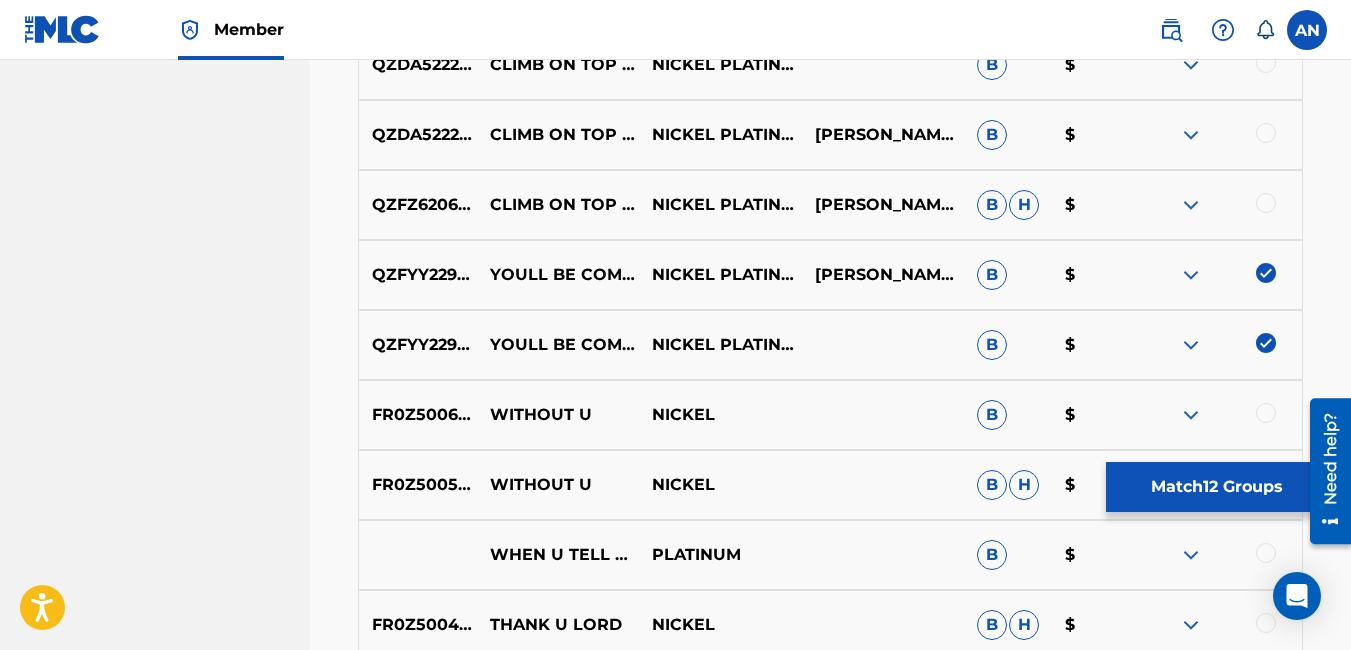 click at bounding box center [1266, 203] 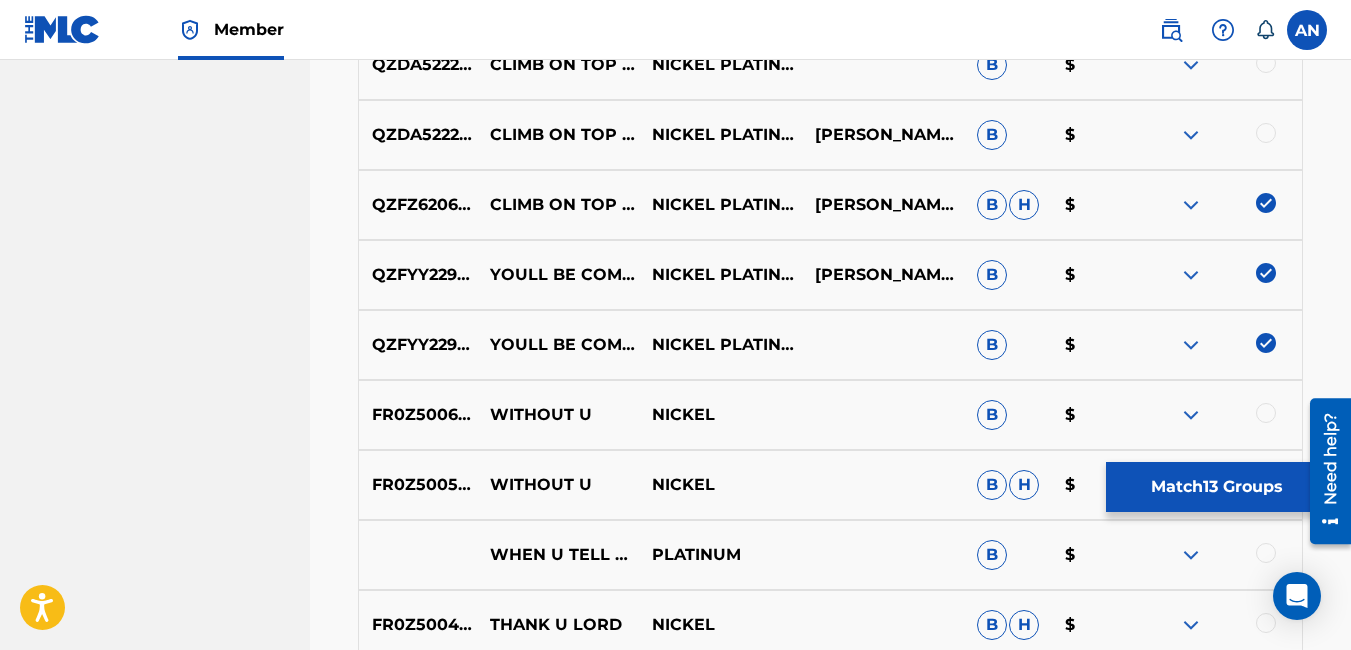 click at bounding box center (1266, 133) 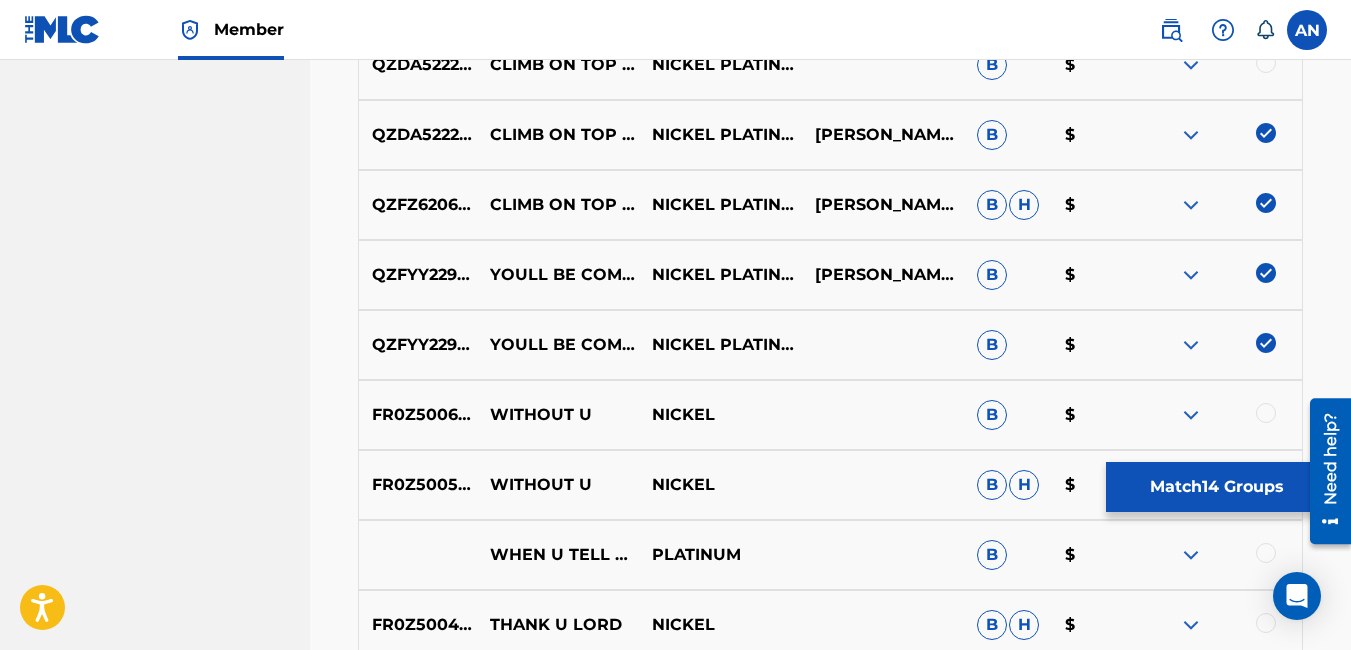 click at bounding box center [1266, 63] 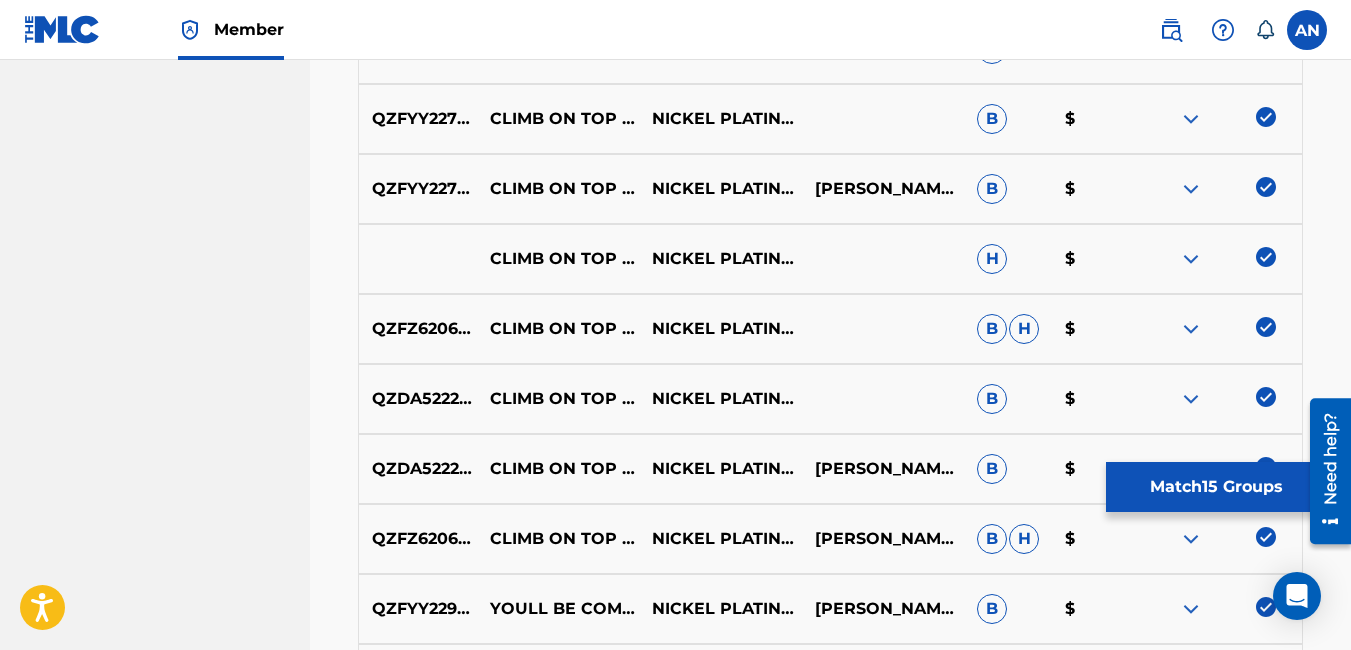 scroll, scrollTop: 1292, scrollLeft: 0, axis: vertical 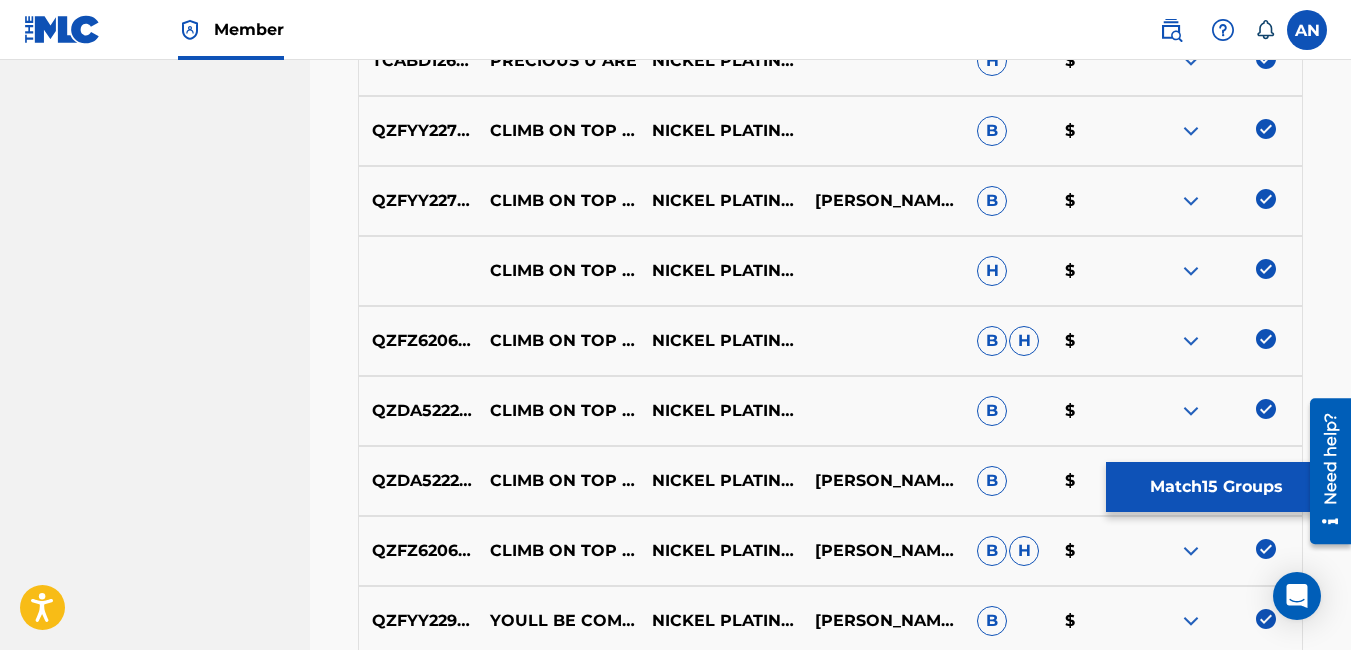 click on "Match  15 Groups" at bounding box center [1216, 487] 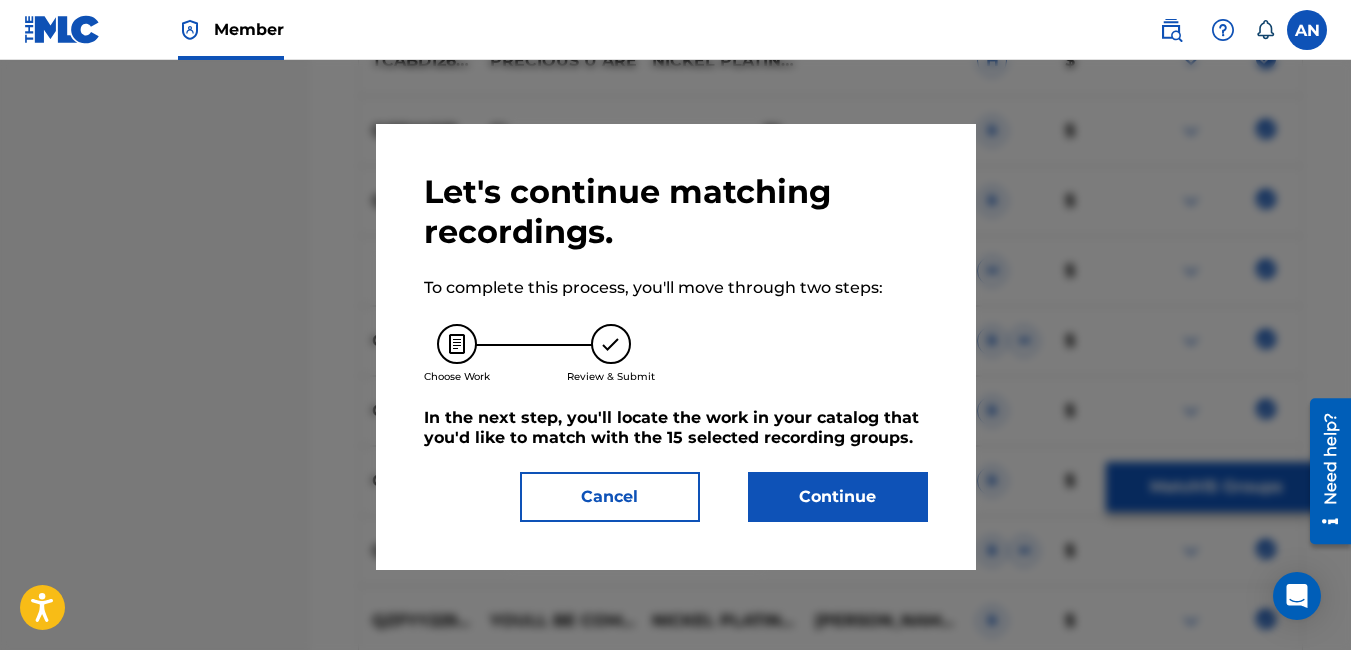 click on "Continue" at bounding box center (838, 497) 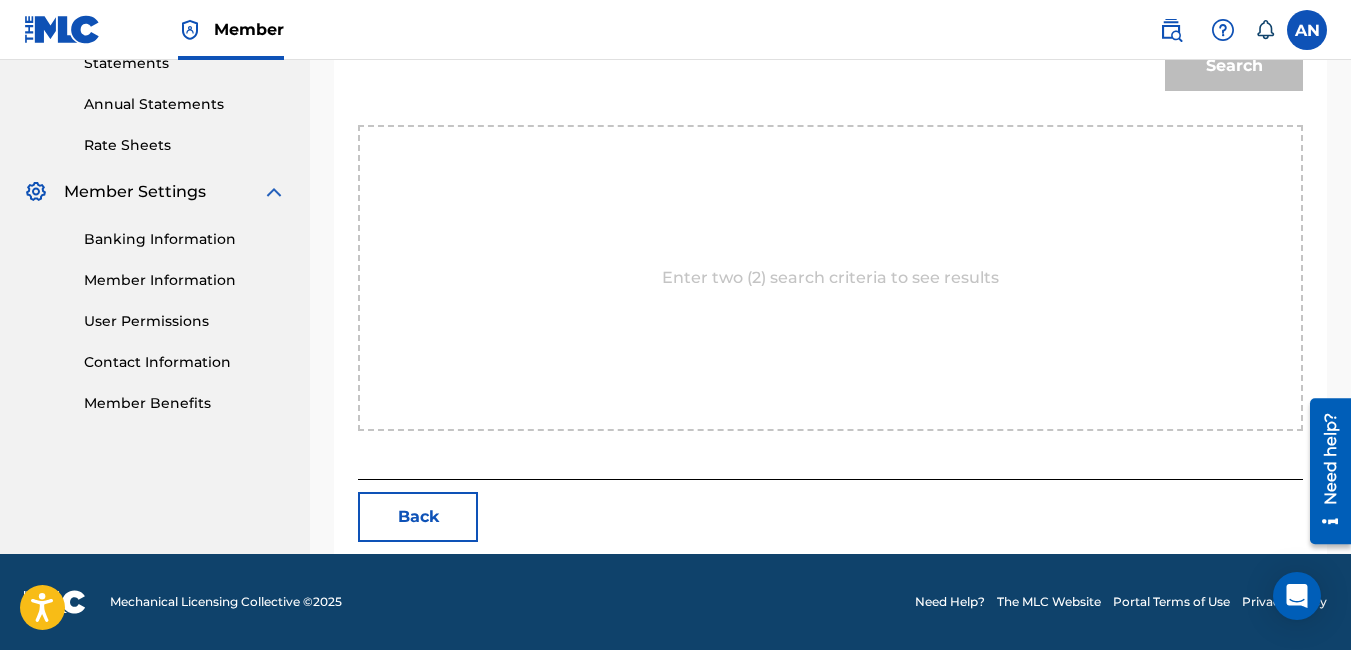 scroll, scrollTop: 161, scrollLeft: 0, axis: vertical 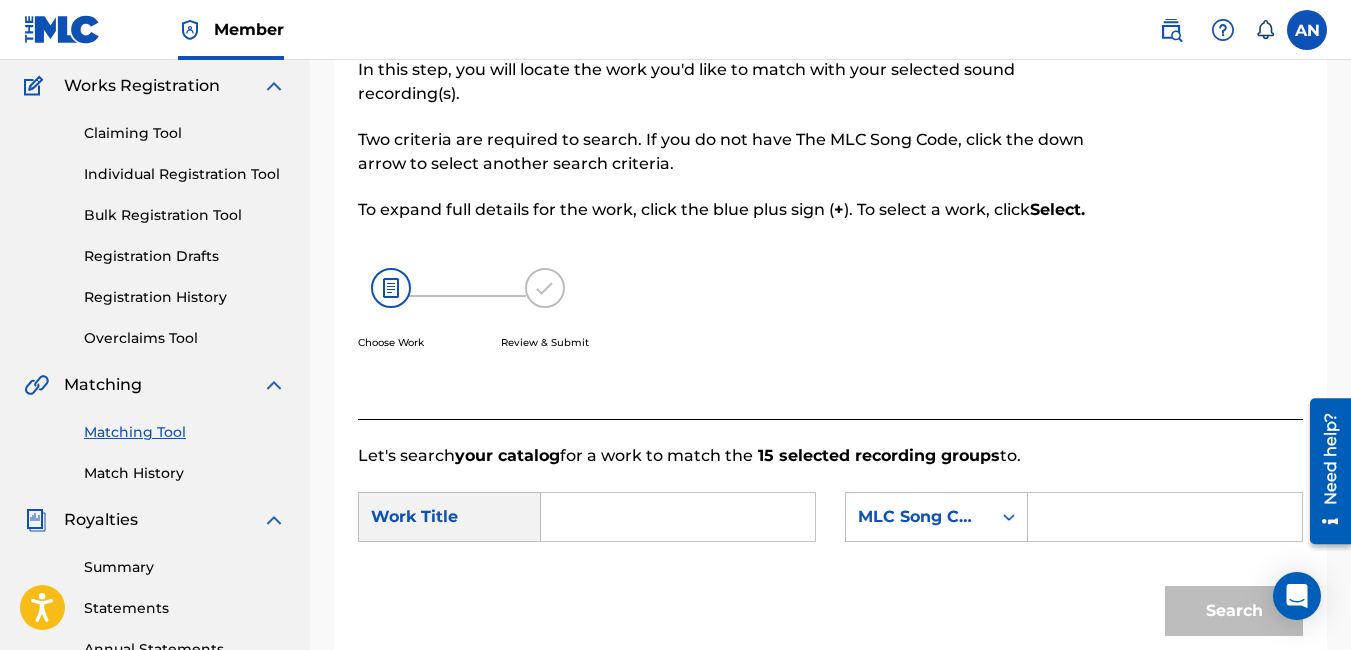 click at bounding box center (678, 517) 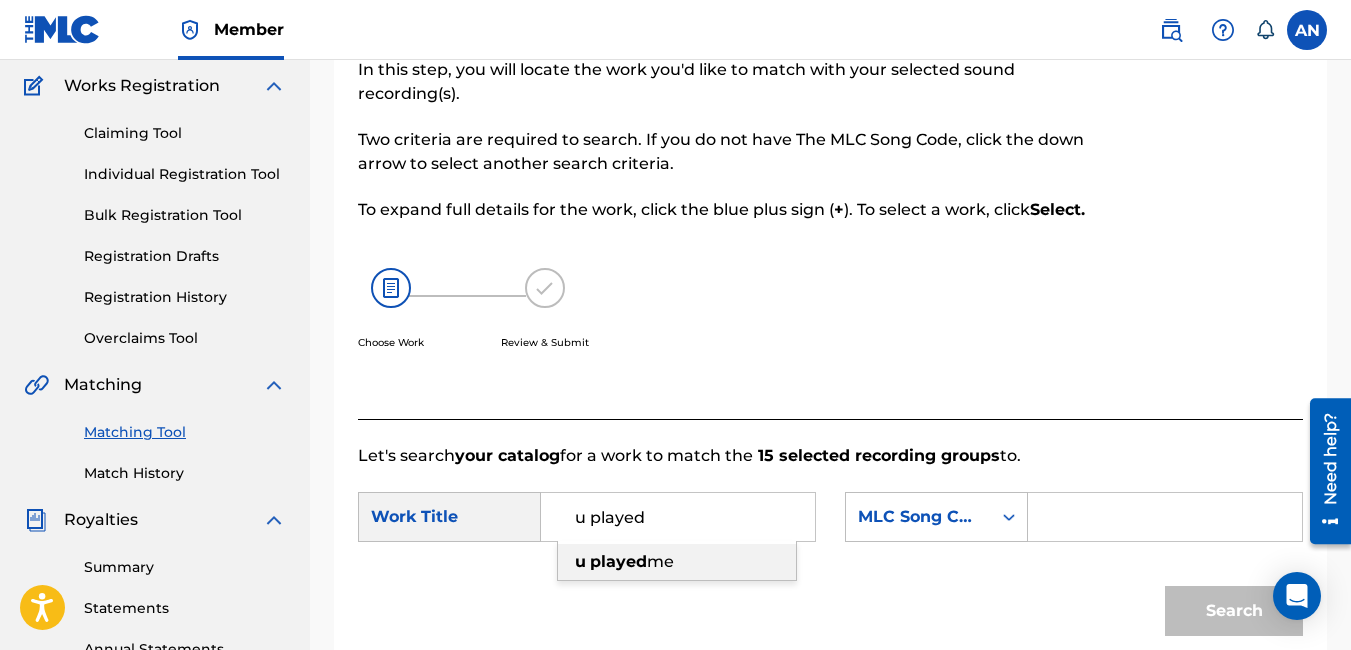 click on "me" at bounding box center [660, 561] 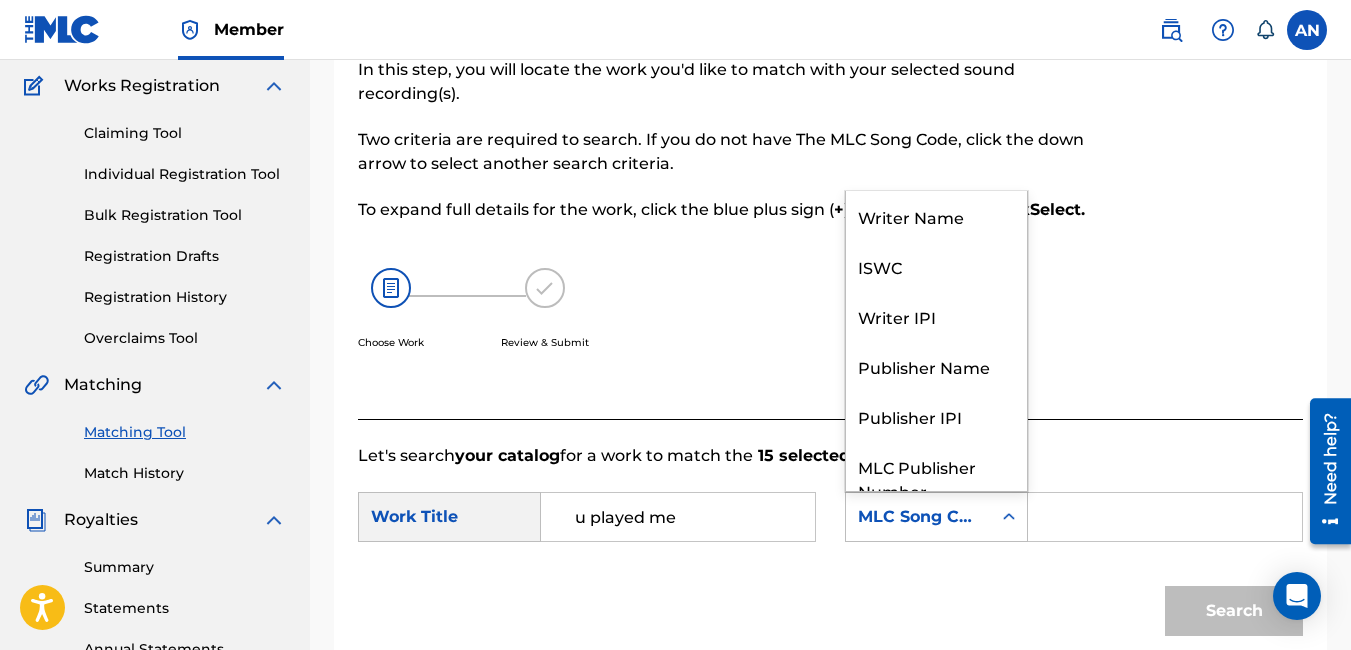 click 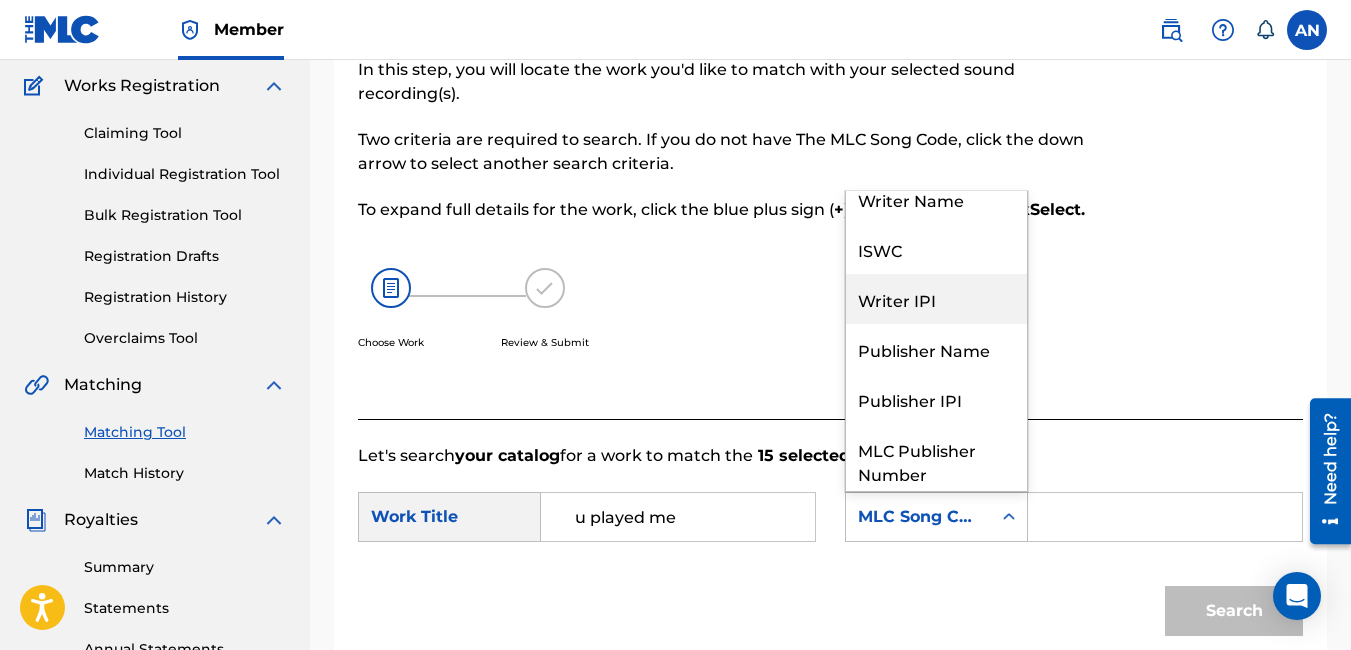 scroll, scrollTop: 0, scrollLeft: 0, axis: both 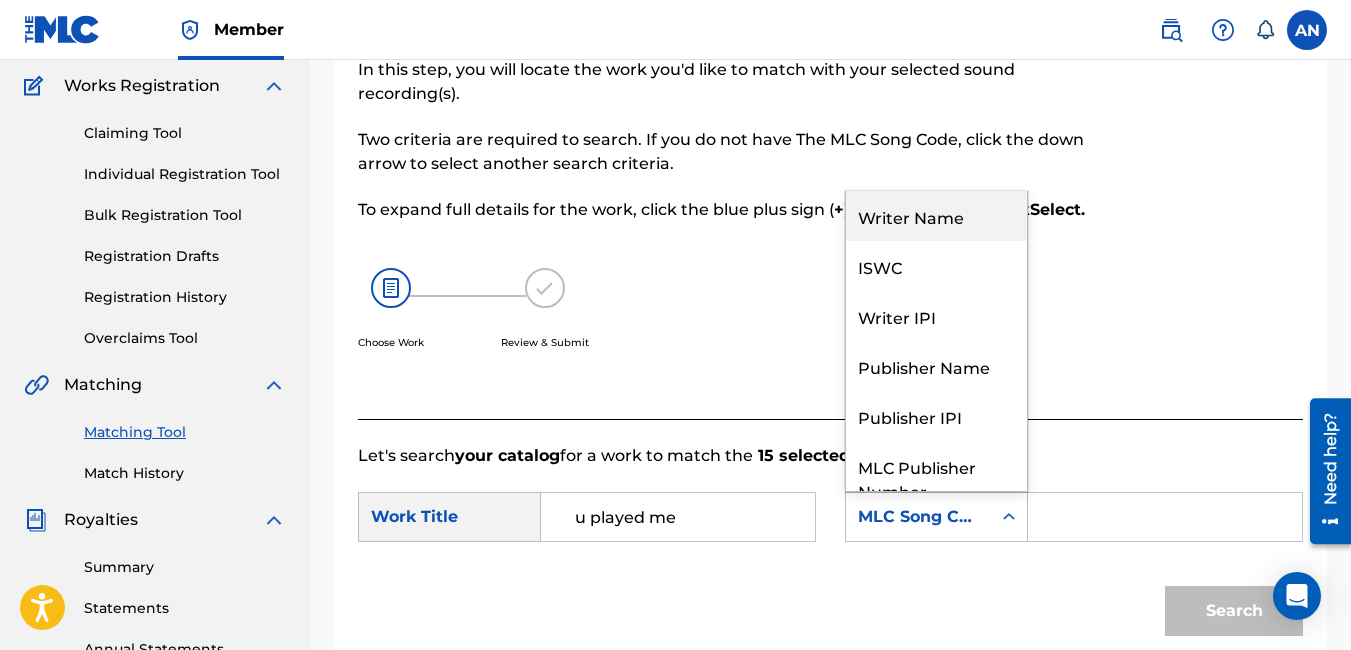click on "Writer Name" at bounding box center [936, 216] 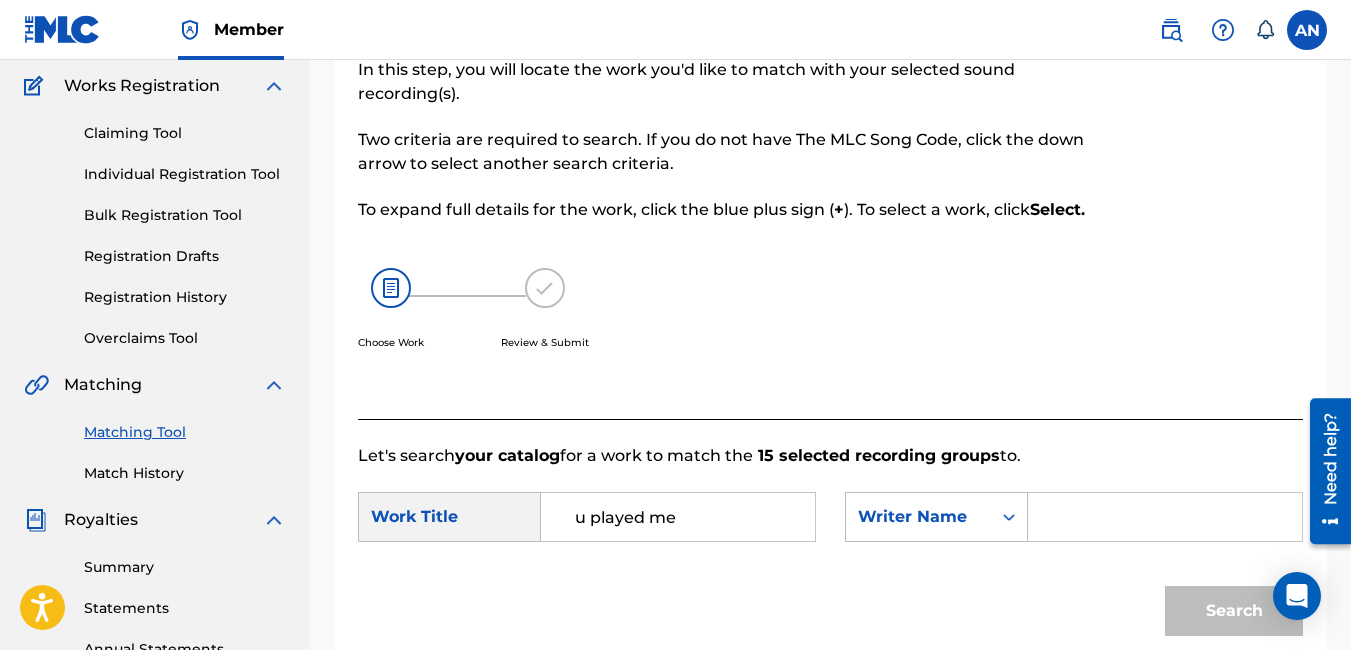 click at bounding box center [1165, 517] 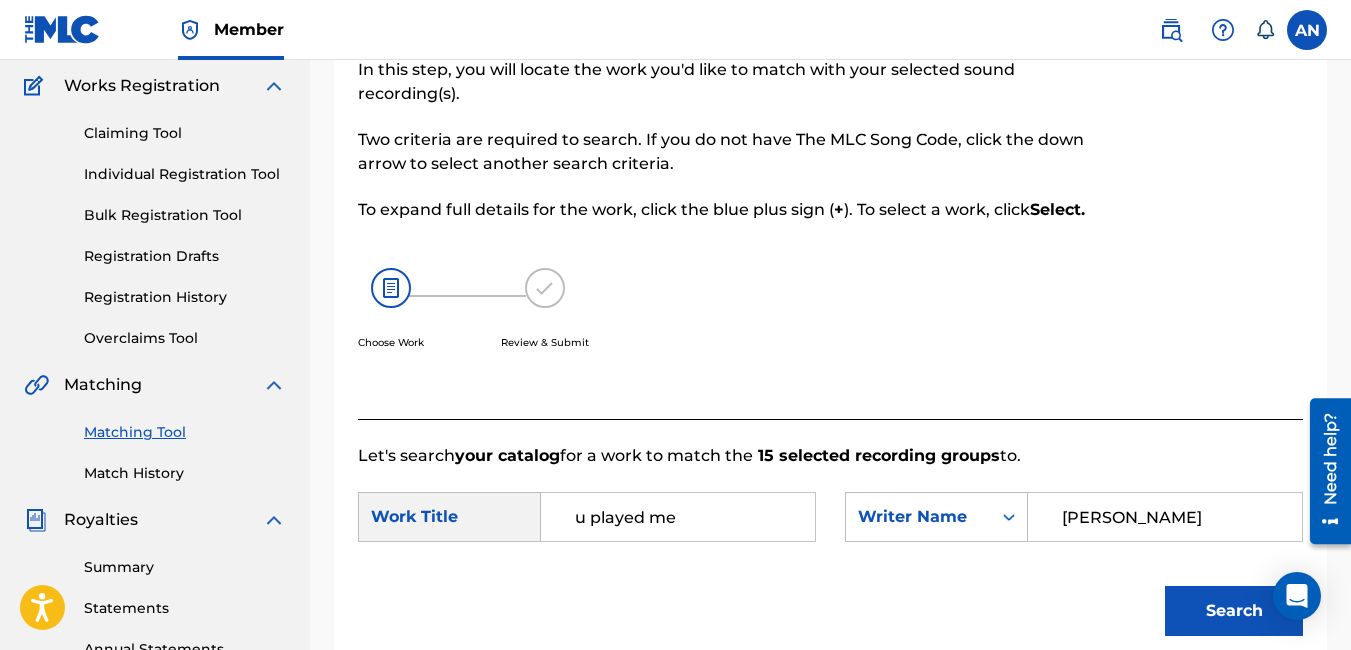 type on "andre nicholson" 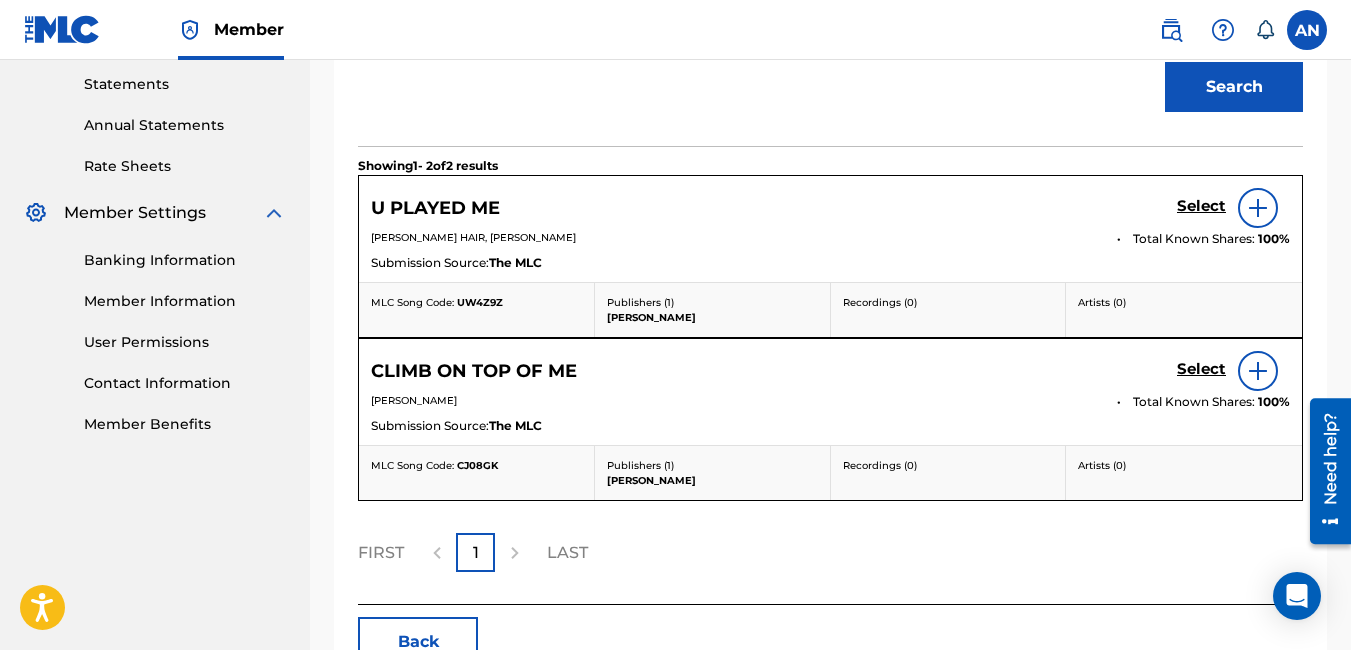 scroll, scrollTop: 706, scrollLeft: 0, axis: vertical 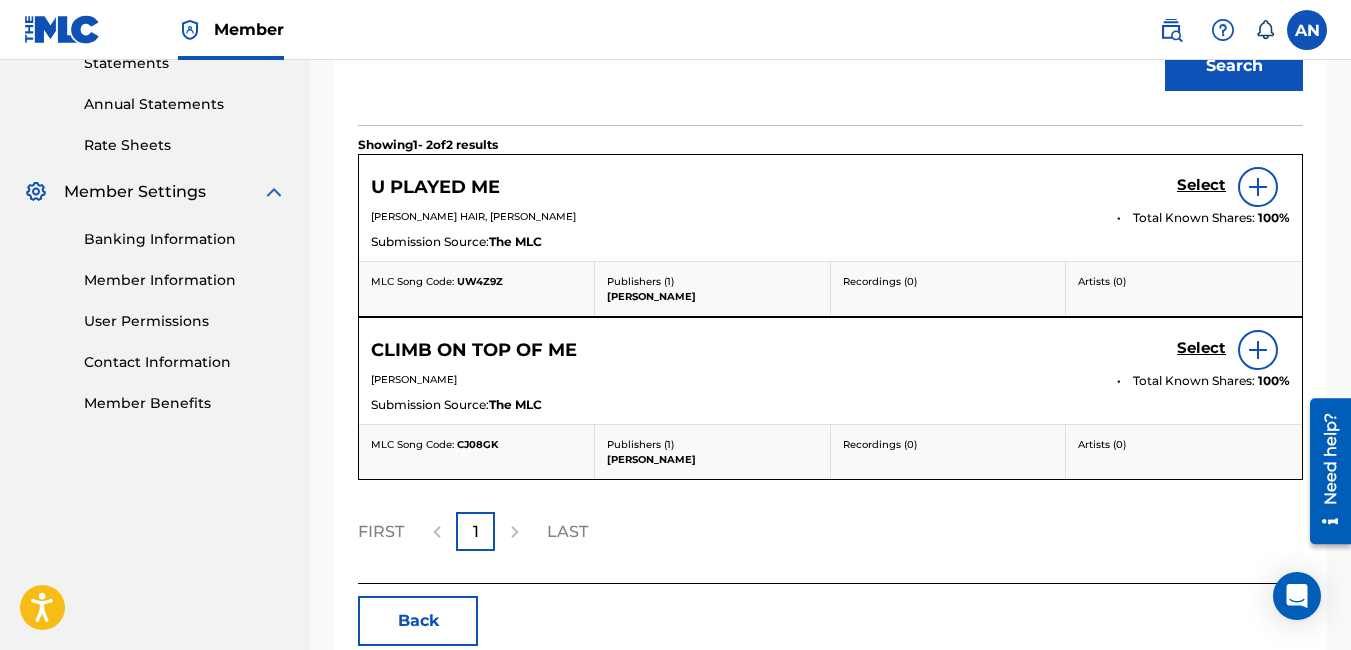 click at bounding box center (1258, 187) 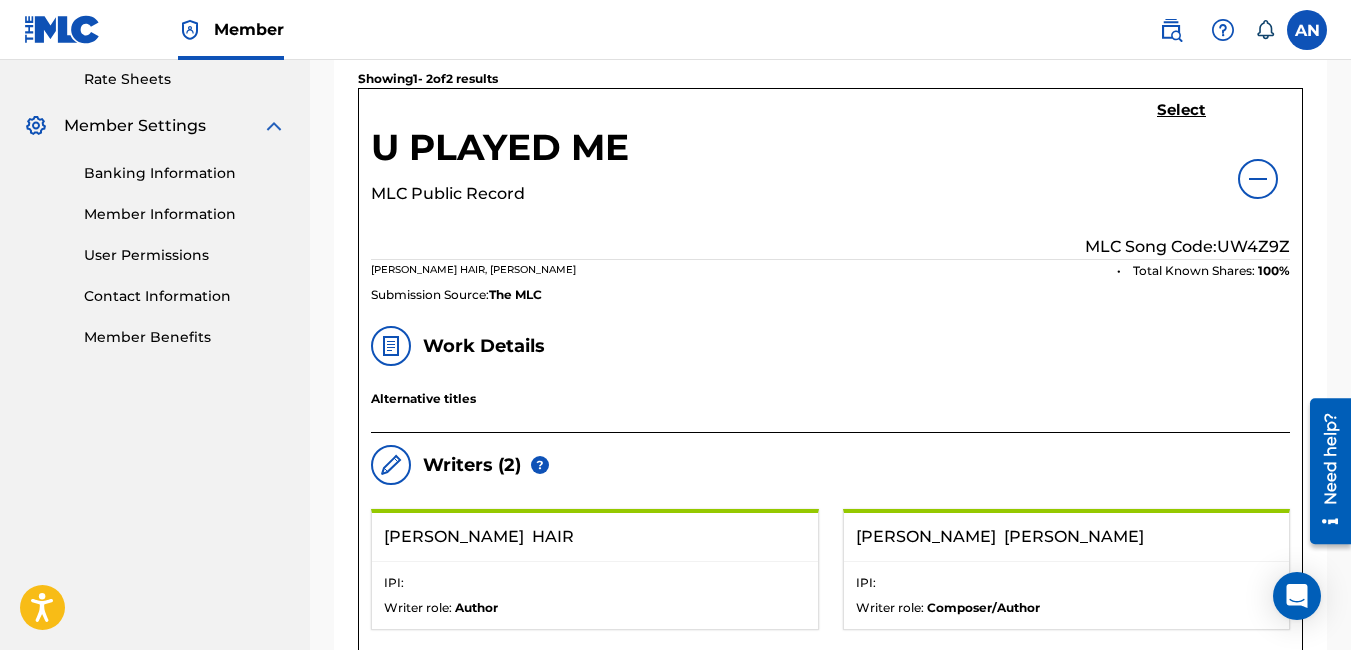 scroll, scrollTop: 806, scrollLeft: 0, axis: vertical 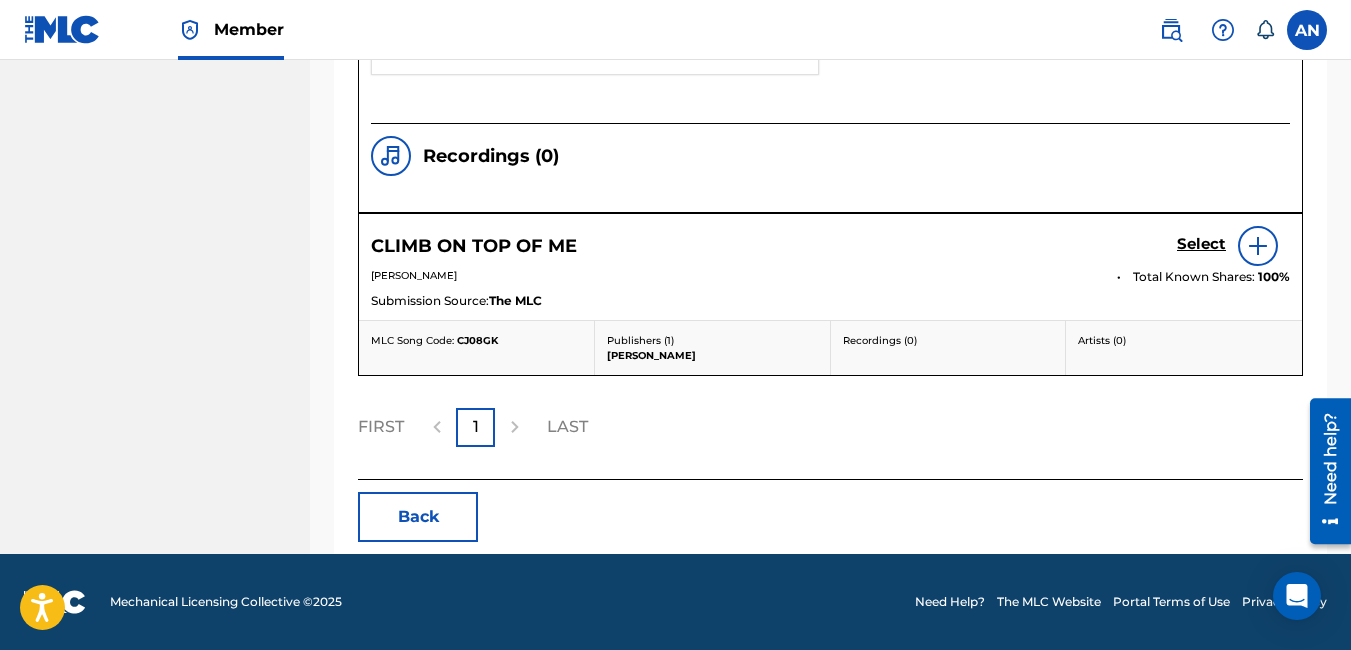 click at bounding box center (1258, 246) 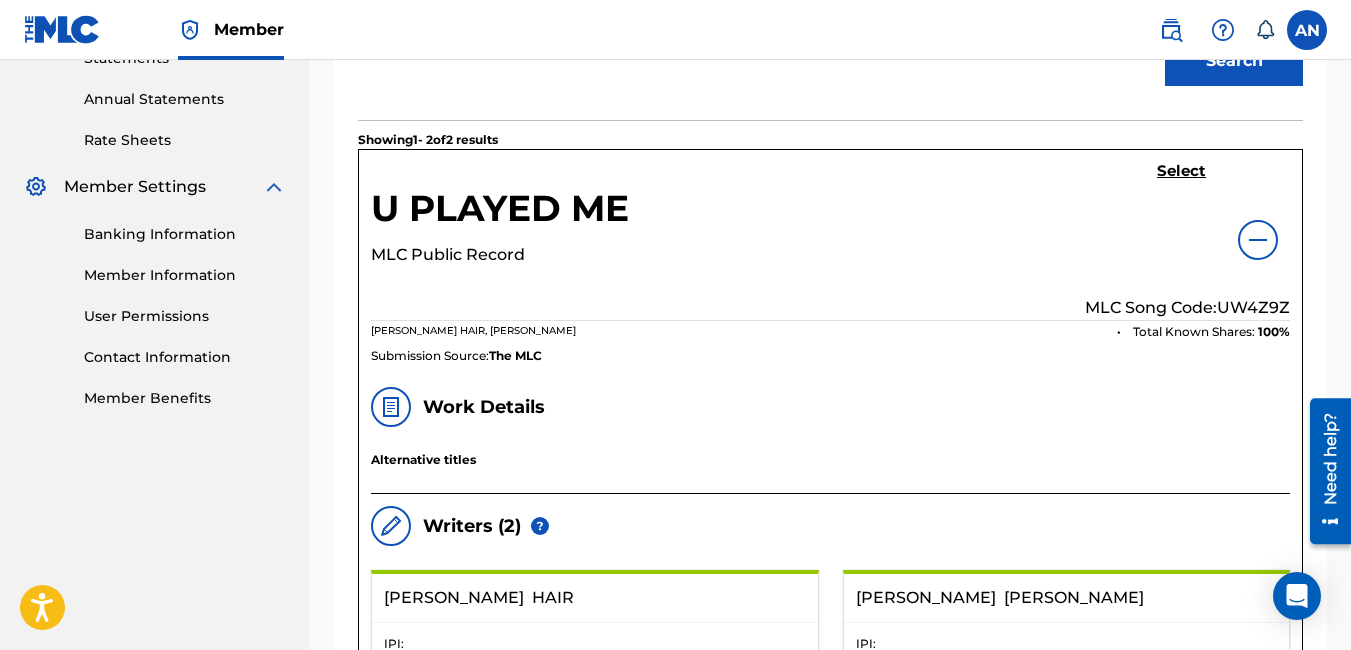 scroll, scrollTop: 742, scrollLeft: 0, axis: vertical 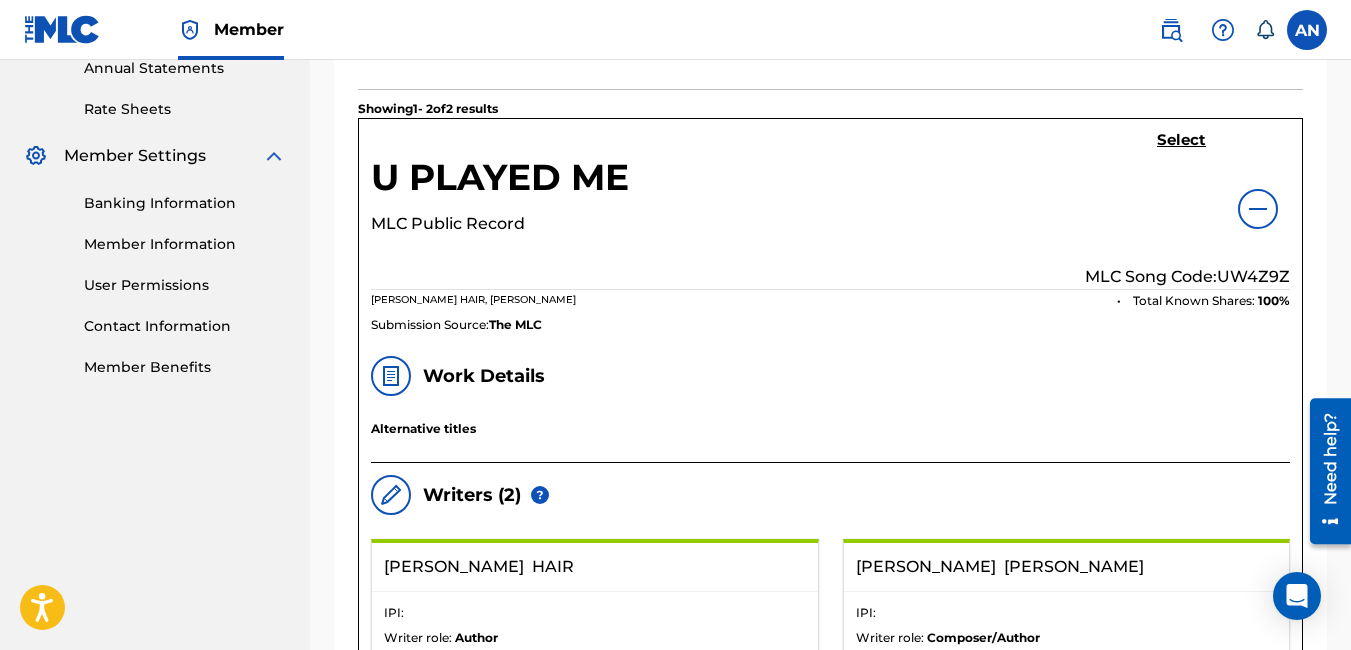 click on "Select" at bounding box center (1181, 140) 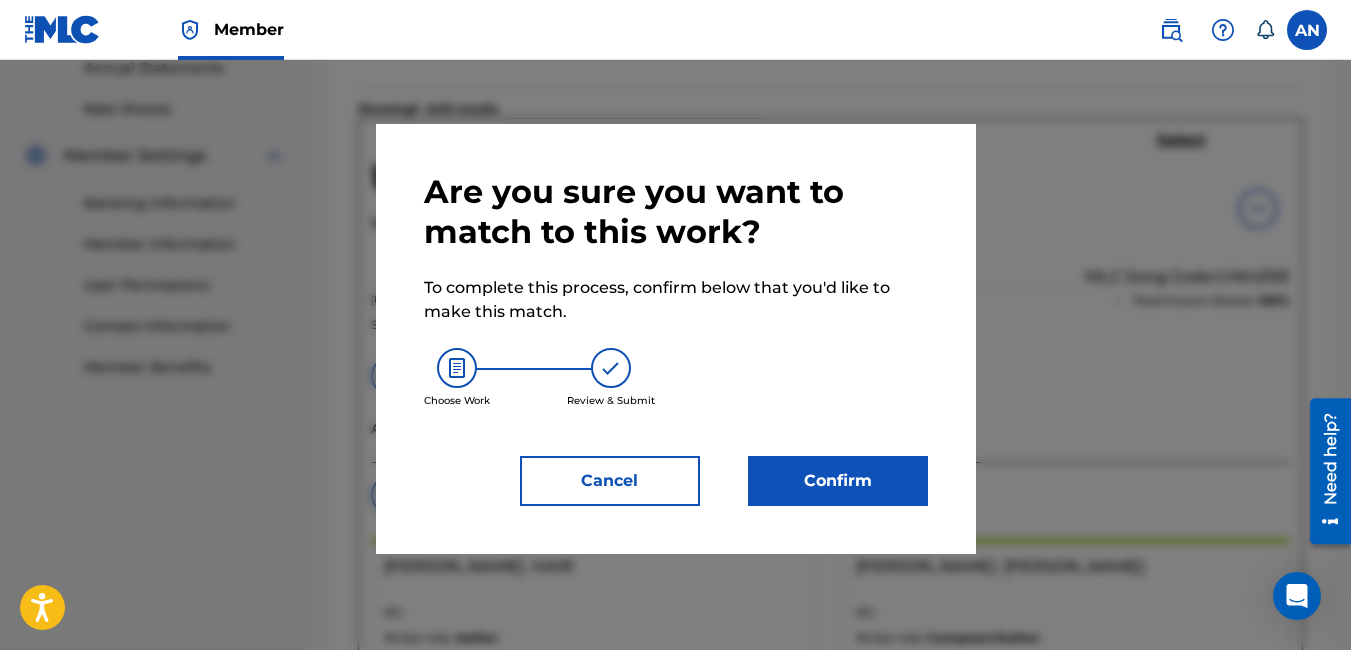 click on "Confirm" at bounding box center [838, 481] 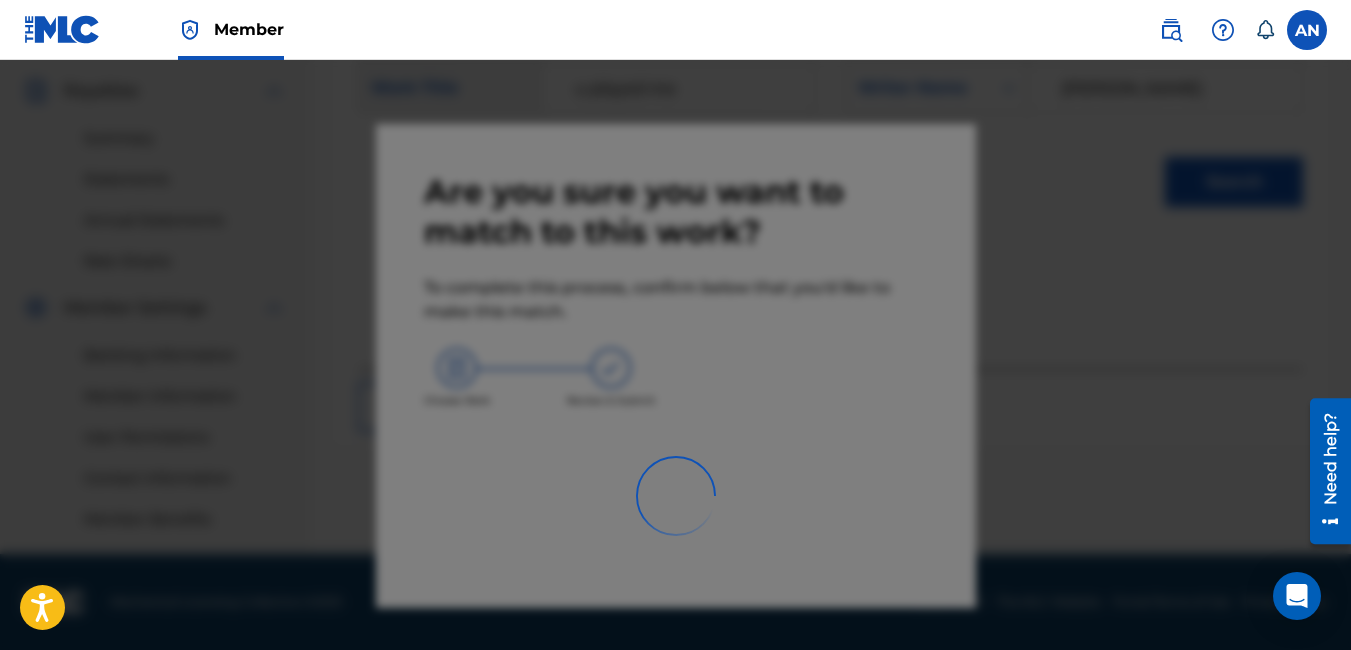 scroll, scrollTop: 590, scrollLeft: 0, axis: vertical 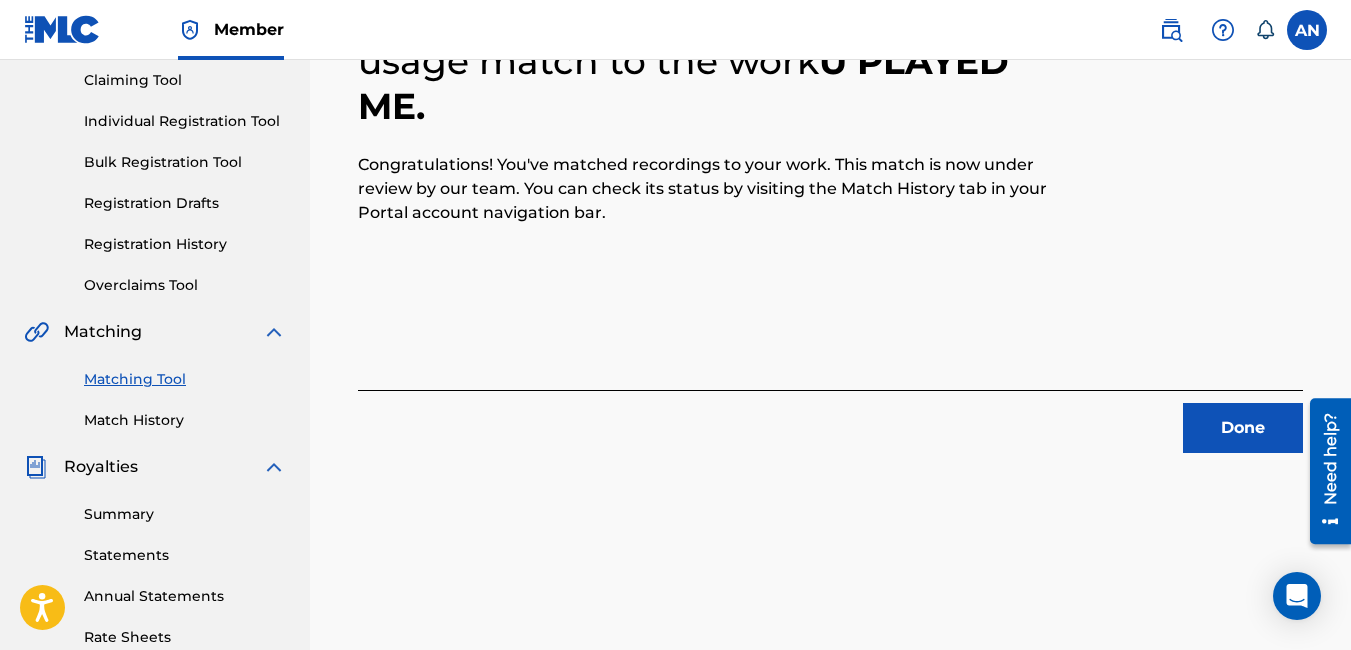 click on "15  Recording Groups   are pending usage match to the work  U PLAYED ME . Congratulations! You've matched recordings to your work. This match is now under review by our team. You can check its status by visiting the Match History tab in your Portal account navigation bar. Done" at bounding box center (830, 413) 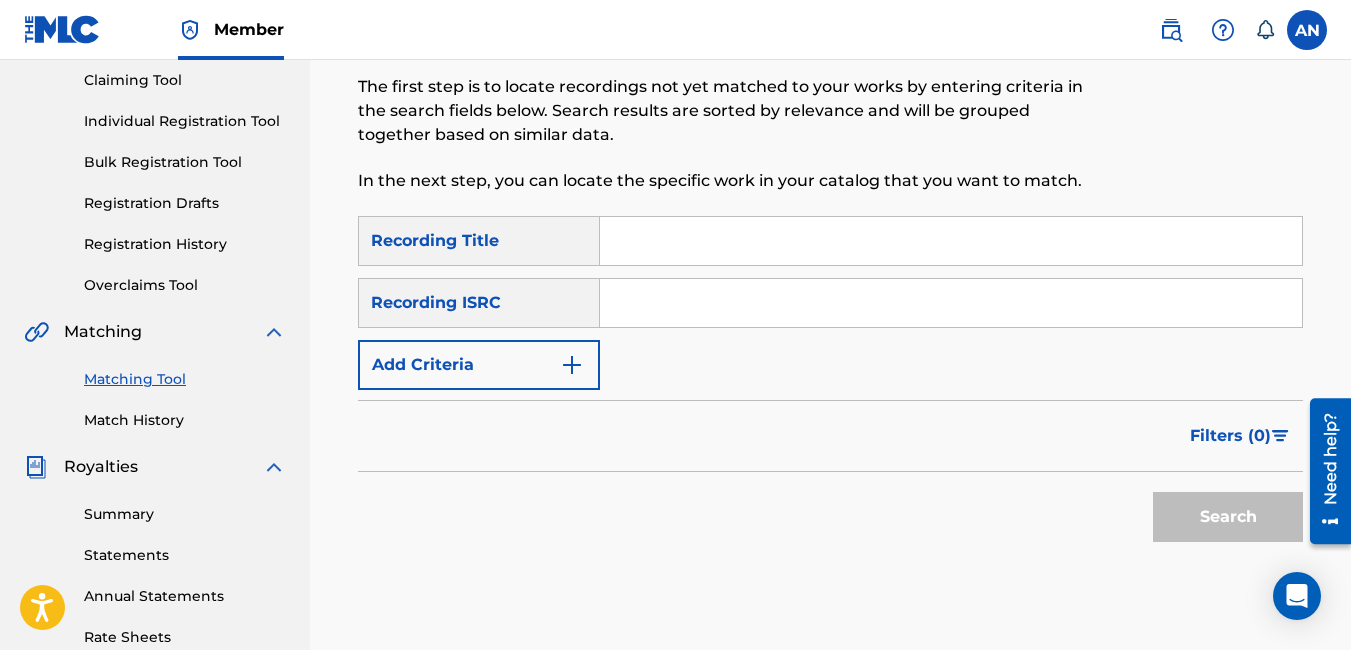 click at bounding box center (951, 241) 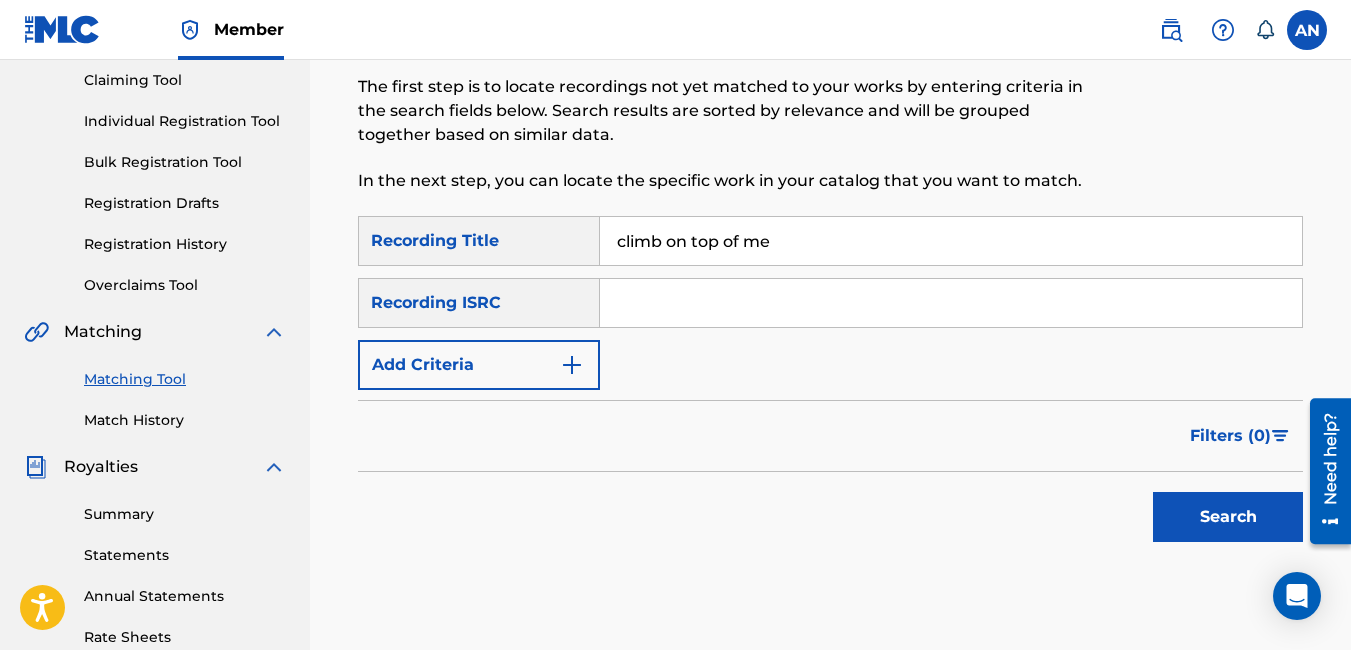 type on "climb on top of me" 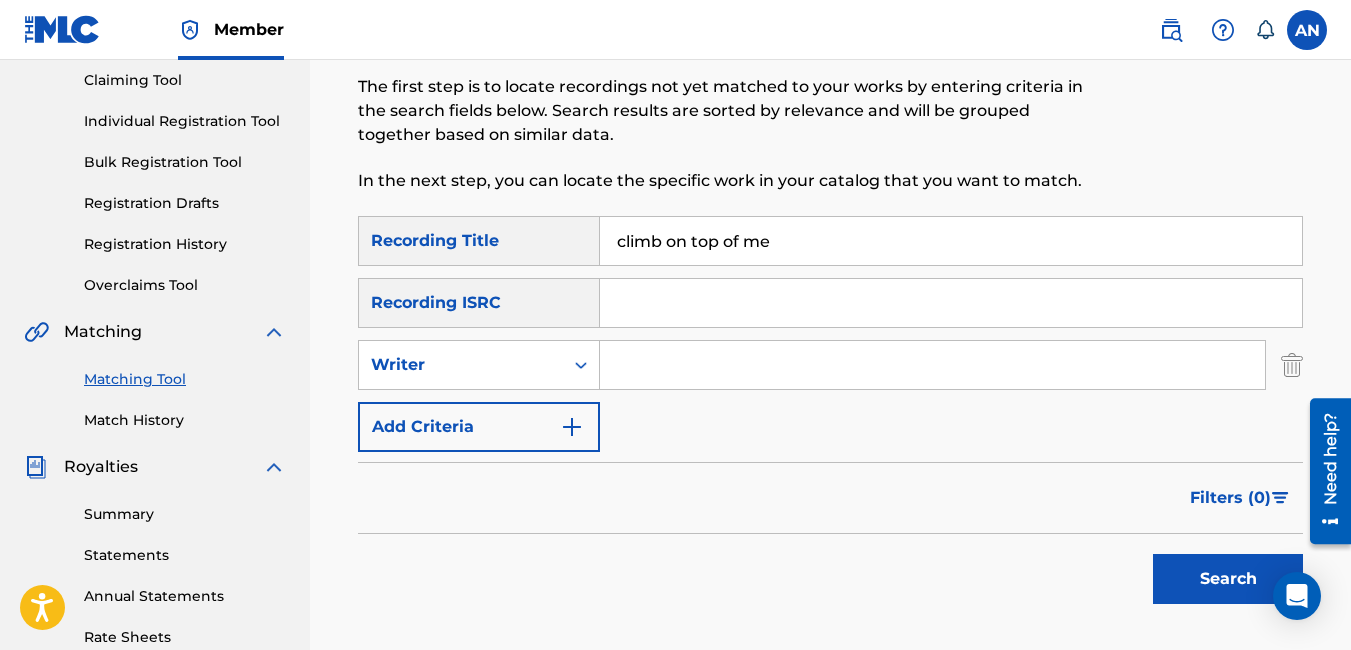 click at bounding box center (932, 365) 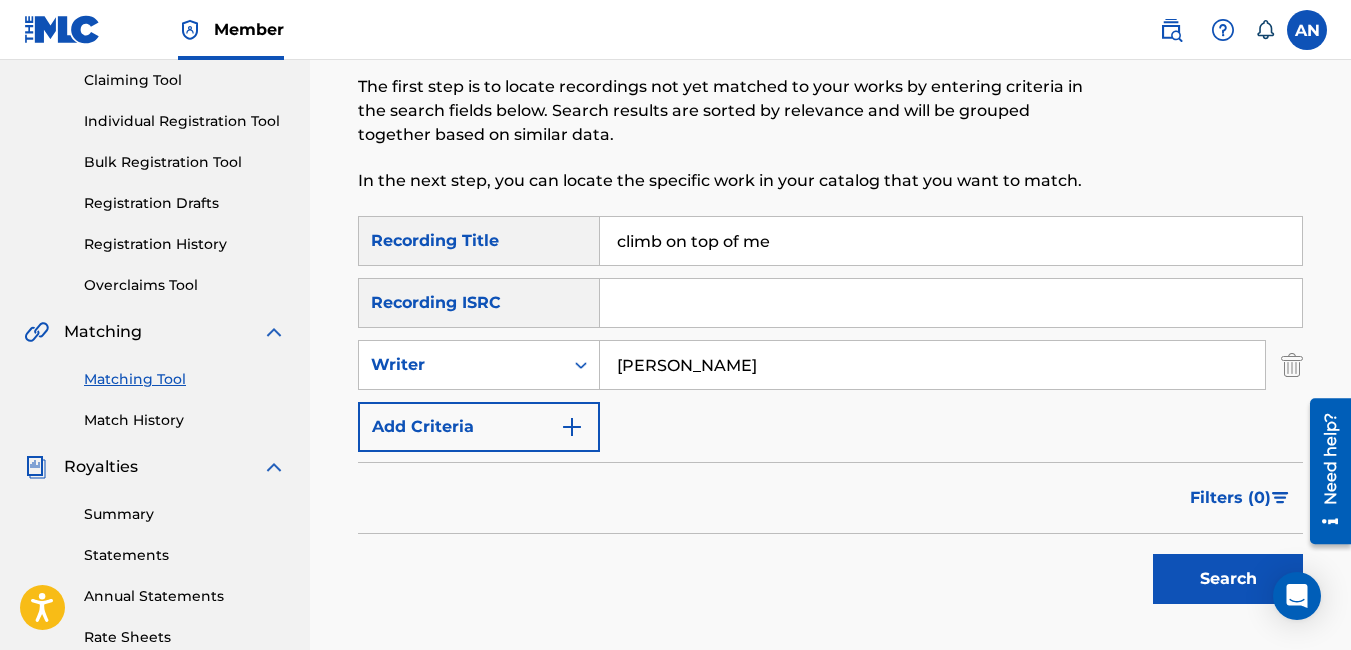 type on "andre nicholson" 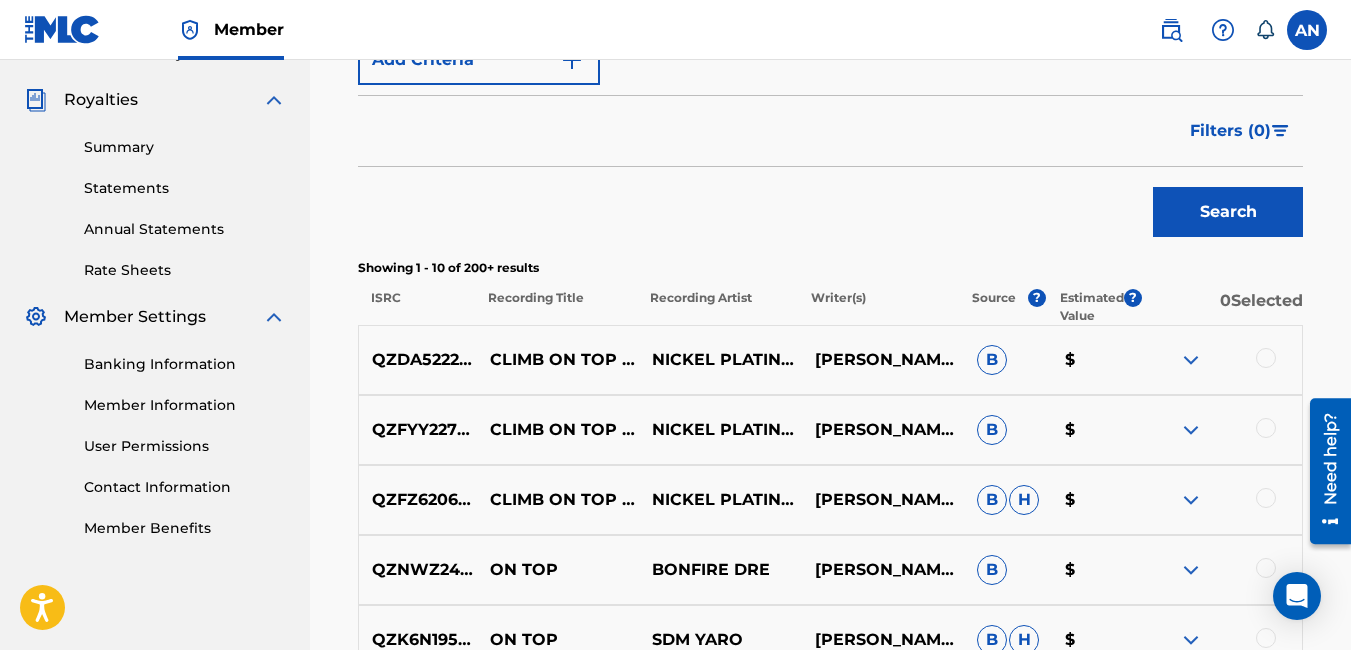 scroll, scrollTop: 644, scrollLeft: 0, axis: vertical 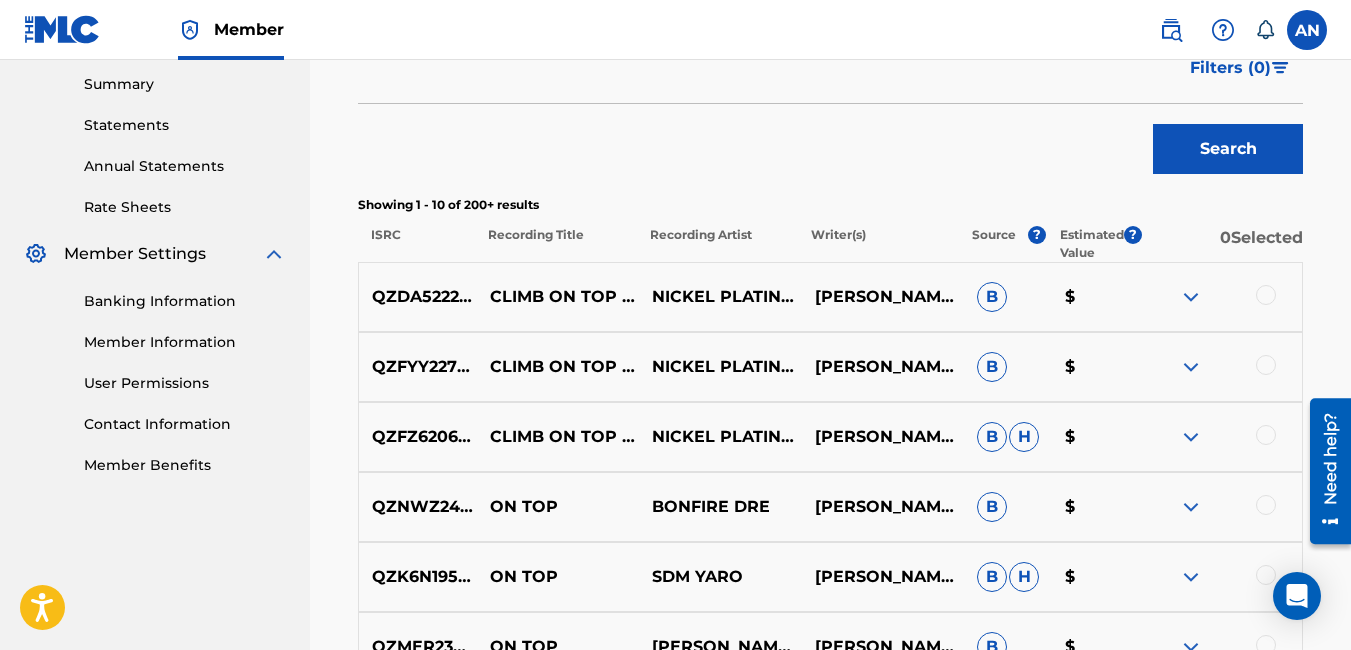click at bounding box center [1266, 295] 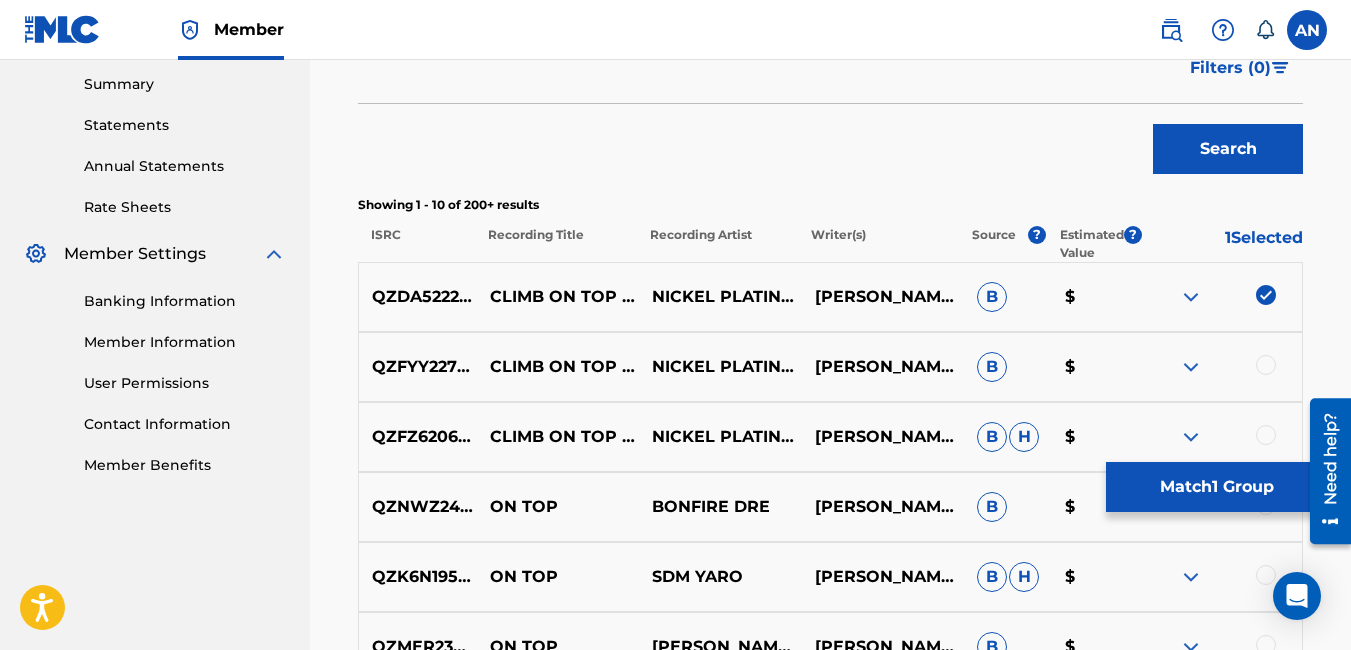 click at bounding box center [1266, 365] 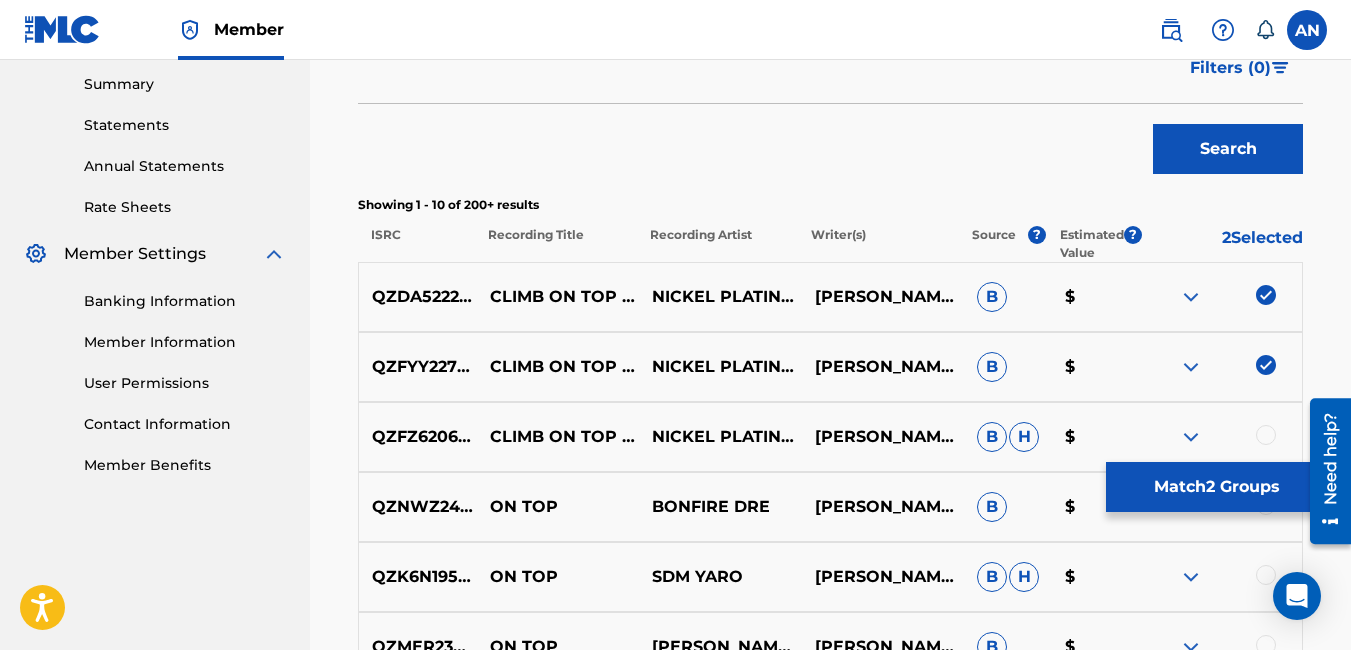 click at bounding box center [1266, 435] 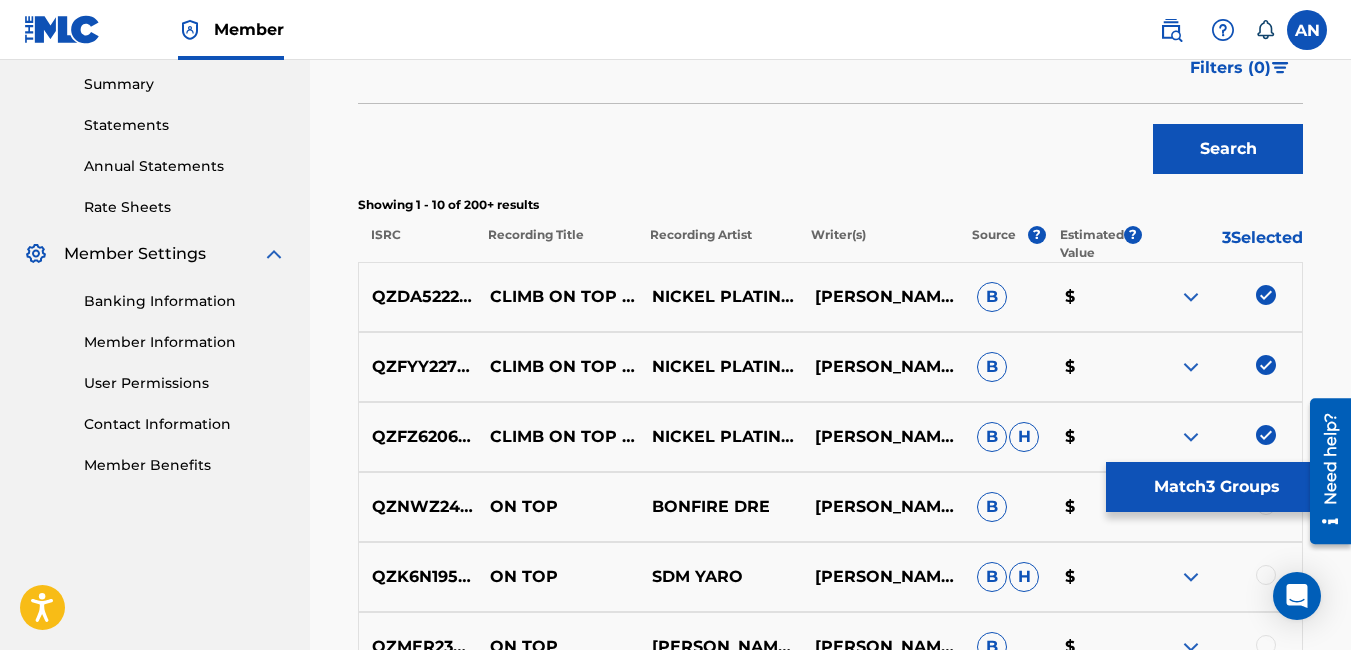 click on "Match  3 Groups" at bounding box center [1216, 487] 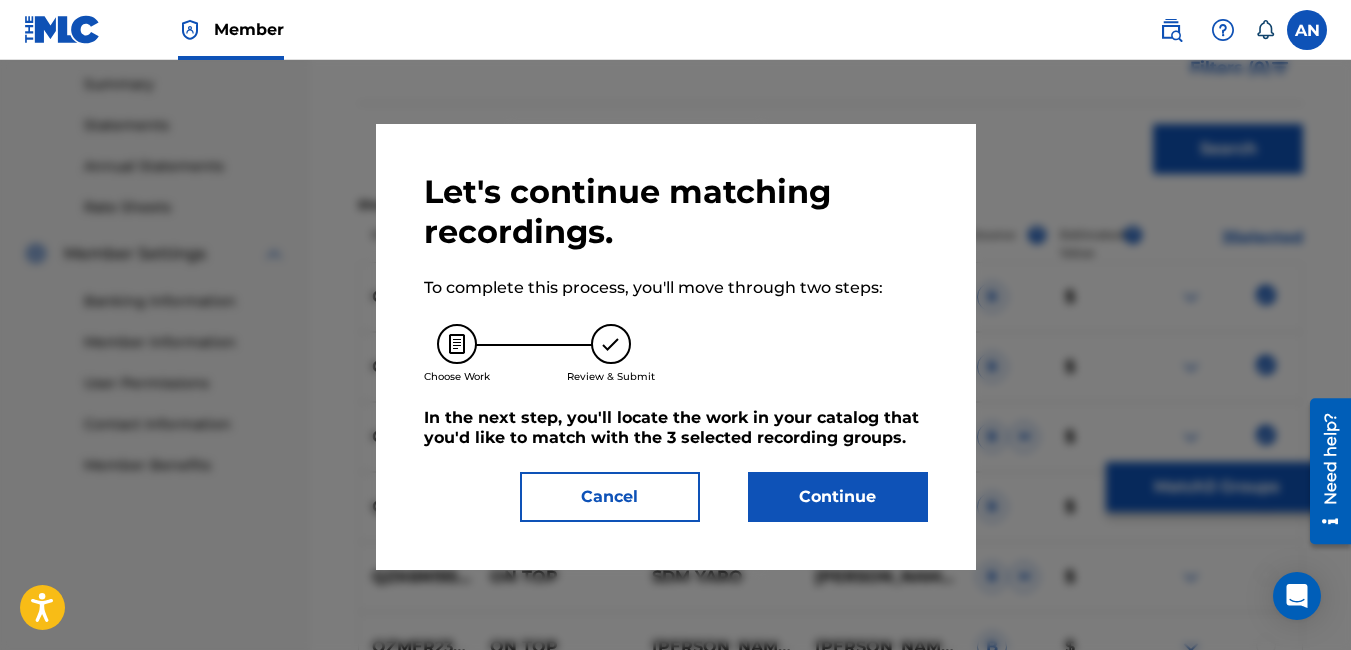 click on "Continue" at bounding box center [838, 497] 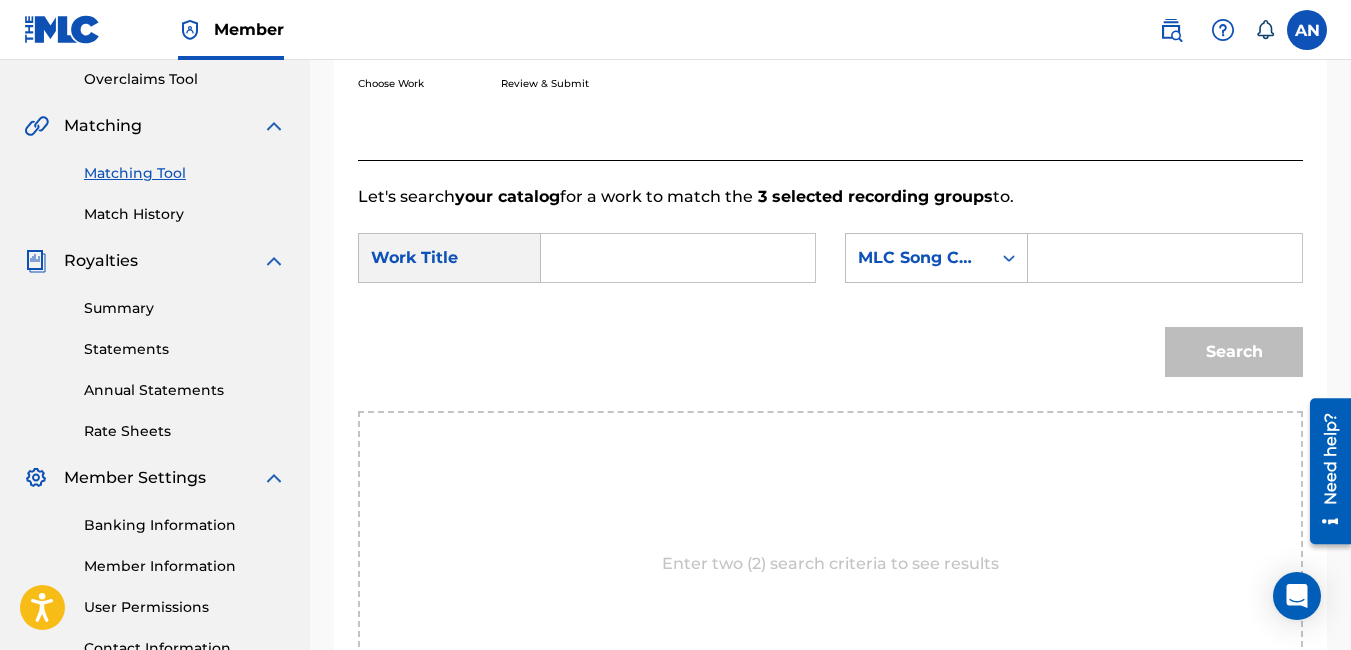 scroll, scrollTop: 342, scrollLeft: 0, axis: vertical 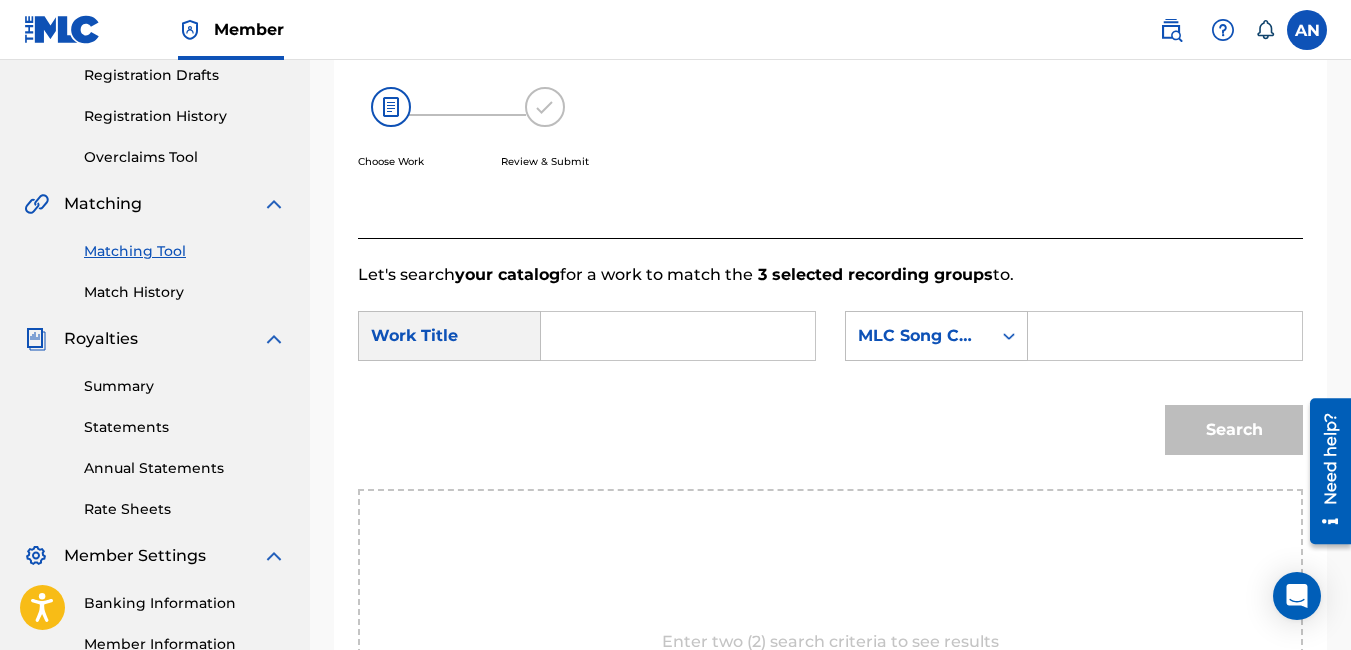 click at bounding box center [678, 336] 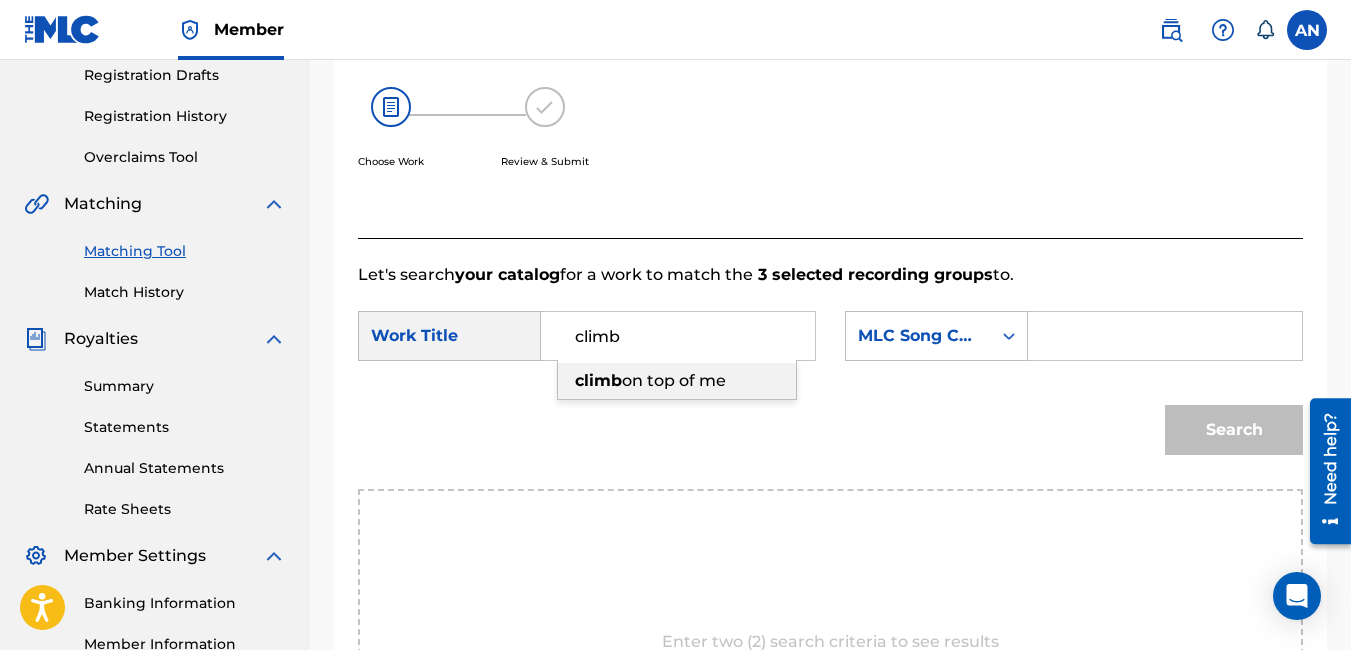 click on "on top of me" at bounding box center (674, 380) 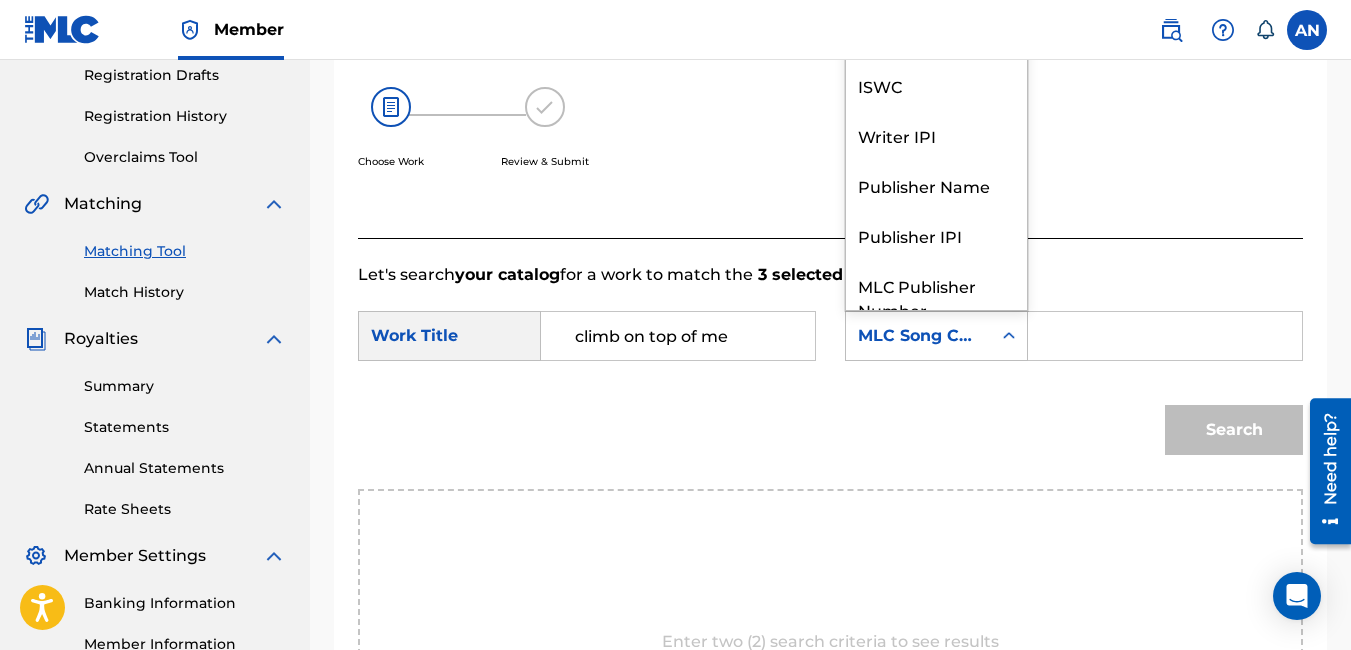 click 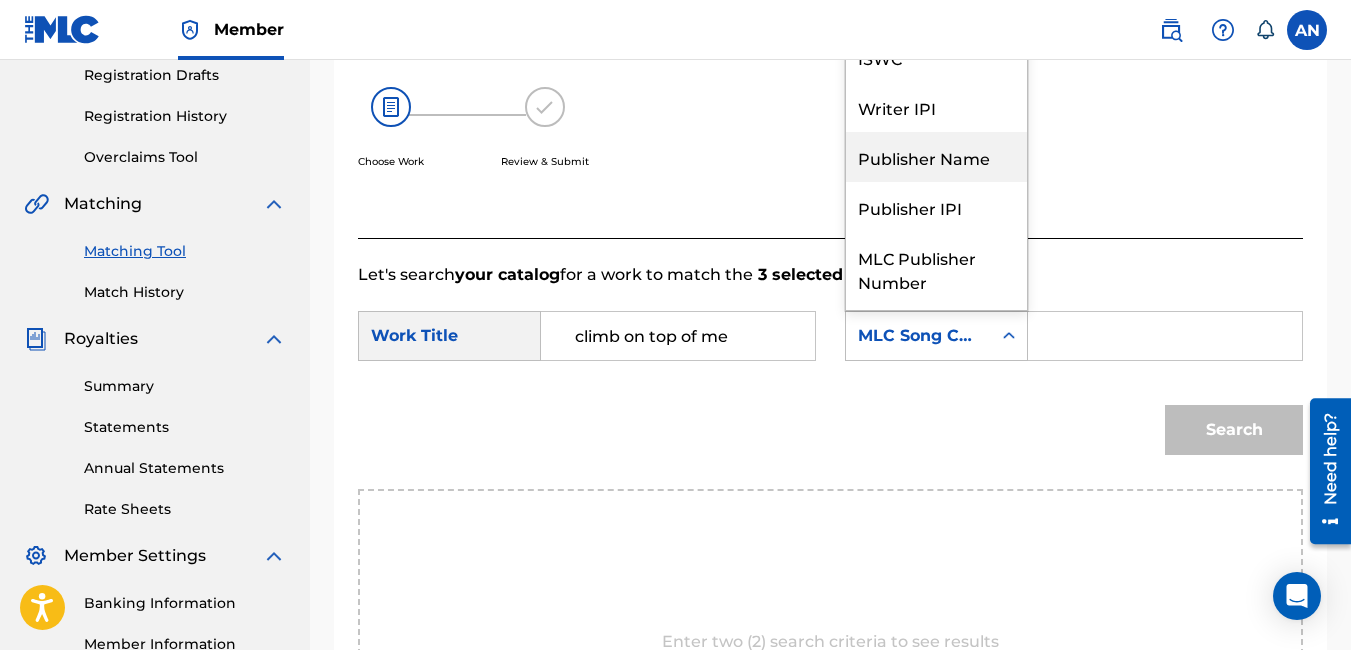 scroll, scrollTop: 5, scrollLeft: 0, axis: vertical 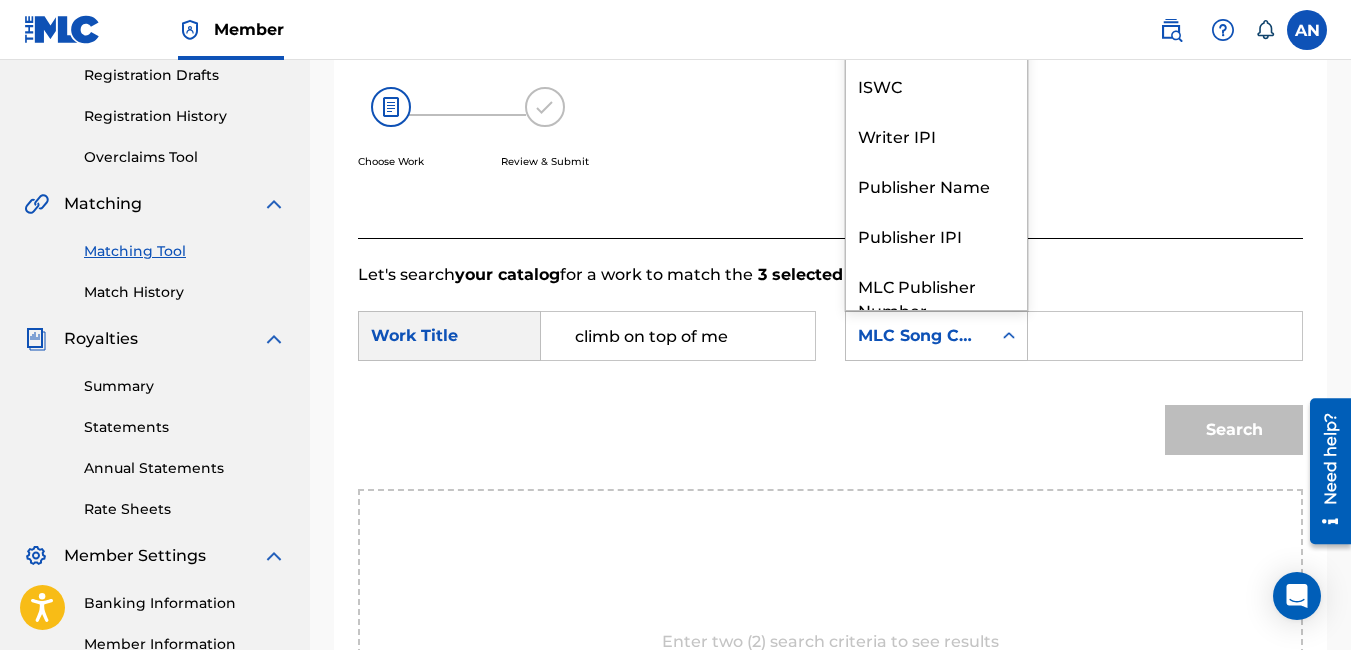 click on "Writer Name" at bounding box center [936, 35] 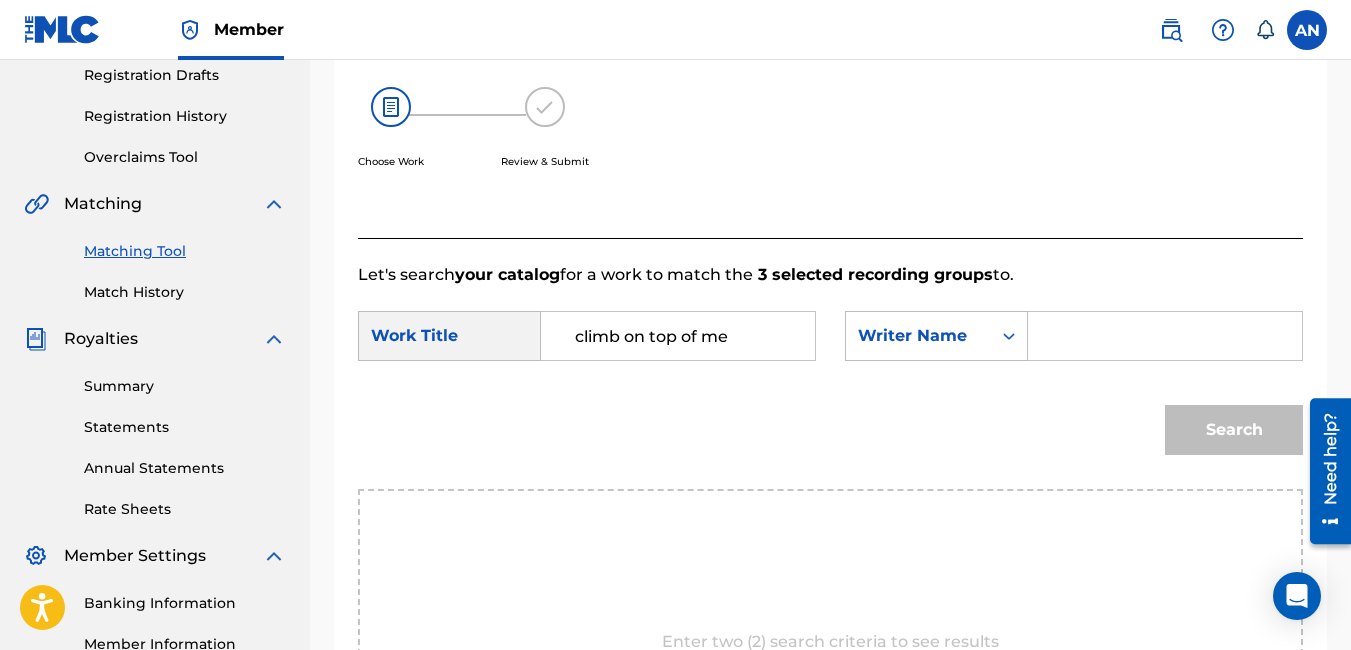 click at bounding box center [1165, 336] 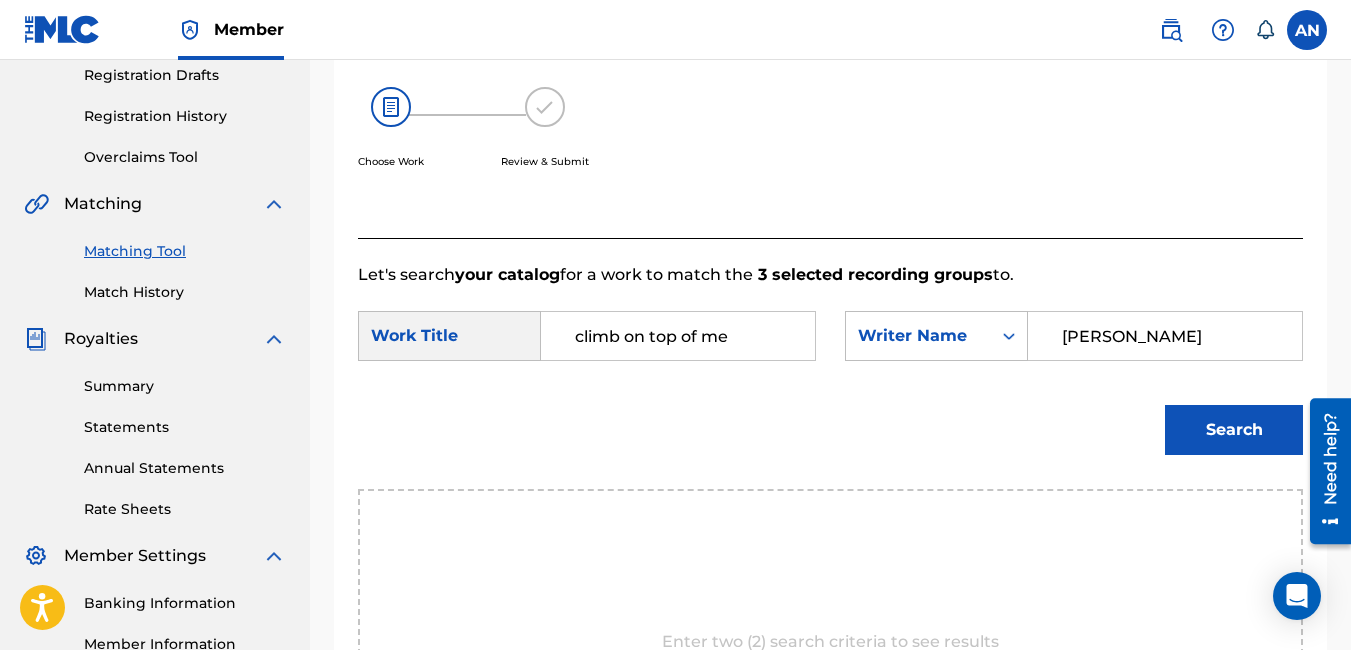 type on "andre nicholson" 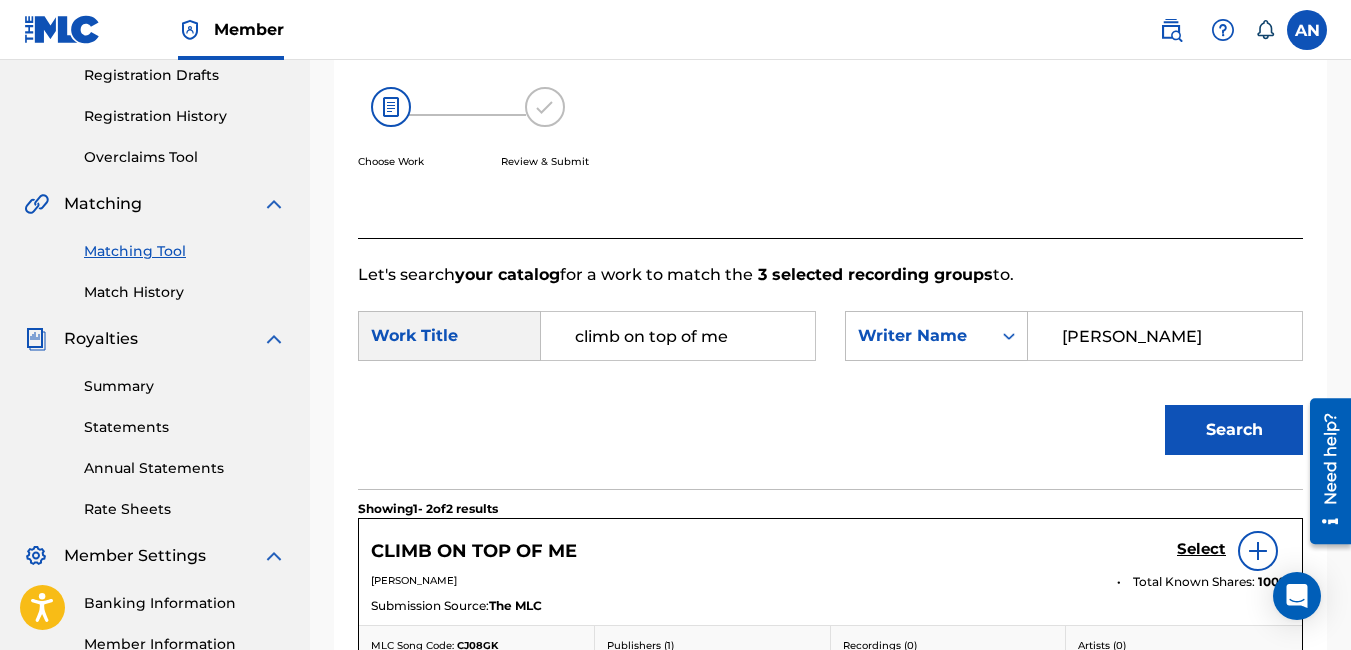 click on "Select" at bounding box center [1201, 549] 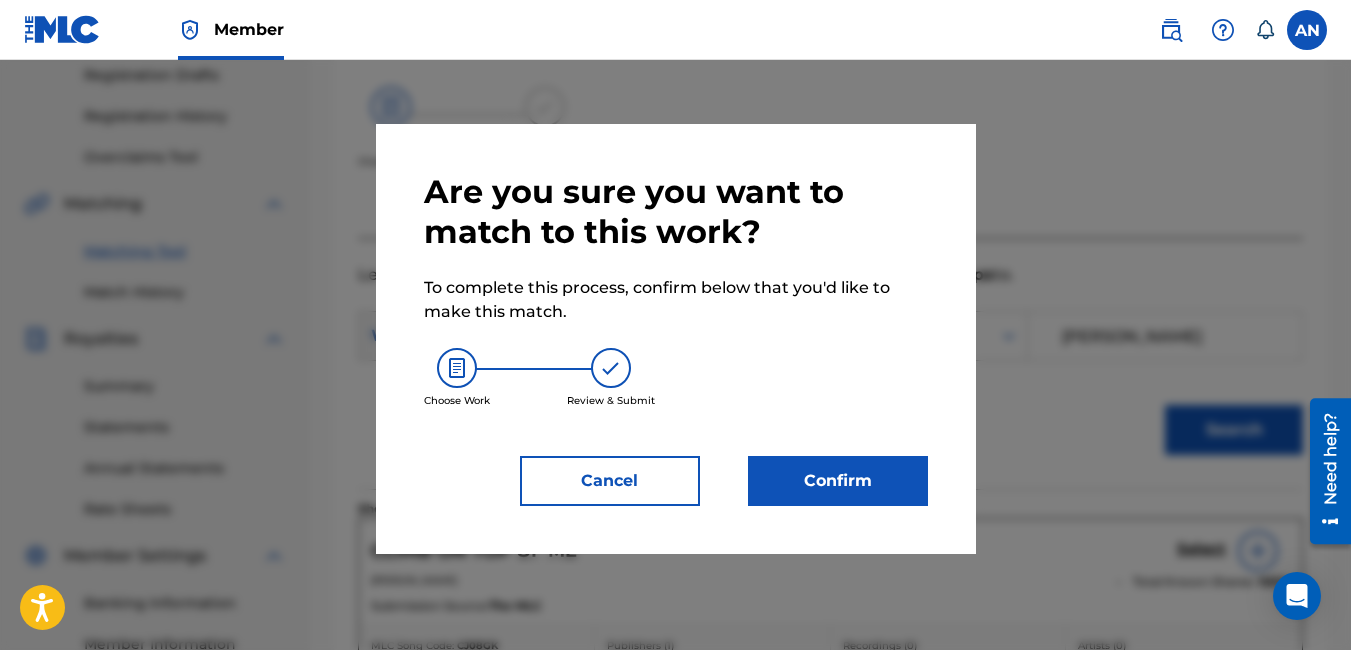 click on "Confirm" at bounding box center (838, 481) 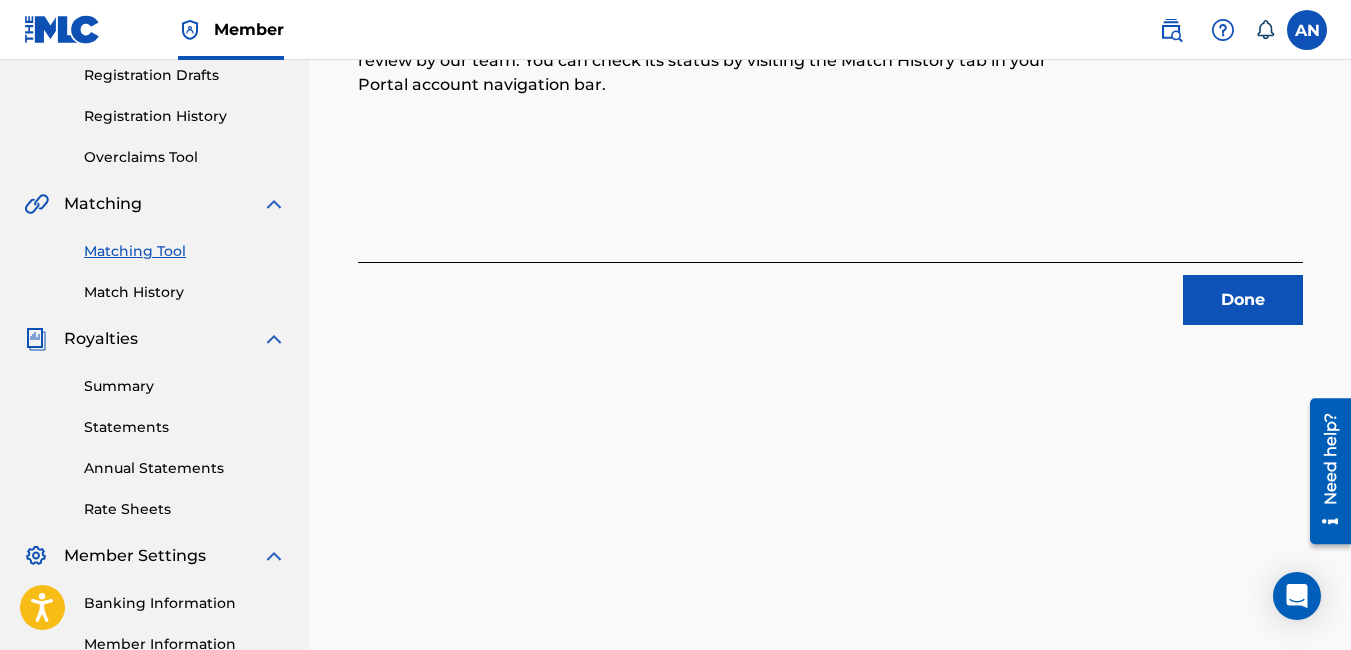 click on "Done" at bounding box center [1243, 300] 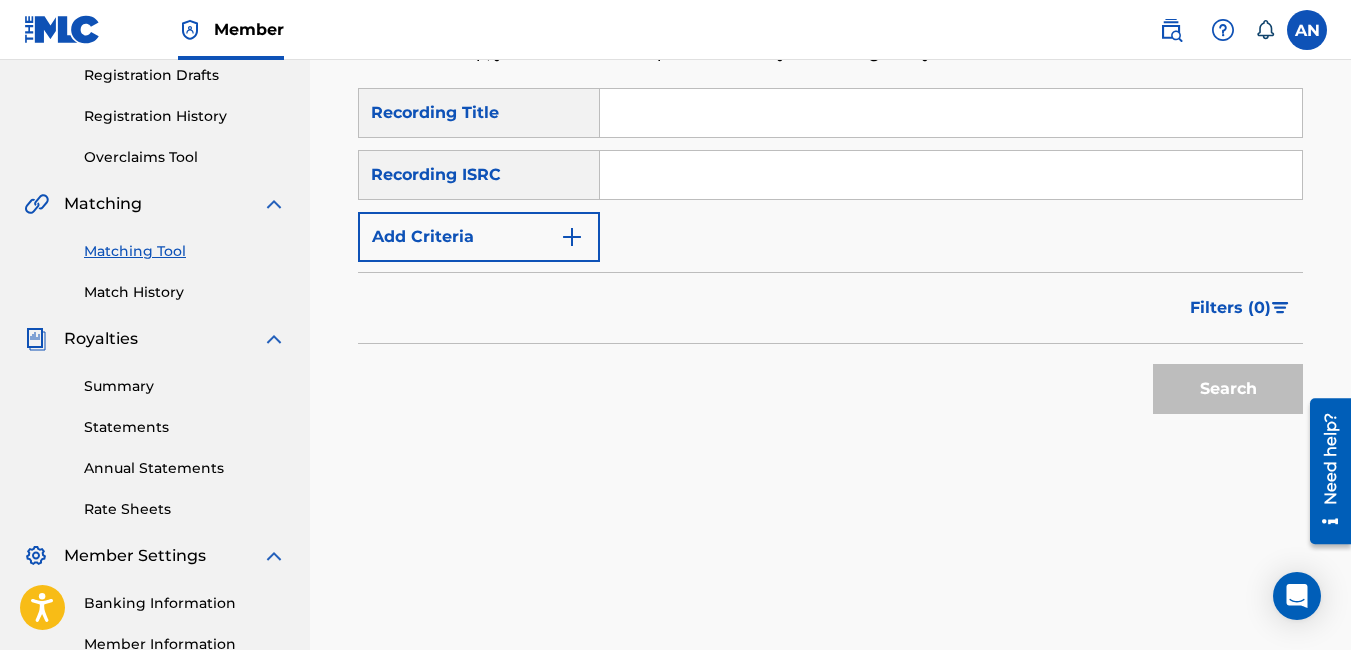 click on "Match History" at bounding box center (185, 292) 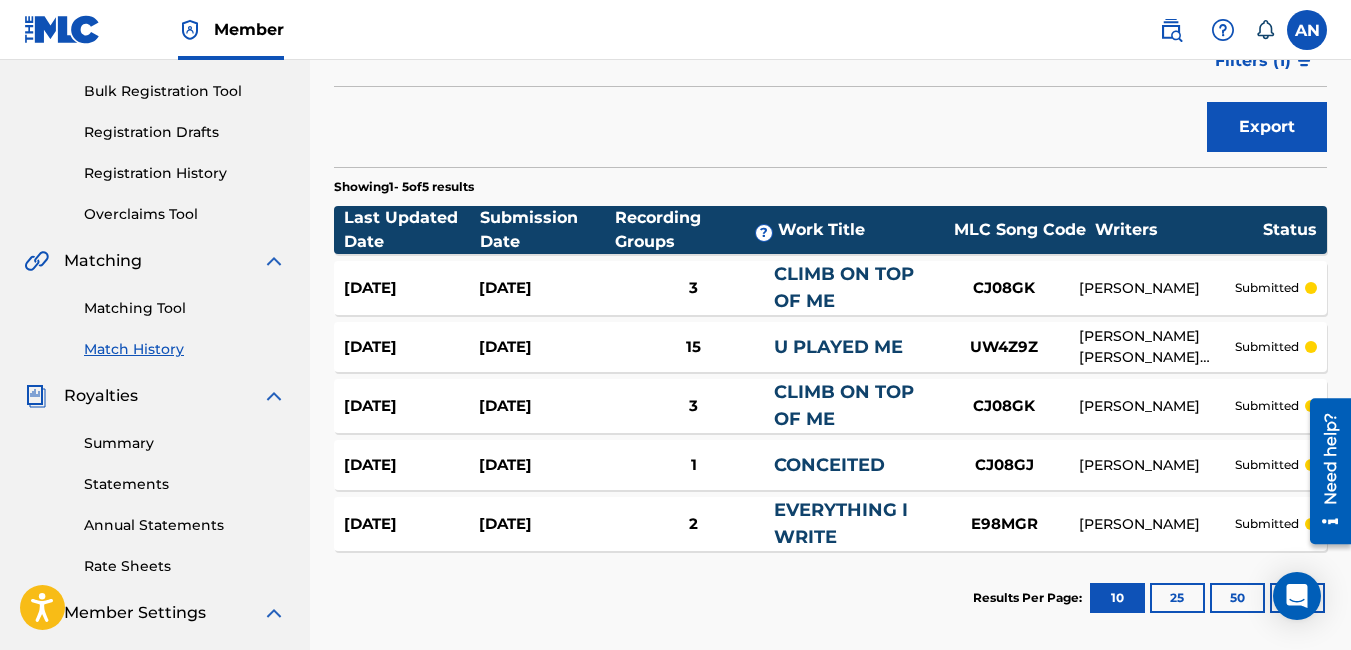 scroll, scrollTop: 288, scrollLeft: 0, axis: vertical 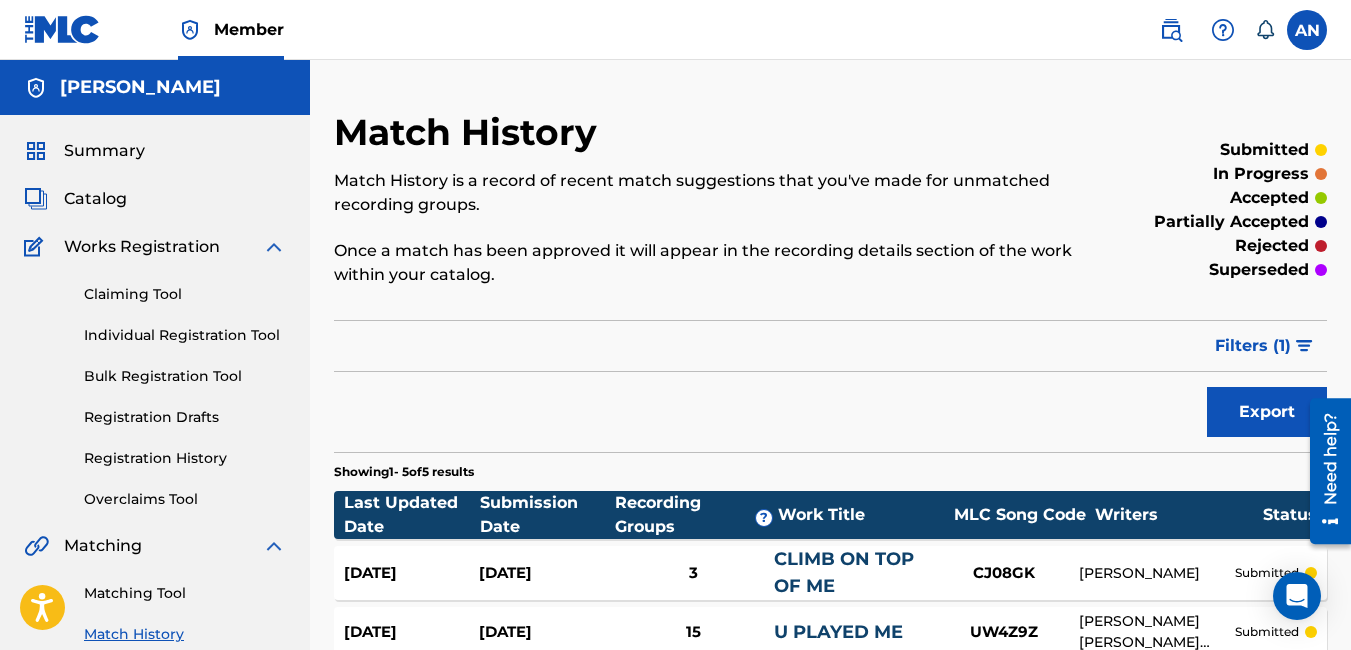 click on "Matching Tool" at bounding box center [185, 593] 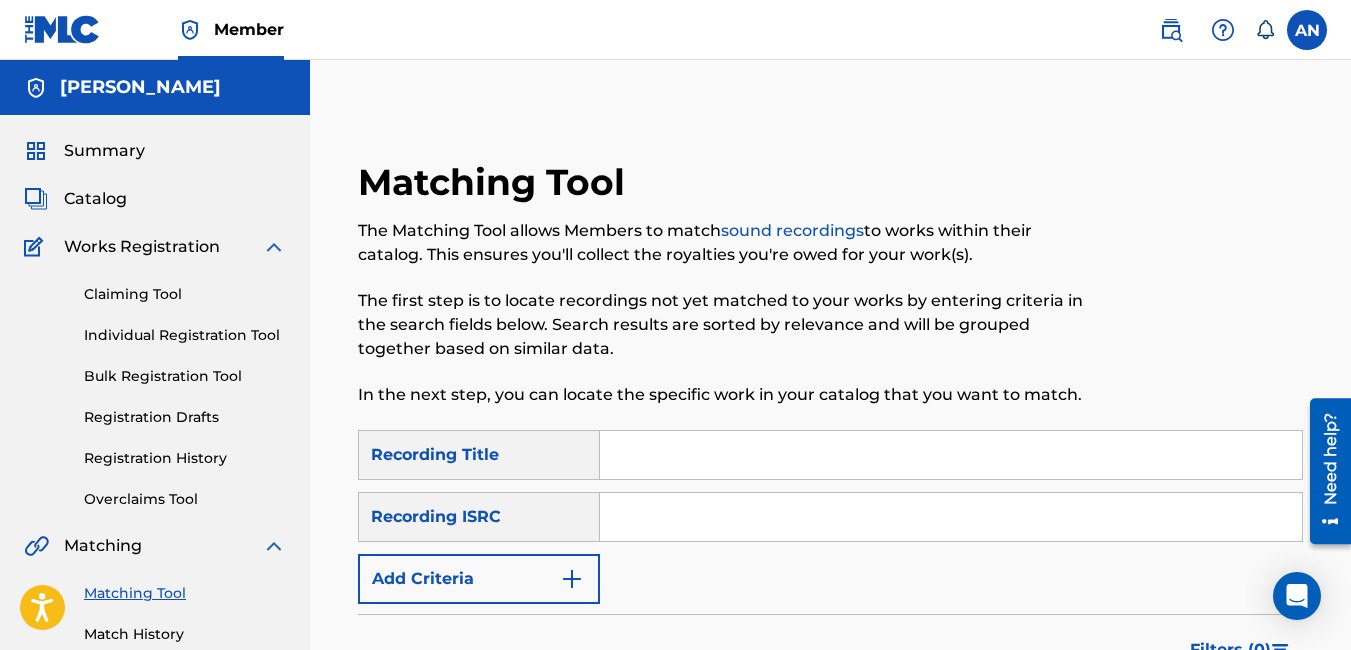 click at bounding box center [951, 455] 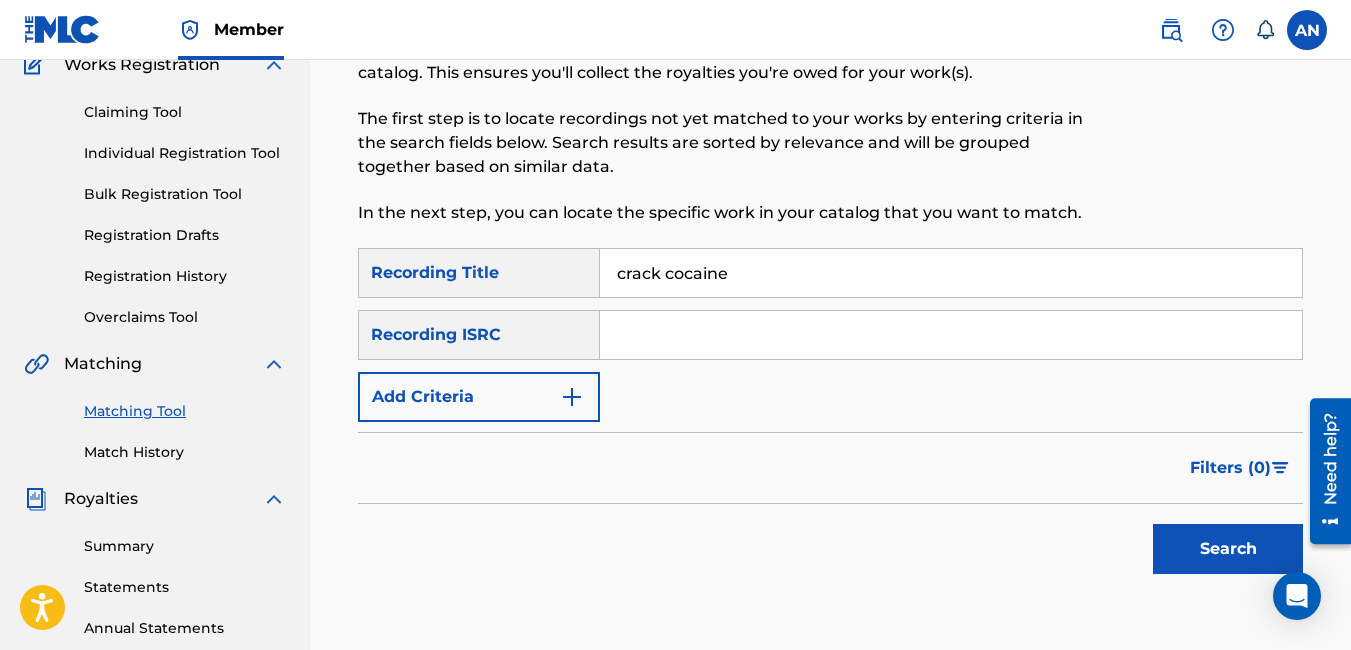 scroll, scrollTop: 200, scrollLeft: 0, axis: vertical 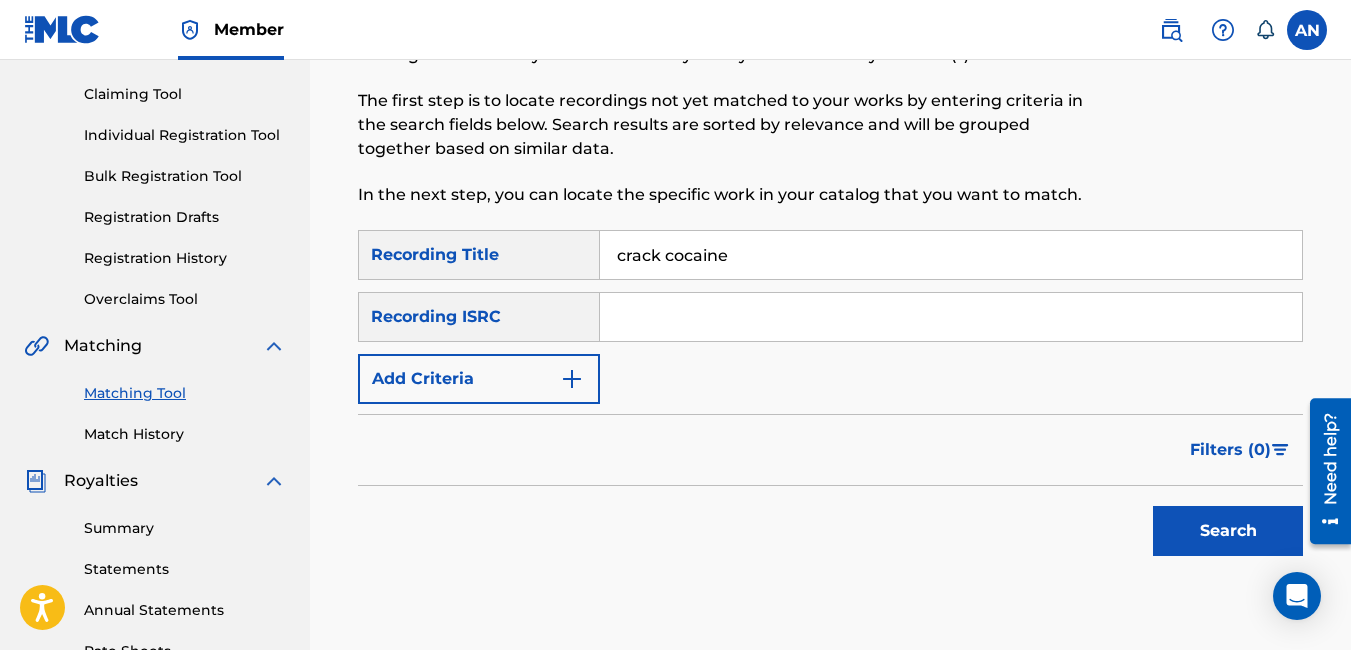 type on "crack cocaine" 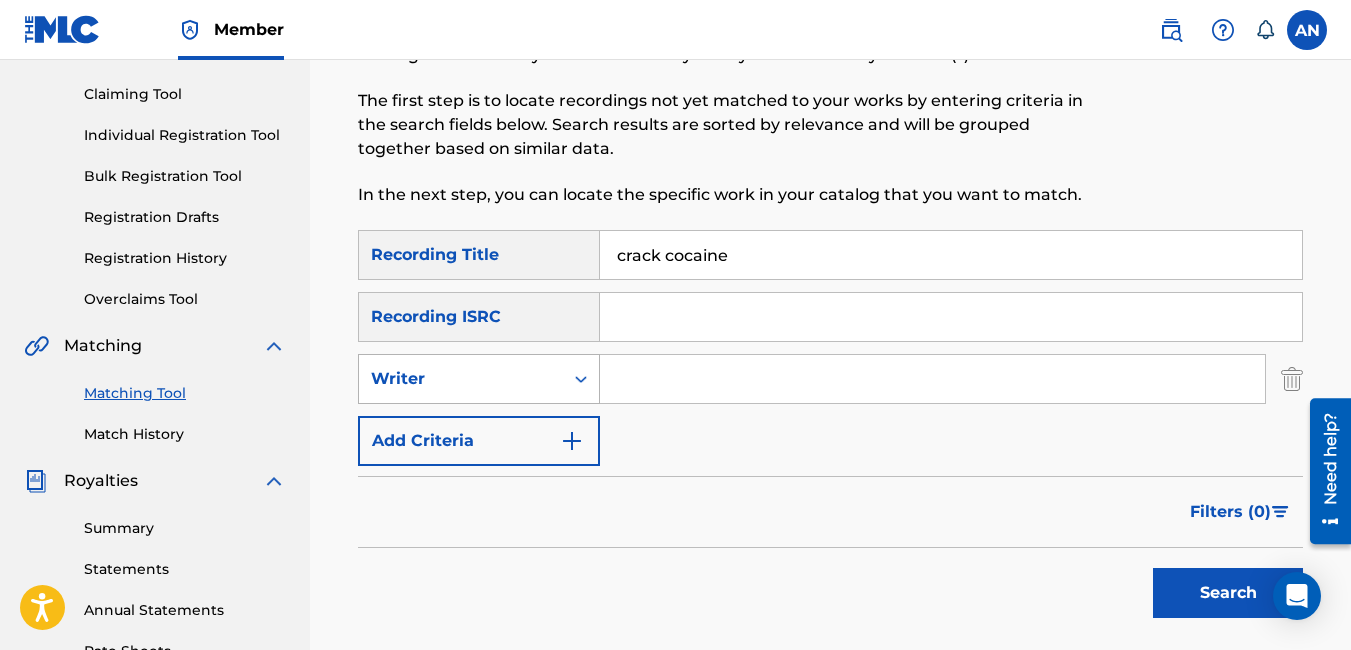 scroll, scrollTop: 100, scrollLeft: 0, axis: vertical 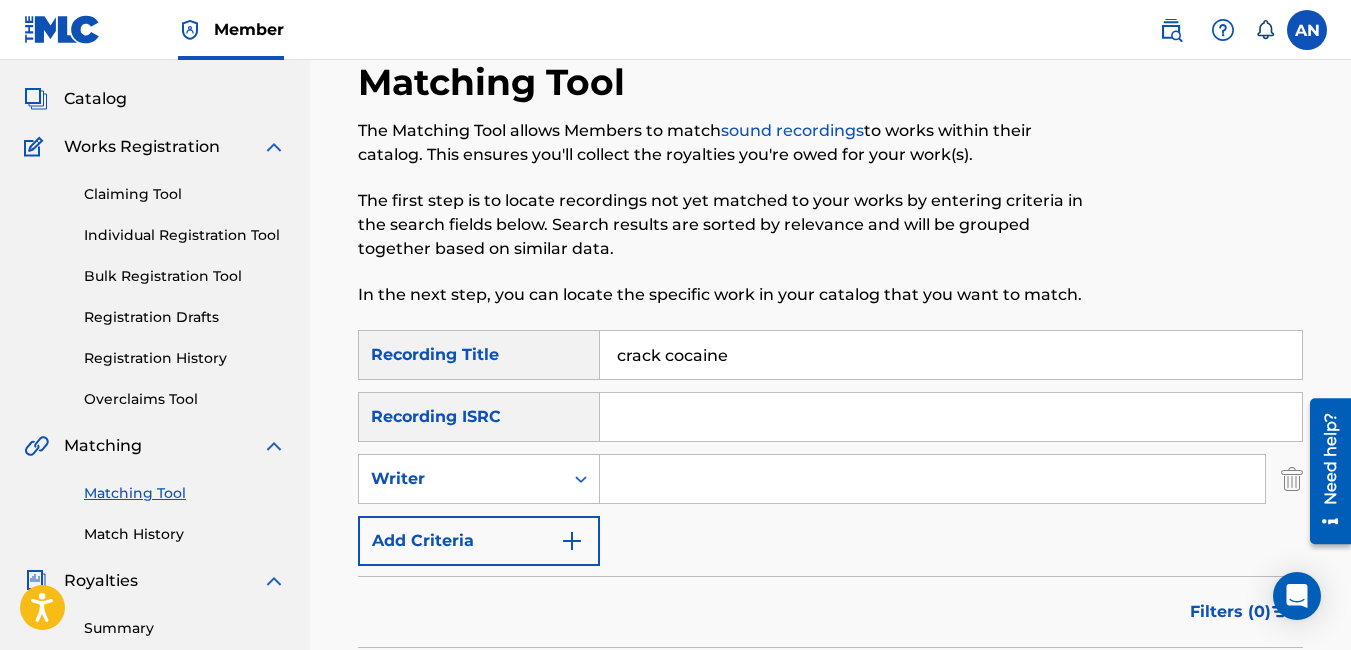 click on "Add Criteria" at bounding box center (479, 541) 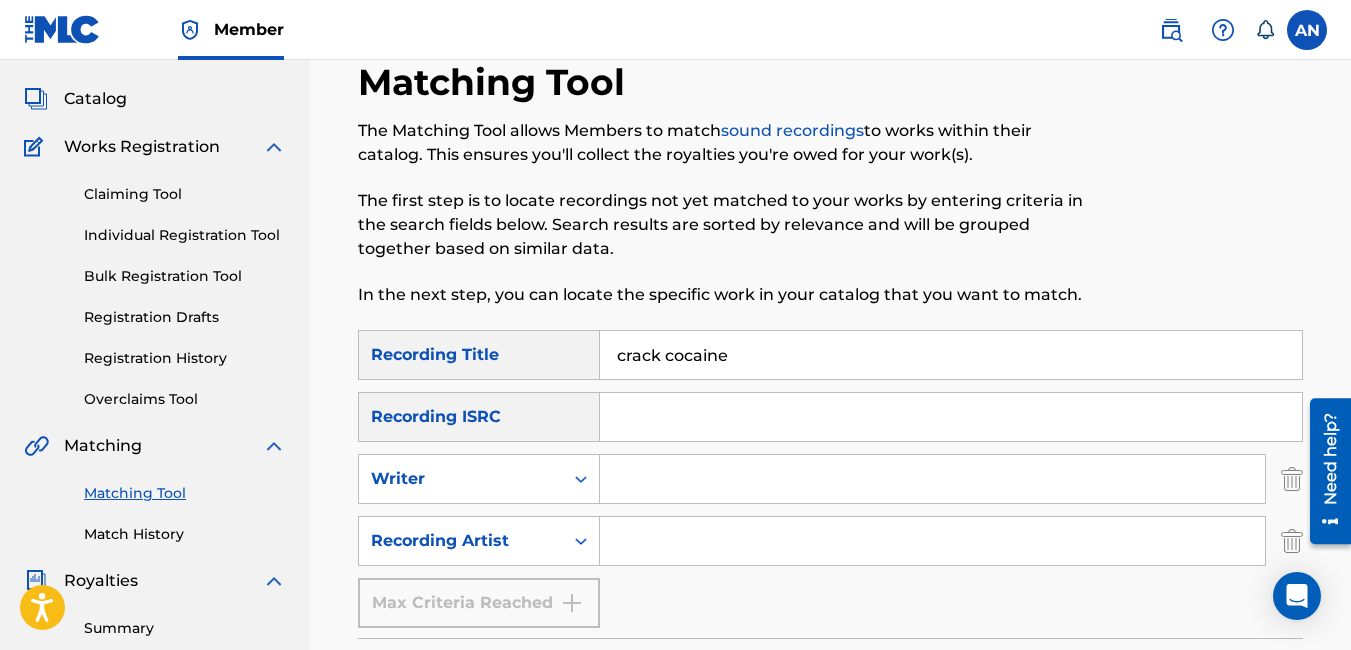 click at bounding box center [932, 541] 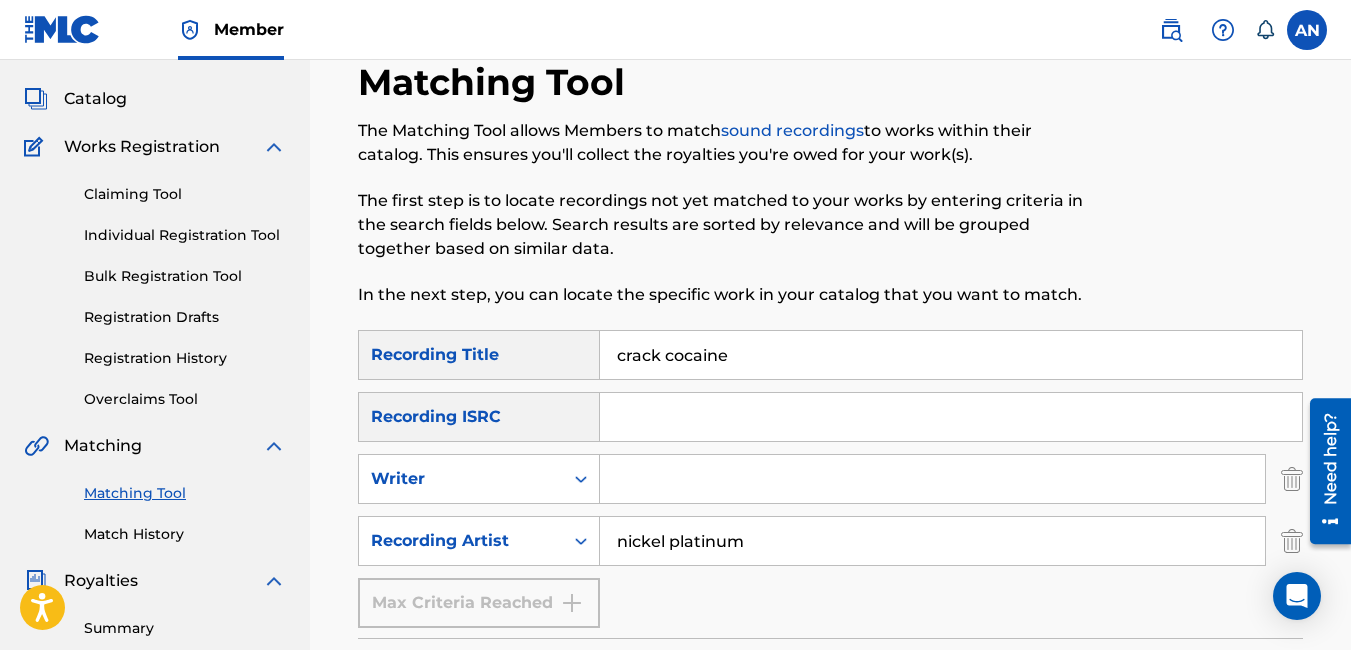 type on "nickel platinum" 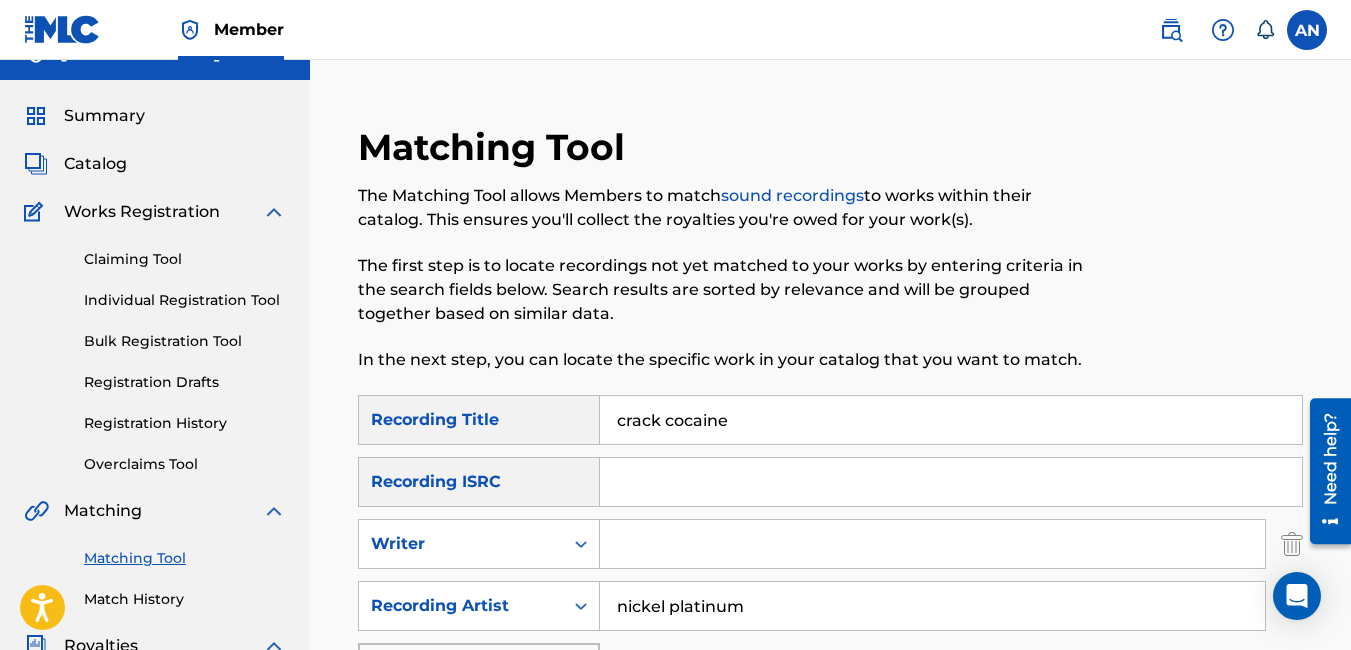click on "SearchWithCriteriac6e2e771-378e-4ae6-bbc9-fcfa634c3dc6 Recording Title crack cocaine SearchWithCriteria4a6101b6-2f41-452e-a14f-384ceda94dc3 Recording ISRC SearchWithCriteriaed016e58-0c89-4ed7-8894-40079a01c188 Writer SearchWithCriteria46324dce-a63b-4d80-b424-11c1bd96fa3a Recording Artist nickel platinum Max Criteria Reached Filter Estimated Value All $$$$$ $$$$ $$$ $$ $ Source All Blanket License Historical Unmatched Remove Filters Apply Filters Filters ( 0 ) Search" at bounding box center (830, 625) 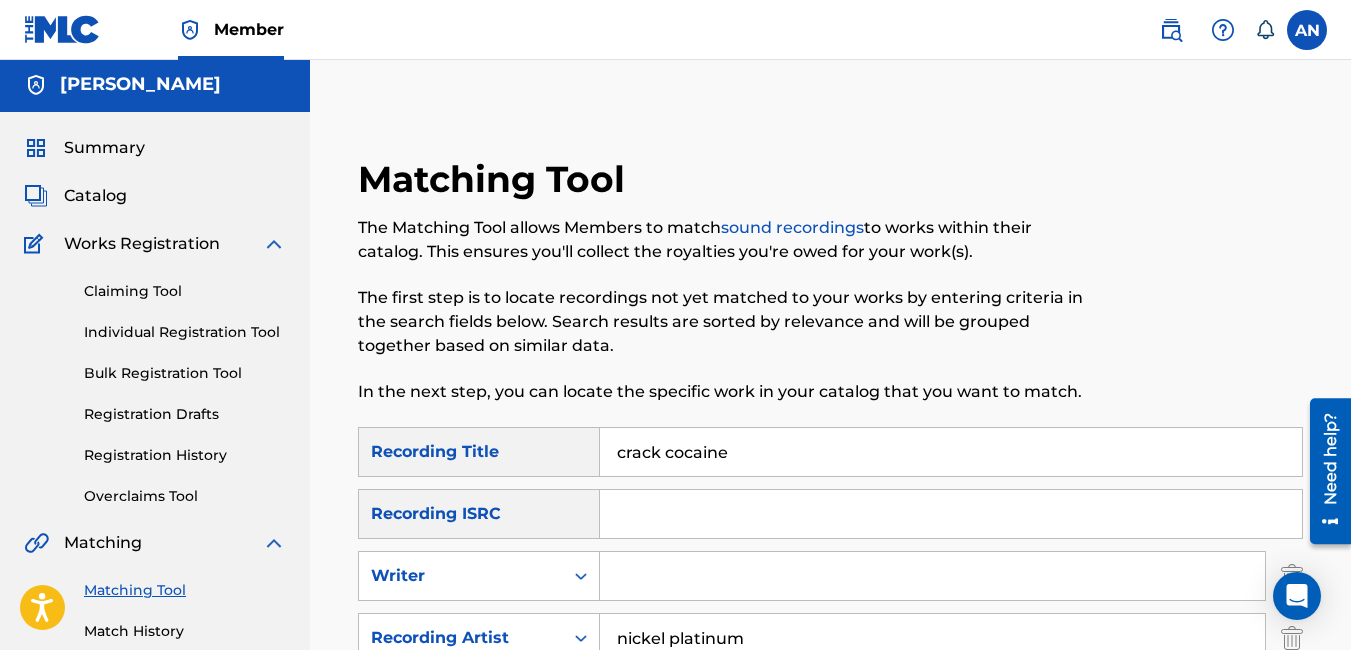 scroll, scrollTop: 0, scrollLeft: 0, axis: both 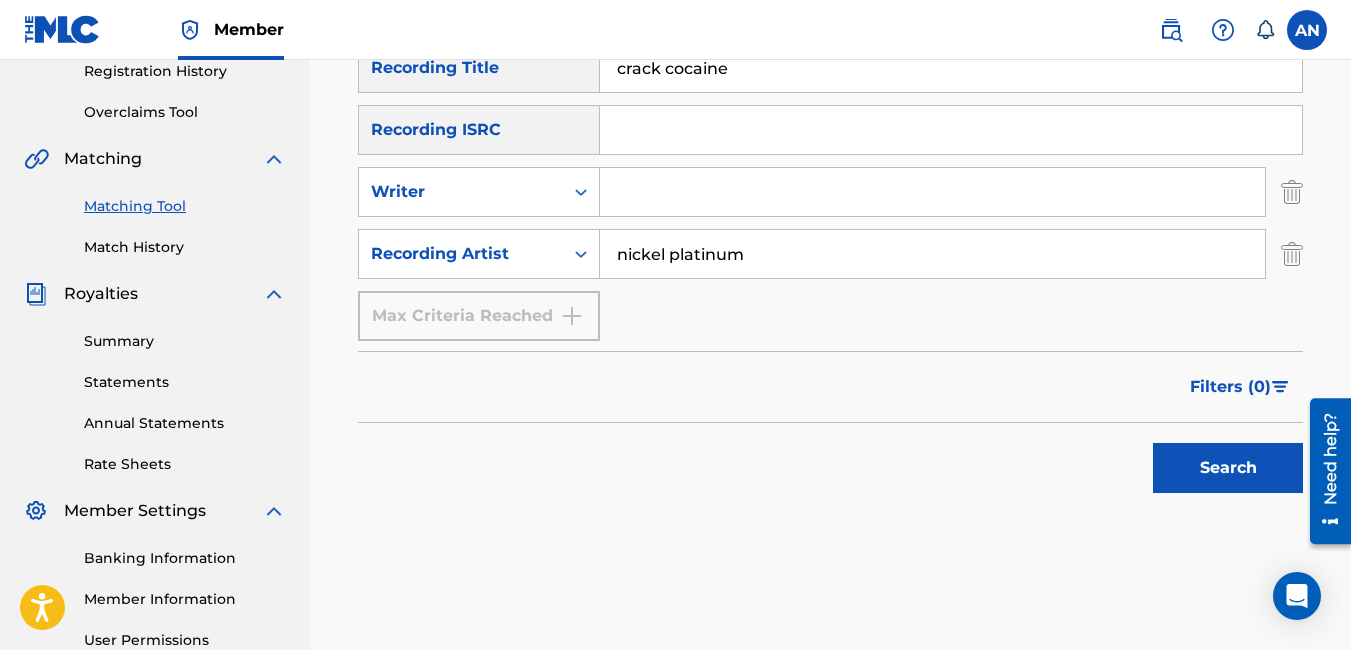 click on "Search" at bounding box center [1228, 468] 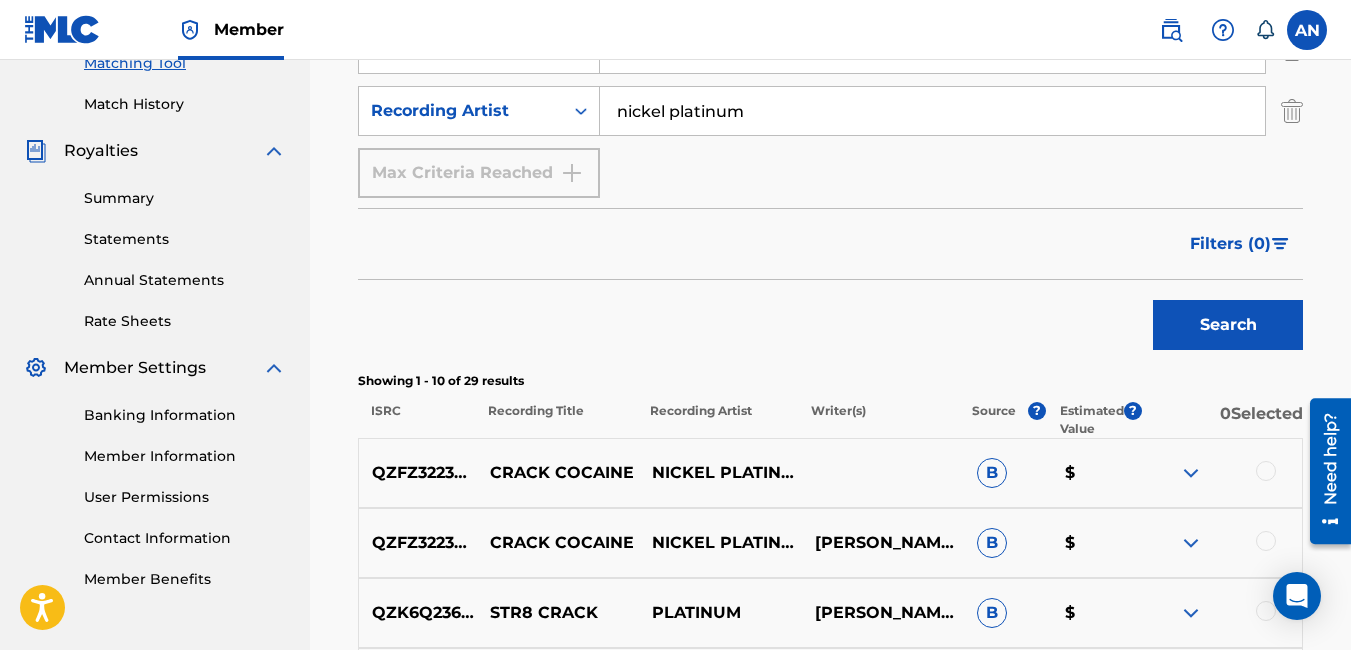 scroll, scrollTop: 628, scrollLeft: 0, axis: vertical 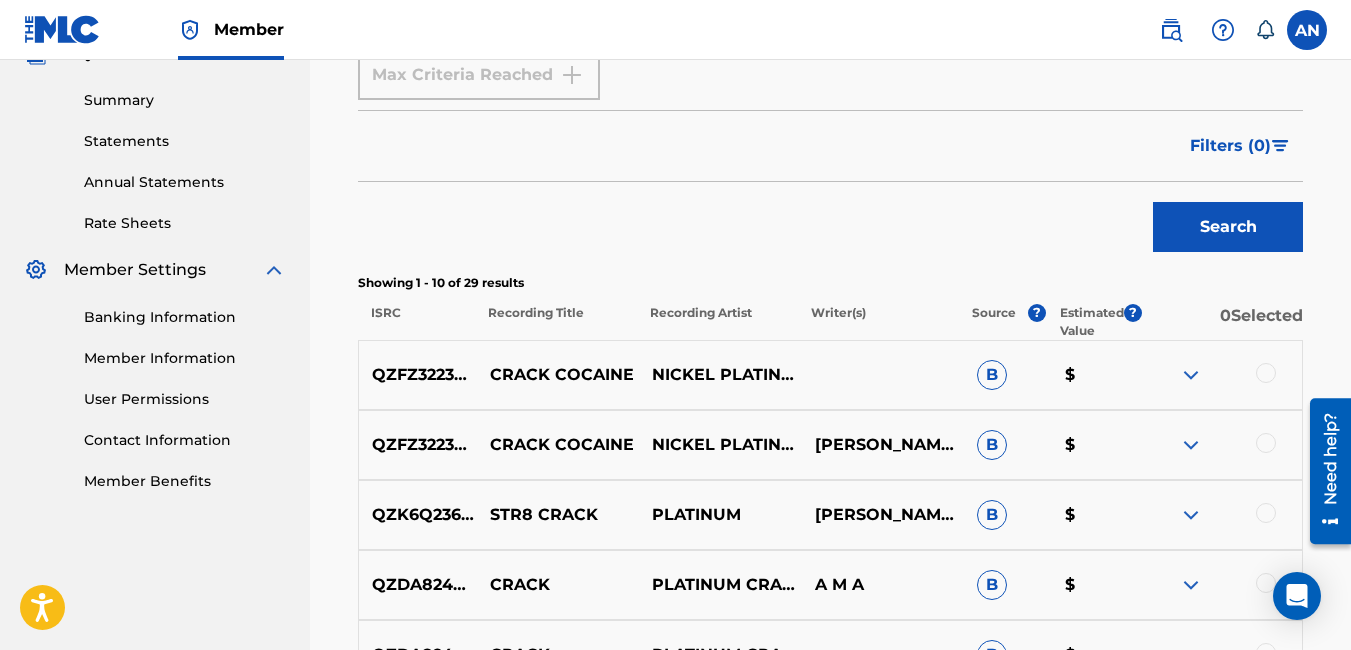 click at bounding box center [1266, 443] 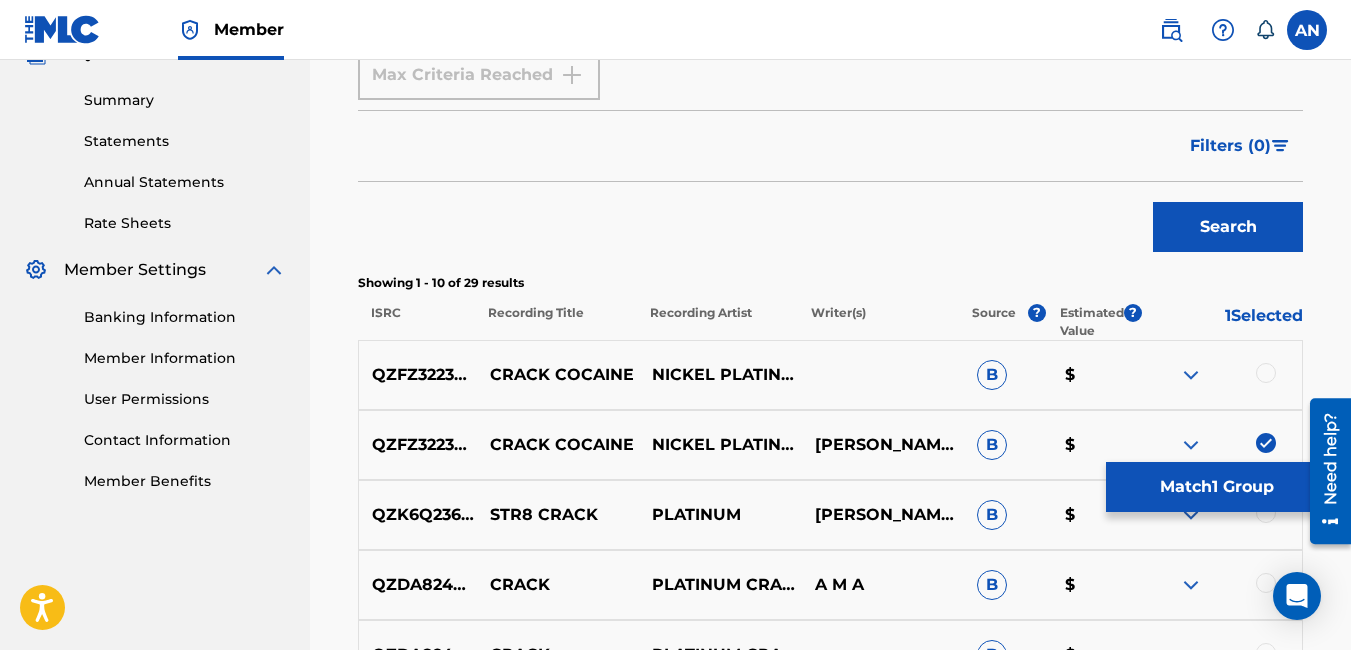 click at bounding box center [1266, 373] 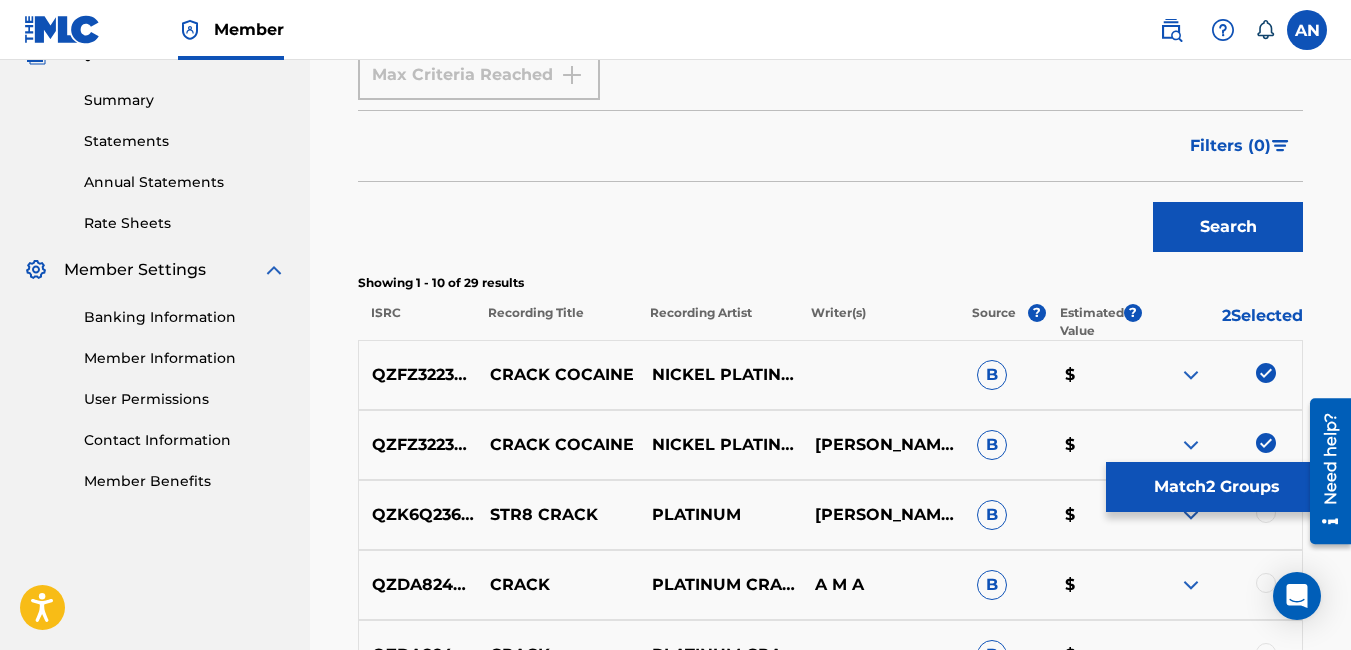 click on "Match  2 Groups" at bounding box center [1216, 487] 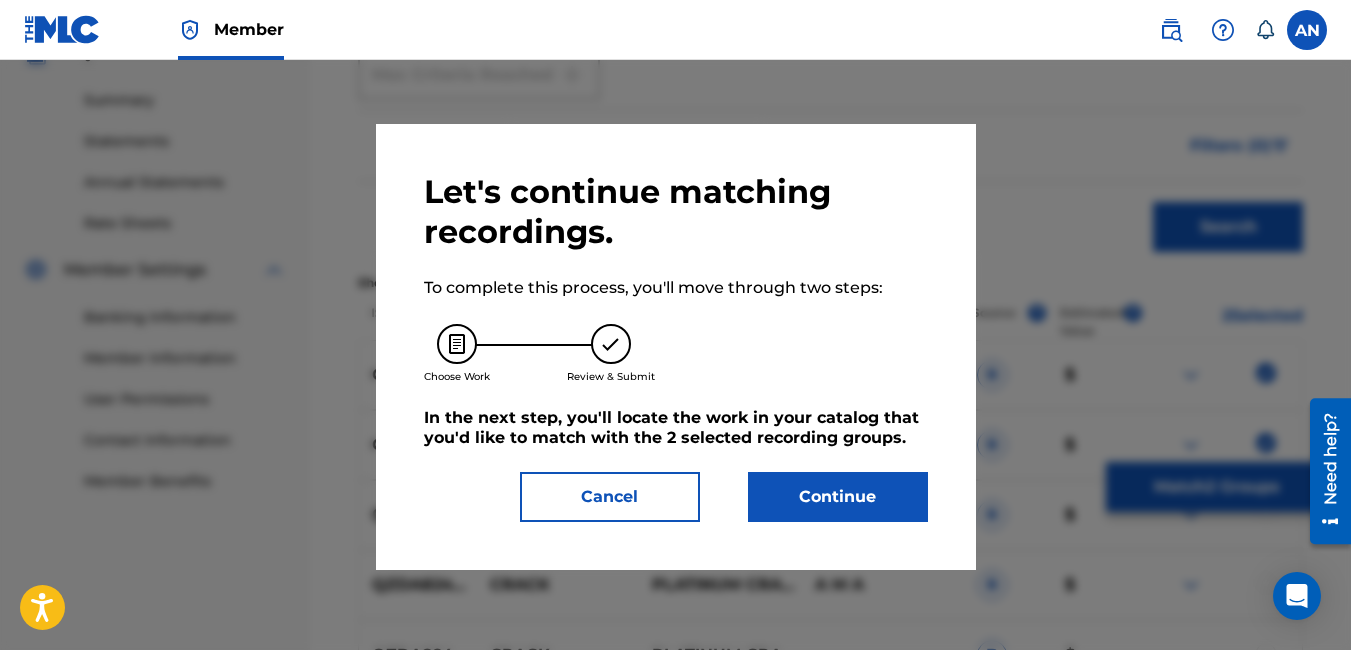 click on "Continue" at bounding box center (838, 497) 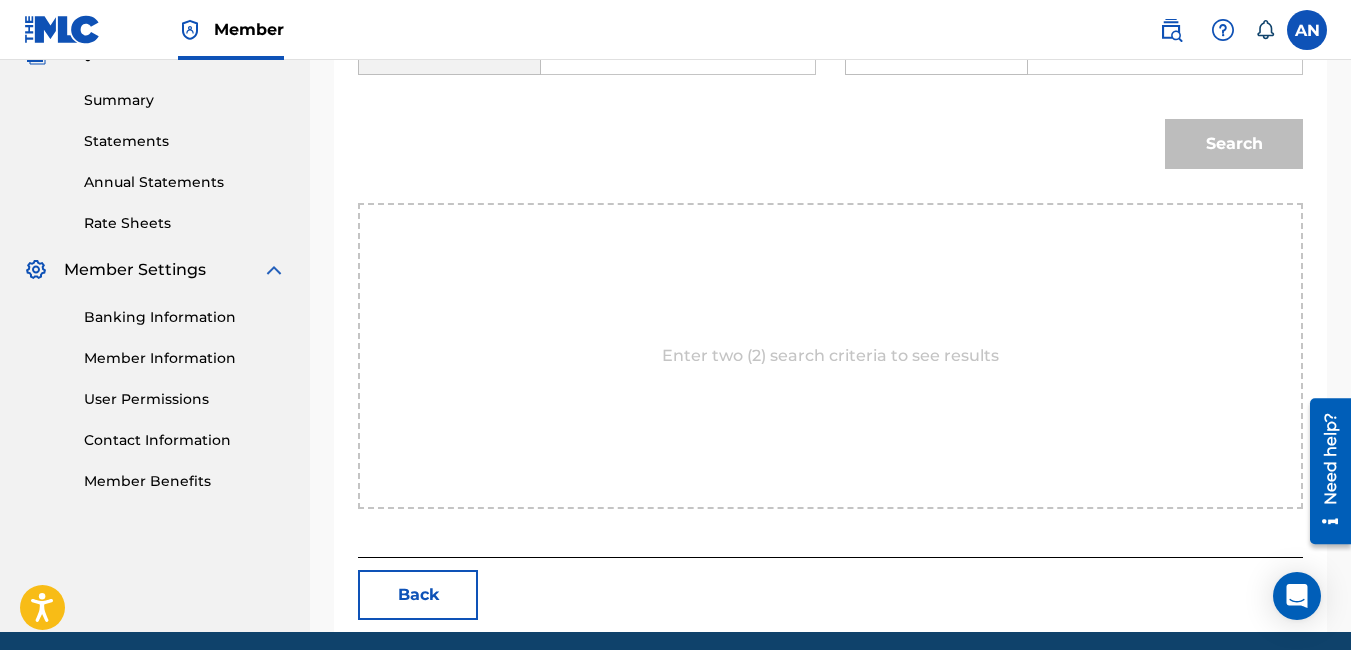 click at bounding box center (678, 50) 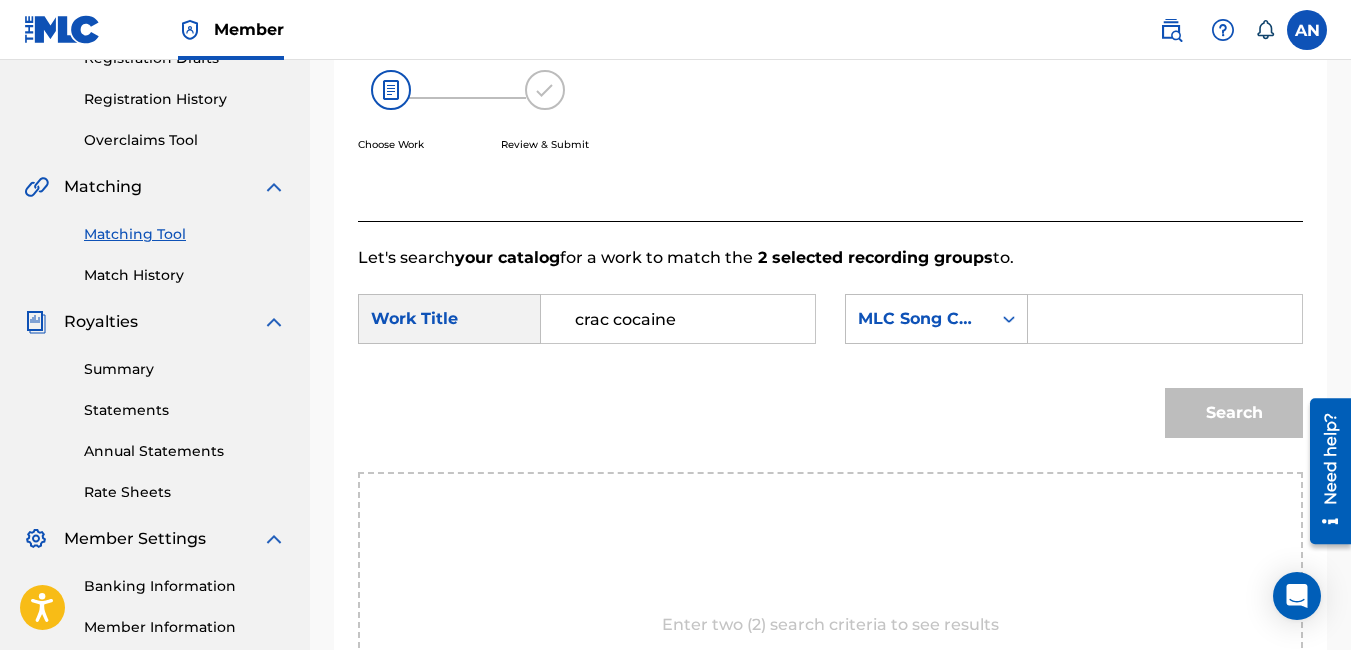scroll, scrollTop: 299, scrollLeft: 0, axis: vertical 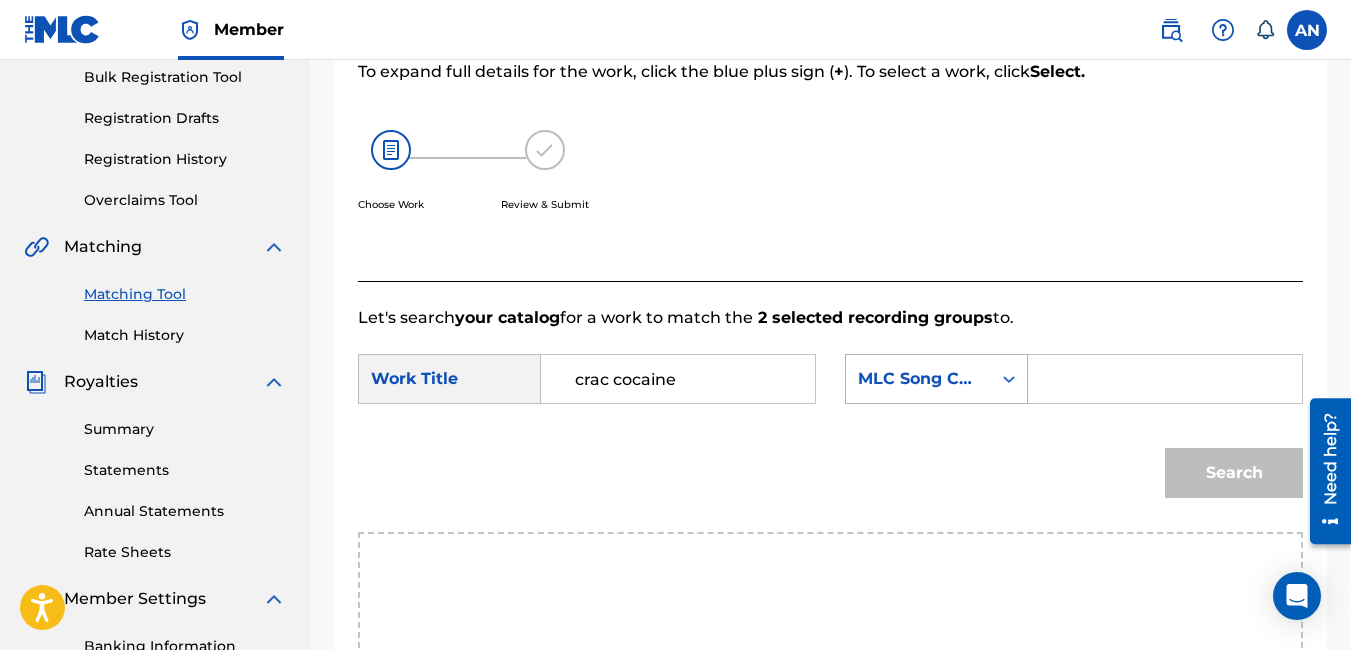 type on "crac cocaine" 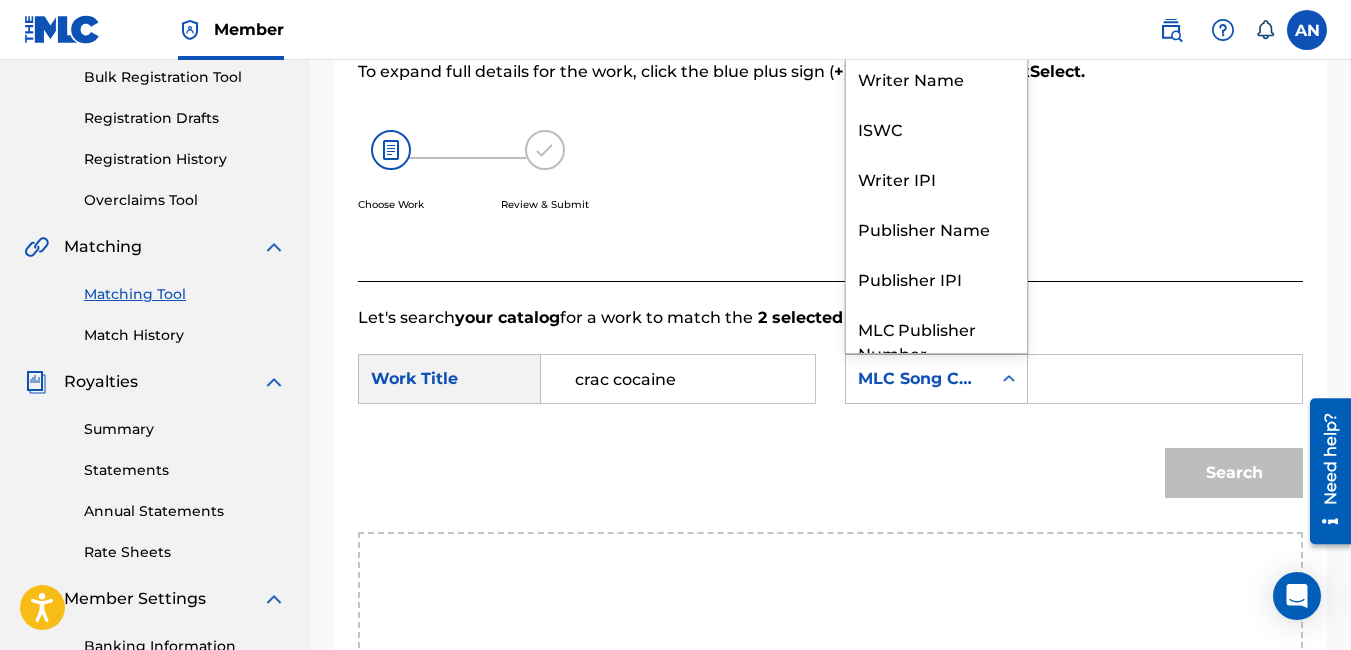 scroll, scrollTop: 74, scrollLeft: 0, axis: vertical 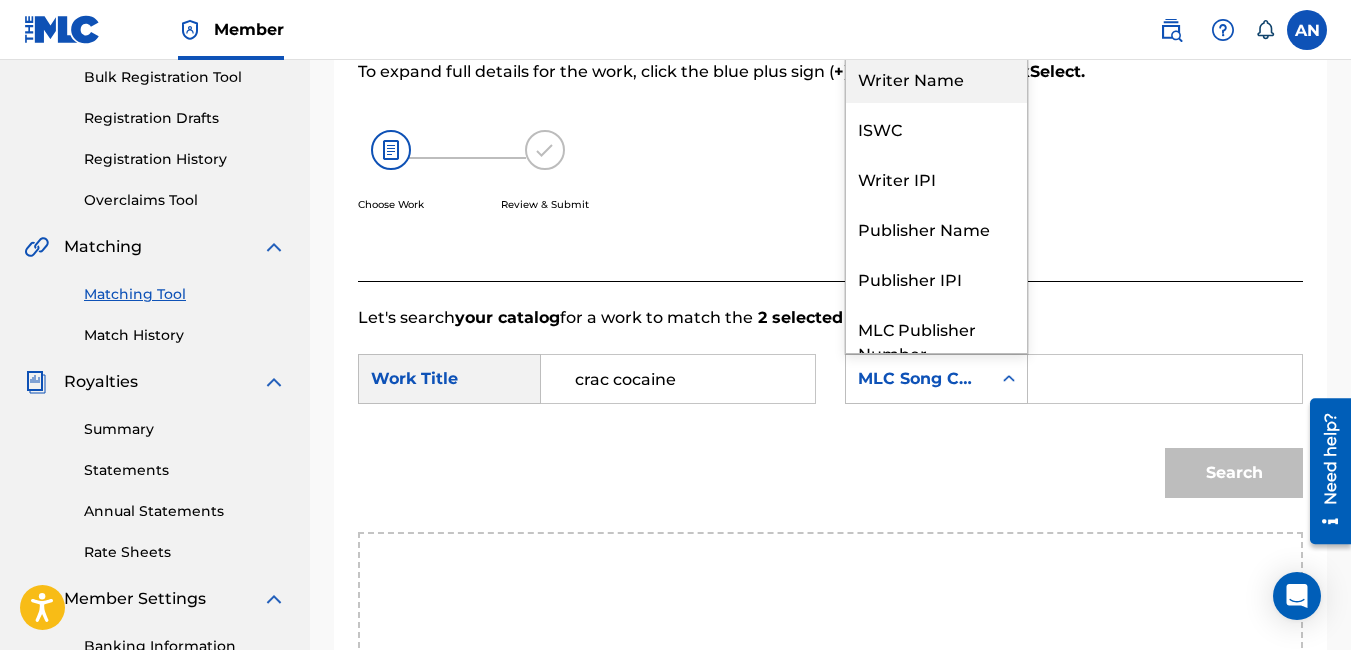 click on "Writer Name" at bounding box center [936, 78] 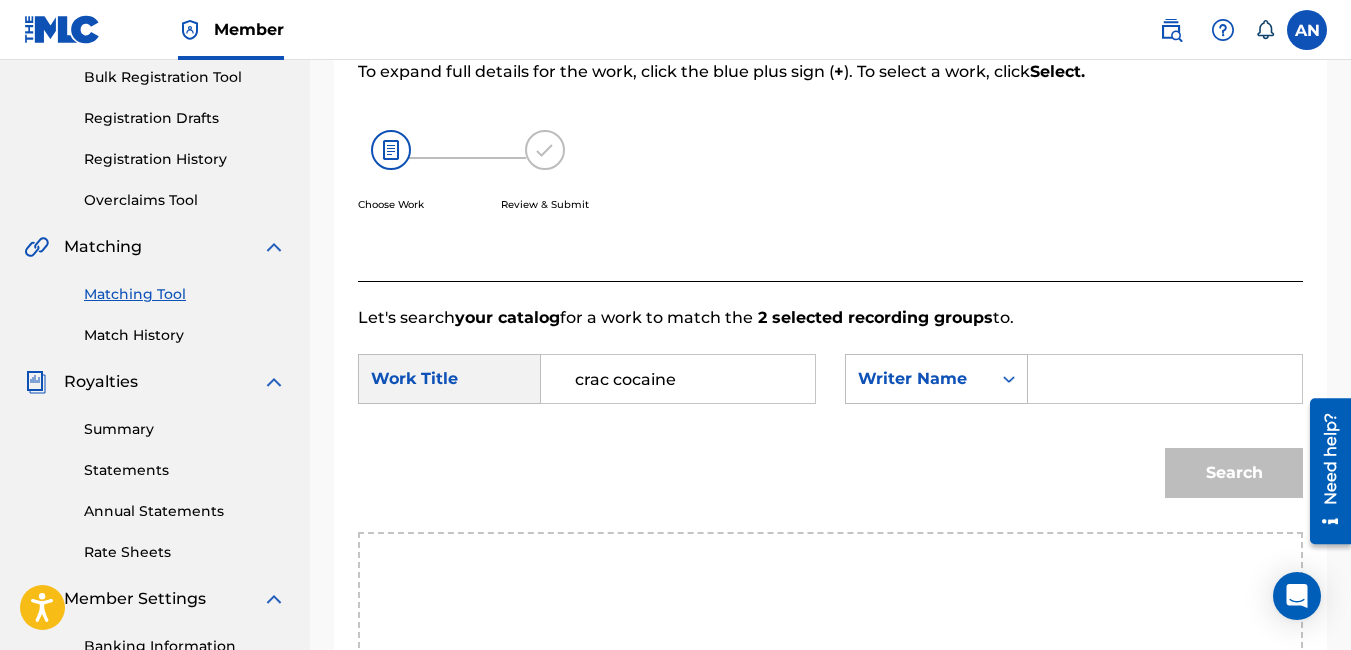 click at bounding box center [1165, 379] 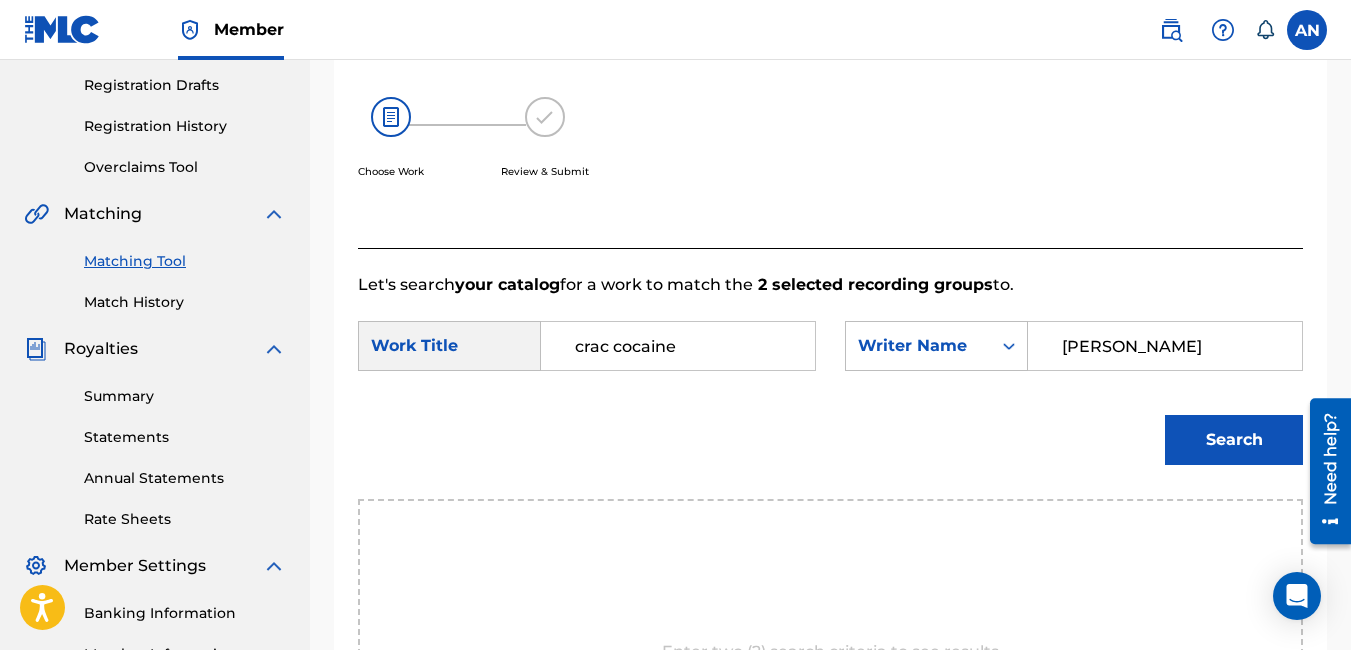 scroll, scrollTop: 299, scrollLeft: 0, axis: vertical 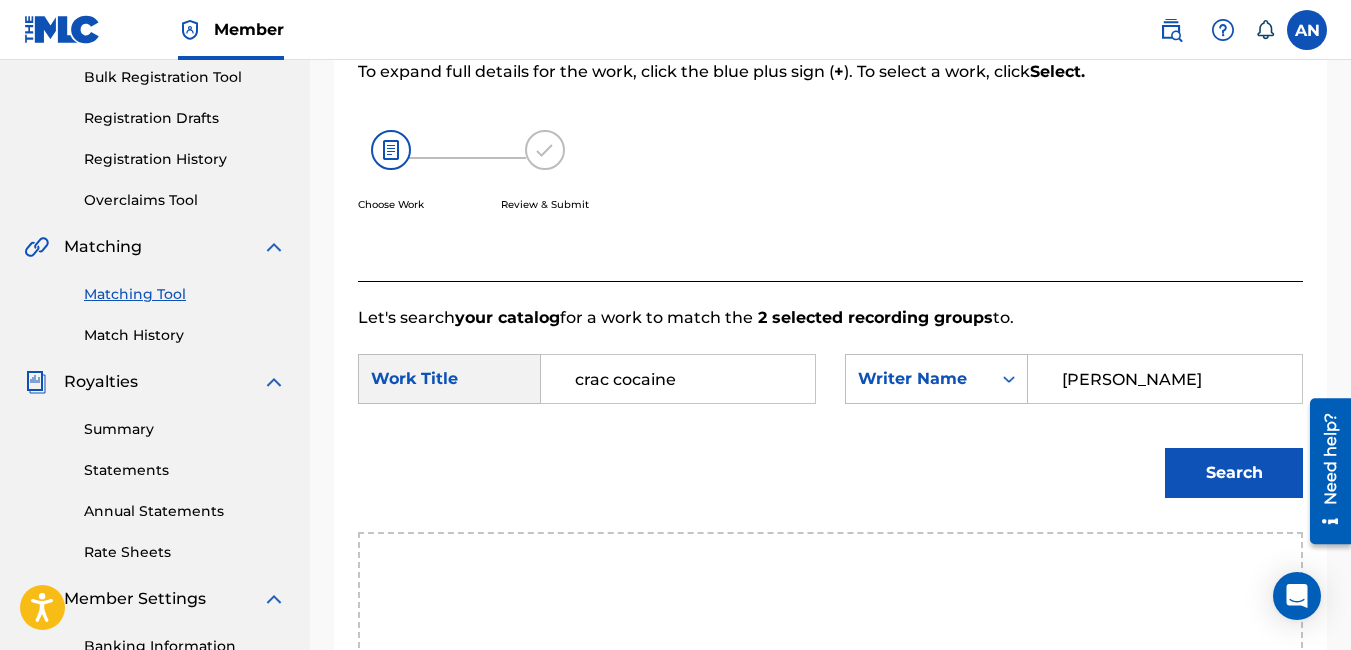 type on "andre nicholson" 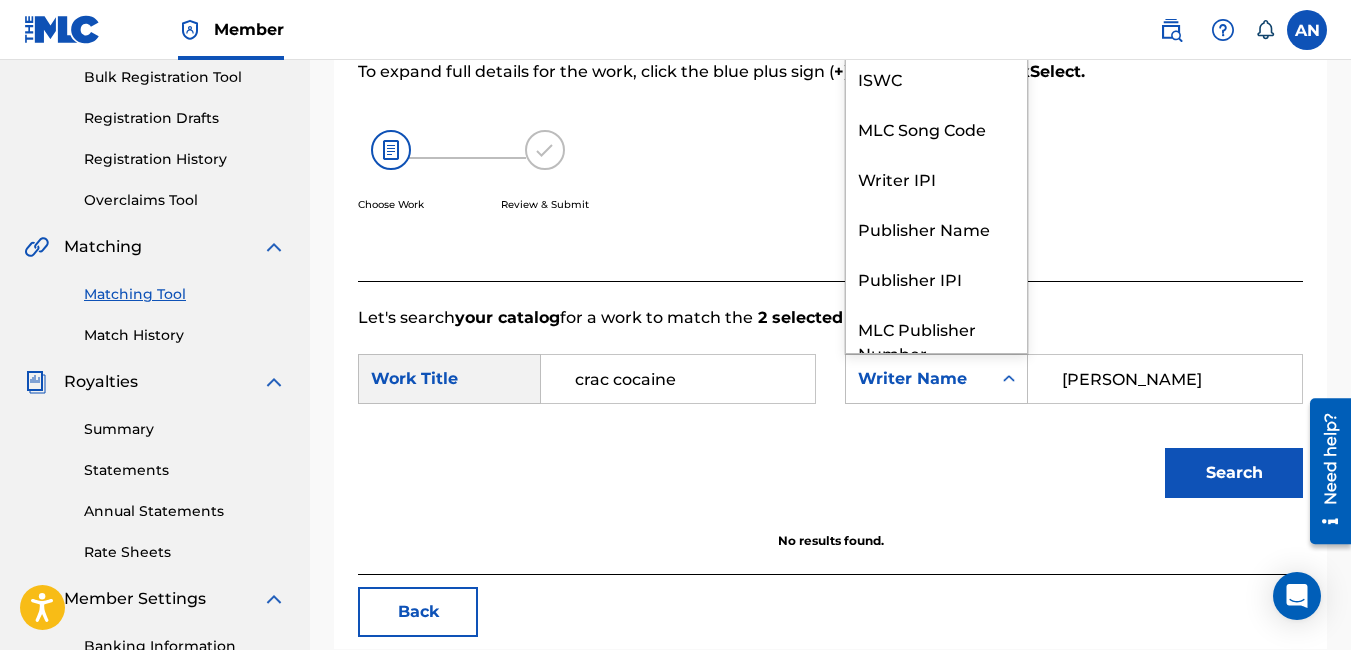 click 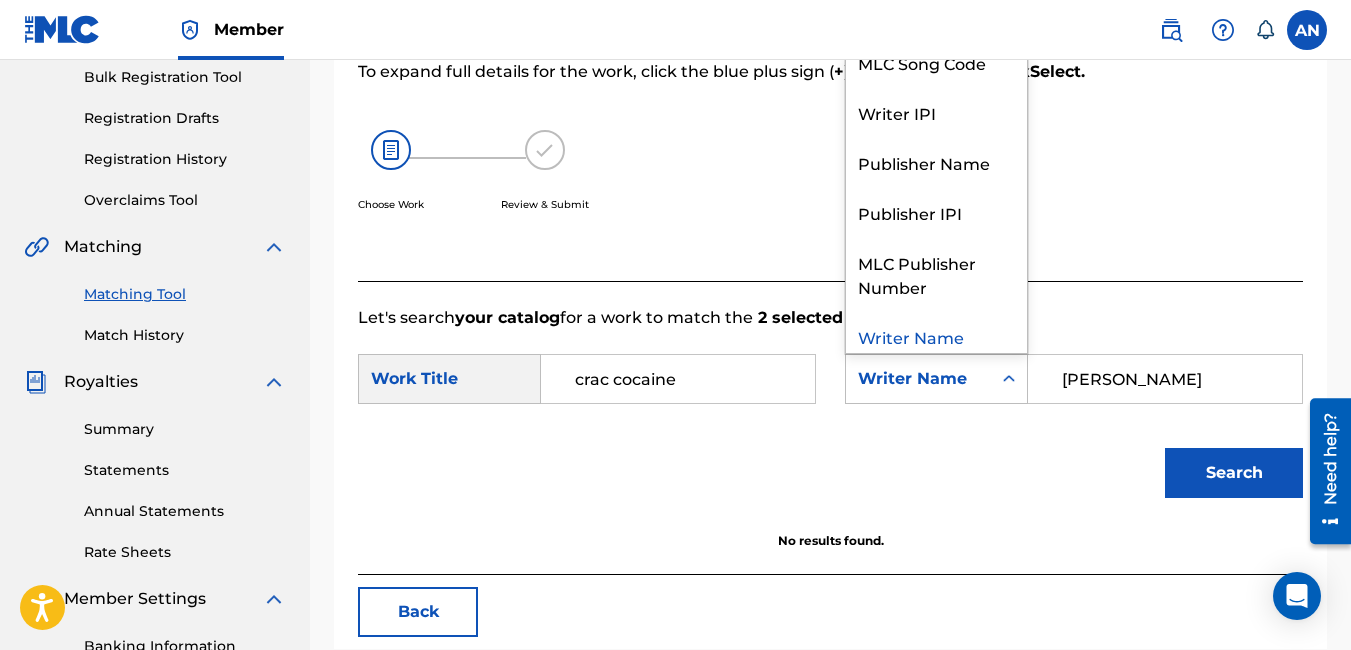 scroll, scrollTop: 74, scrollLeft: 0, axis: vertical 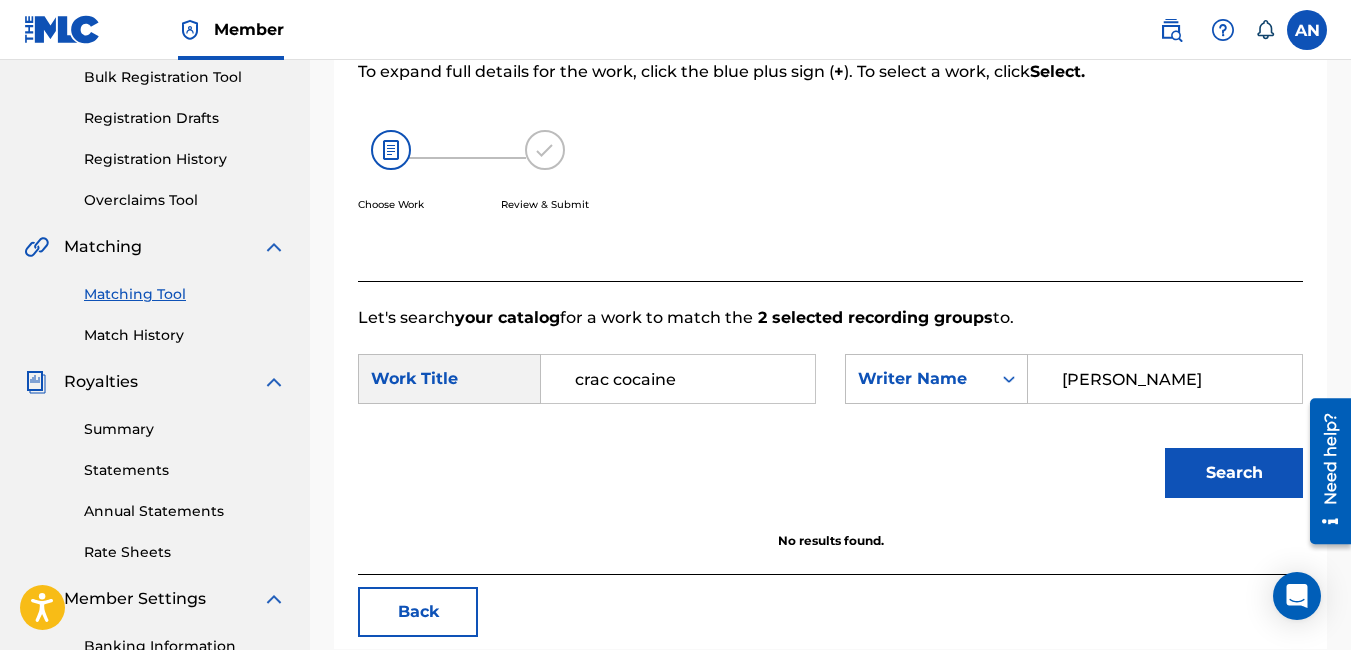 click on "crac cocaine" at bounding box center [678, 379] 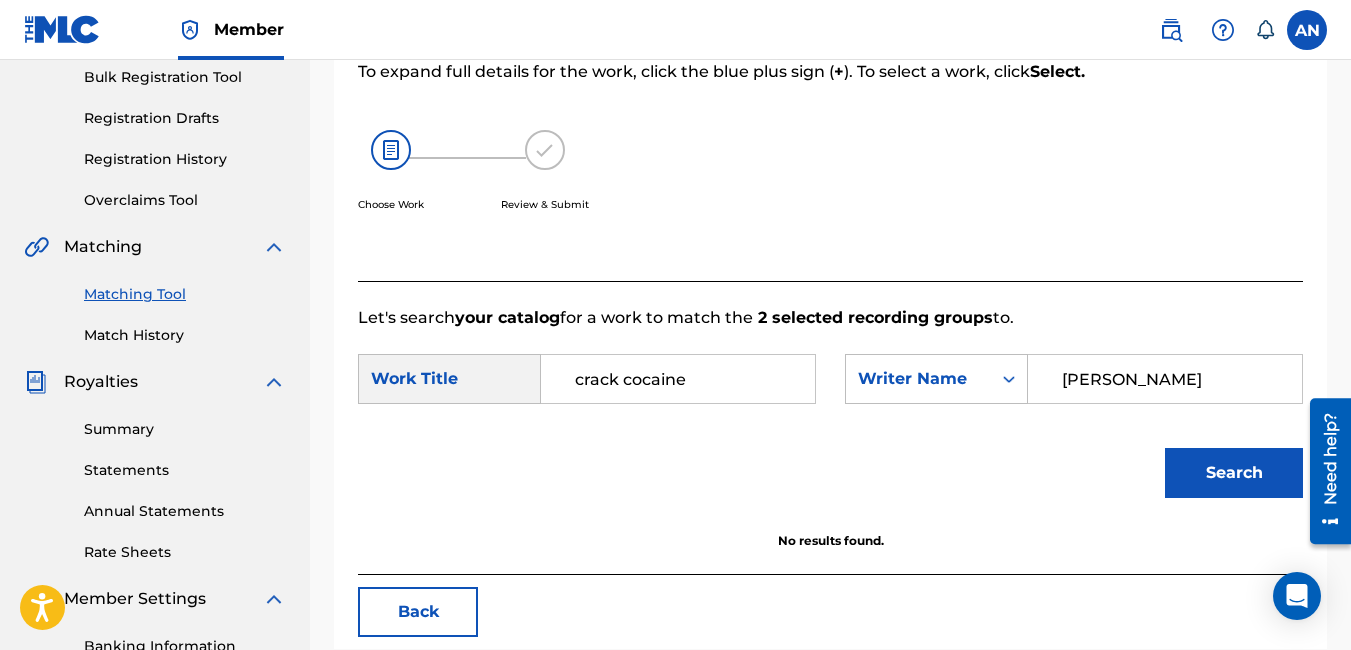 type on "crack cocaine" 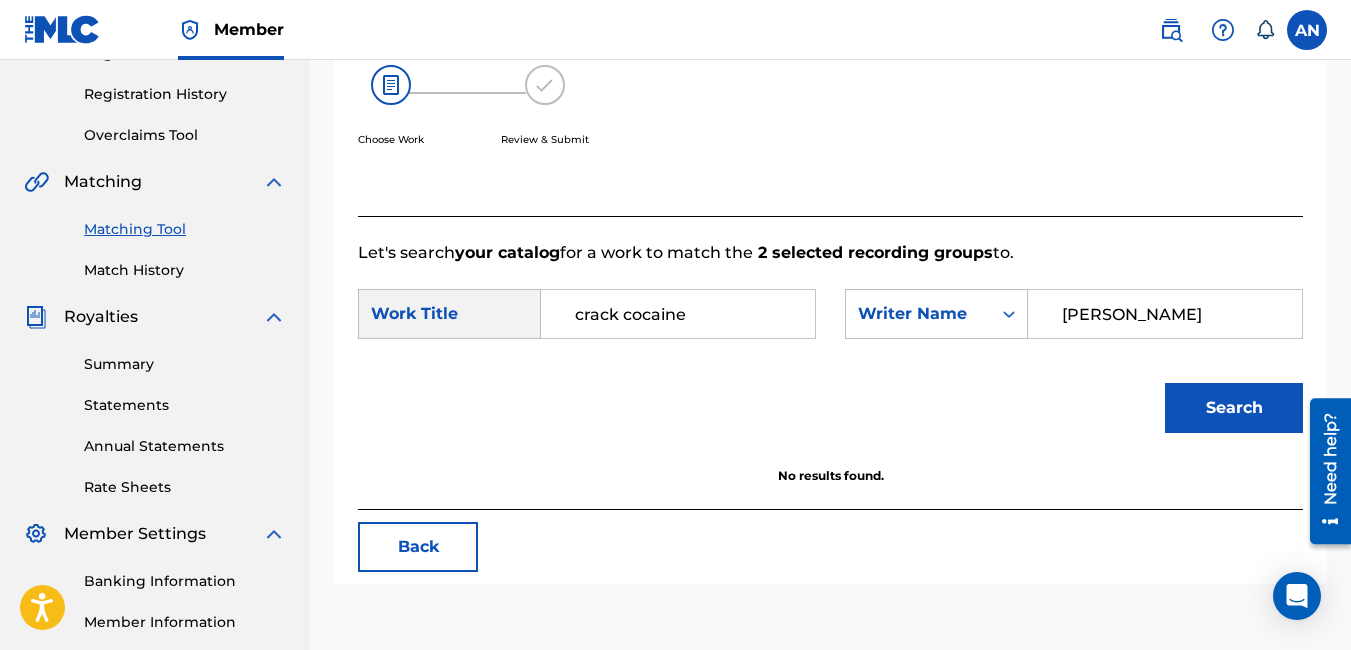 scroll, scrollTop: 399, scrollLeft: 0, axis: vertical 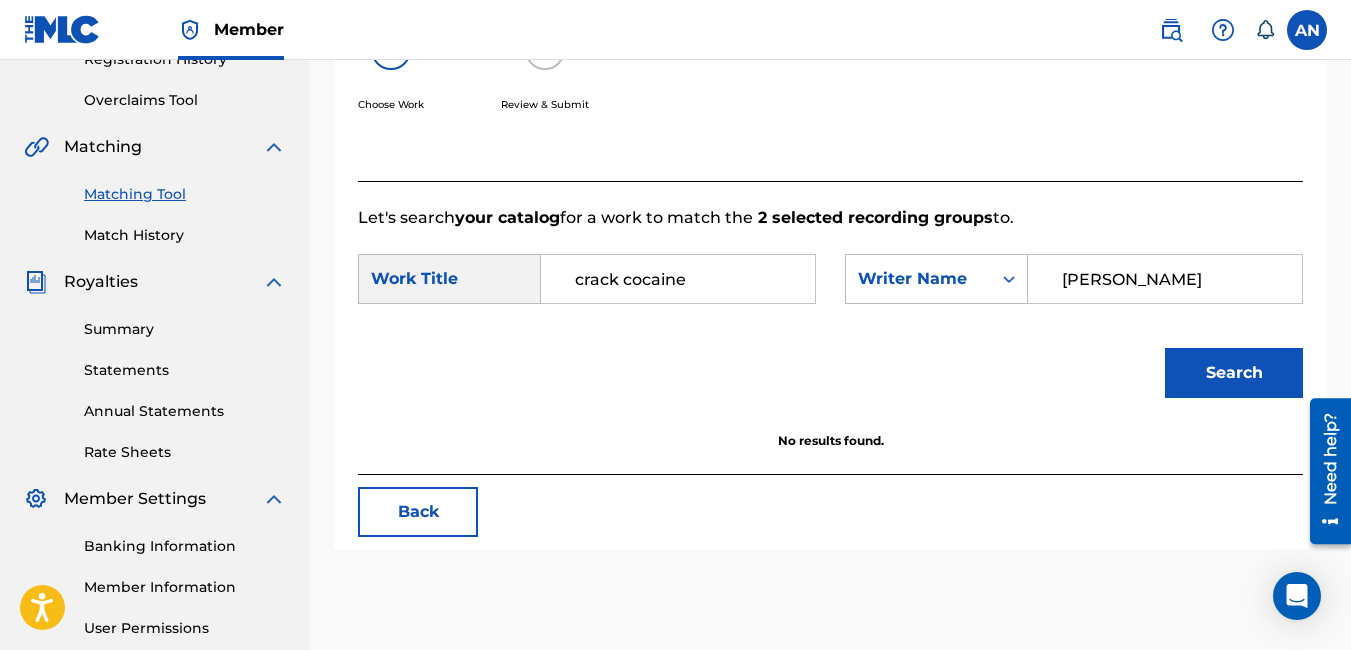 click on "Back" at bounding box center [418, 512] 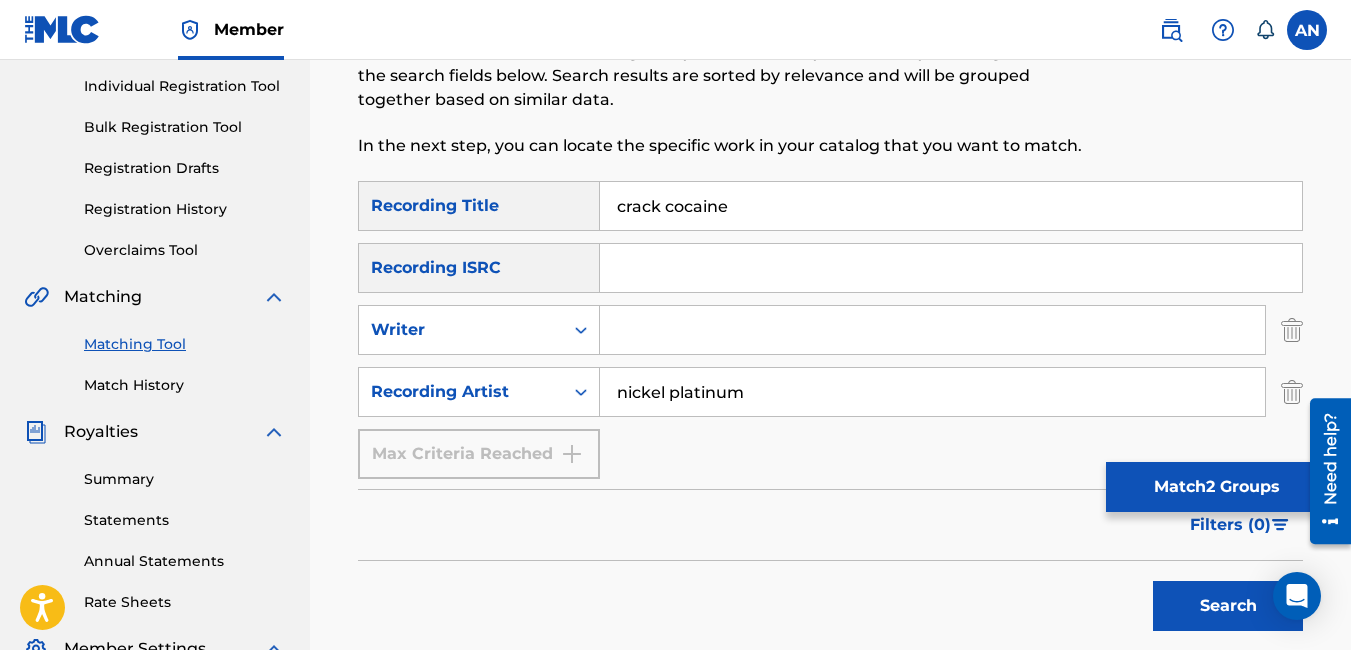 scroll, scrollTop: 199, scrollLeft: 0, axis: vertical 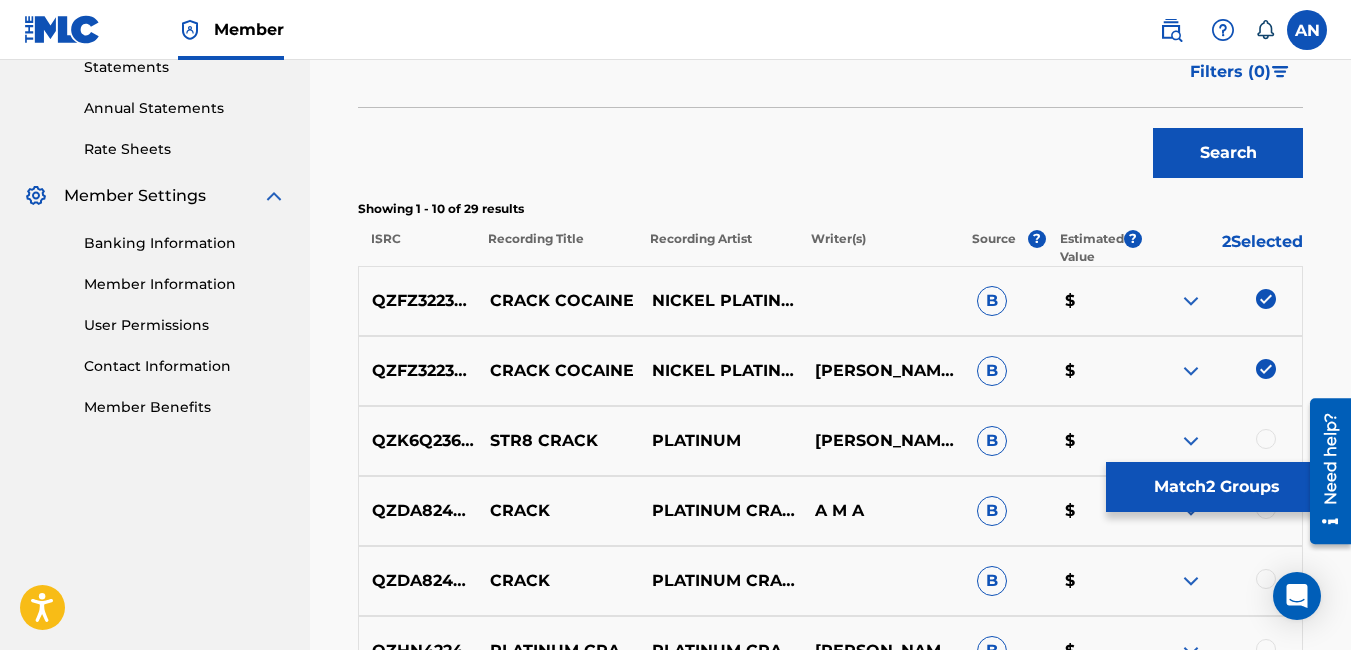 click on "Match  2 Groups" at bounding box center (1216, 487) 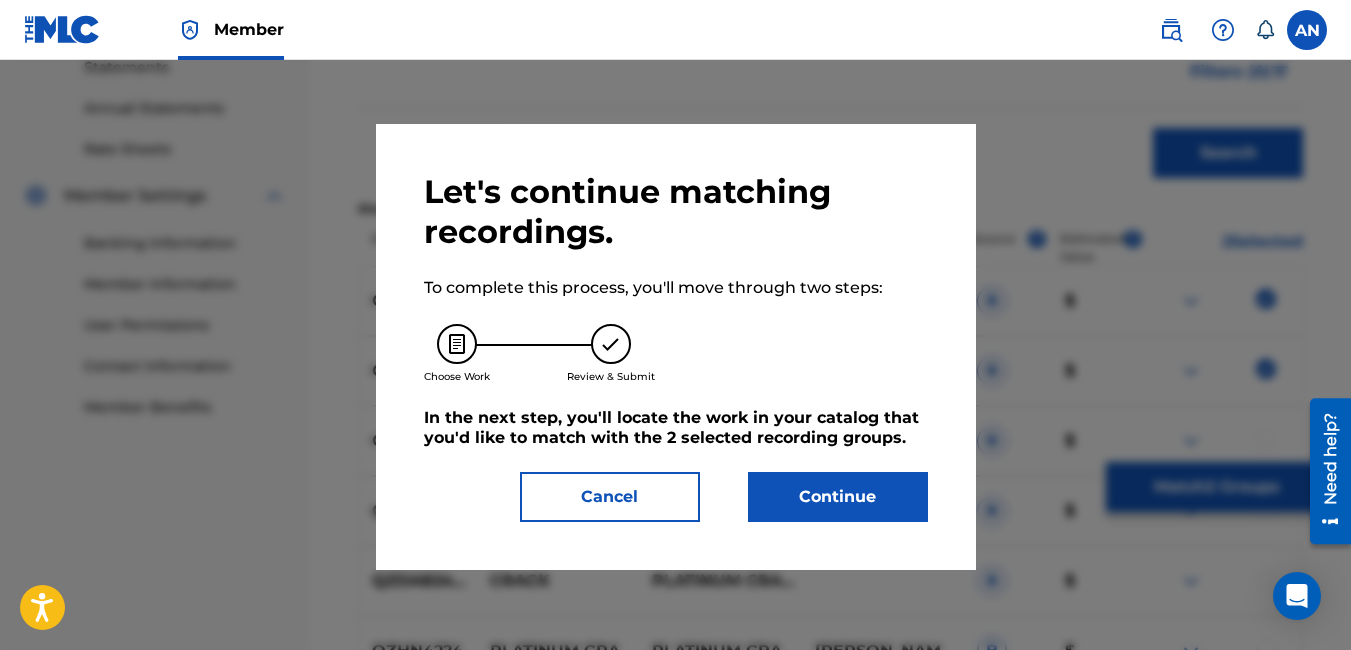 click on "Cancel" at bounding box center [610, 497] 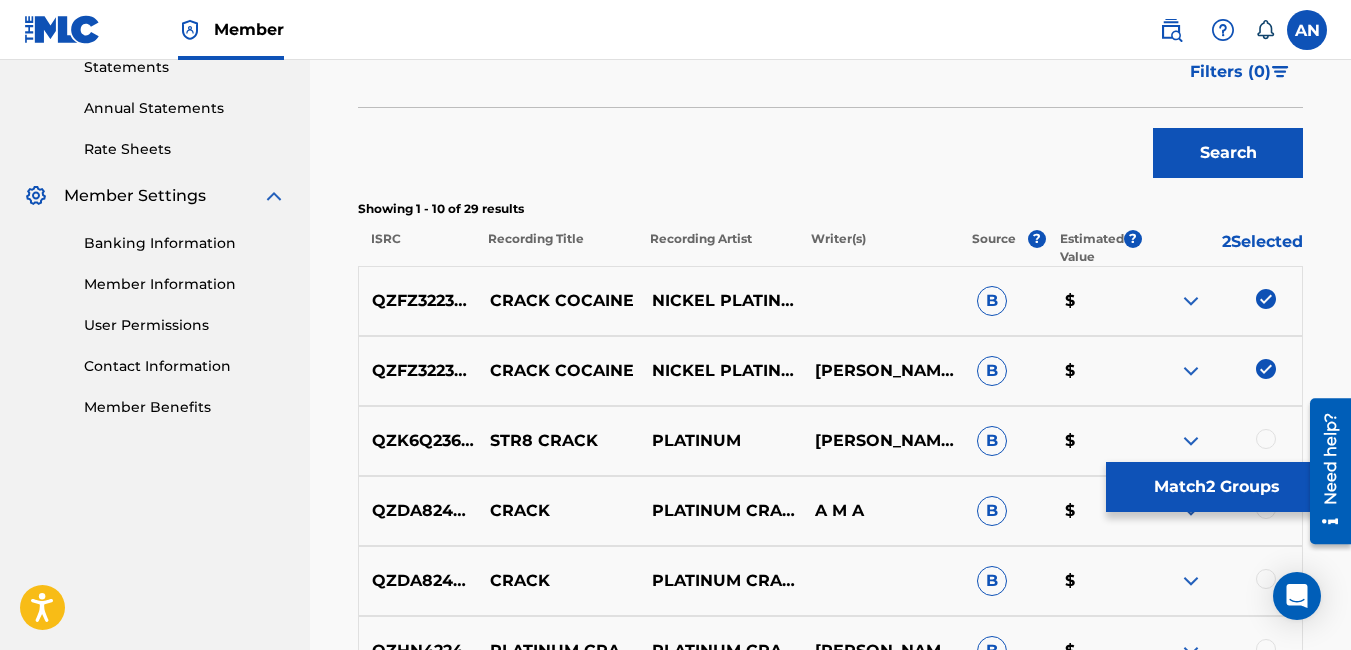 click on "Match  2 Groups" at bounding box center (1216, 487) 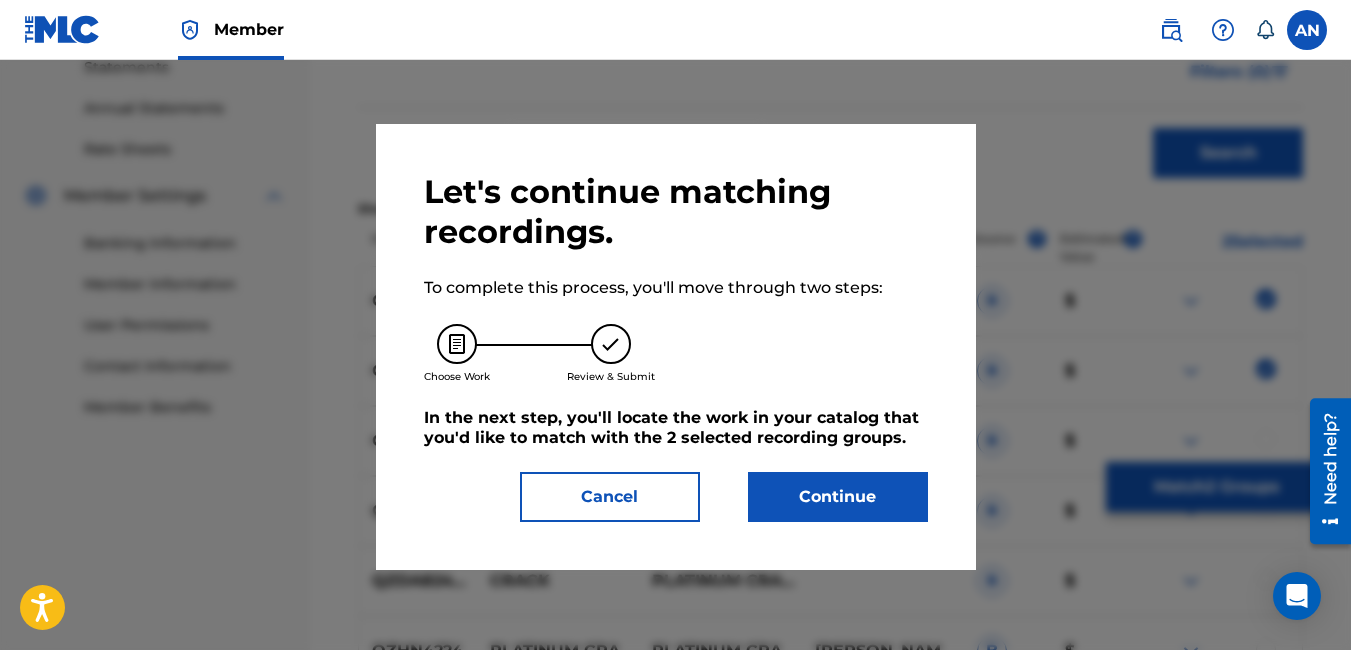 click on "Continue" at bounding box center [838, 497] 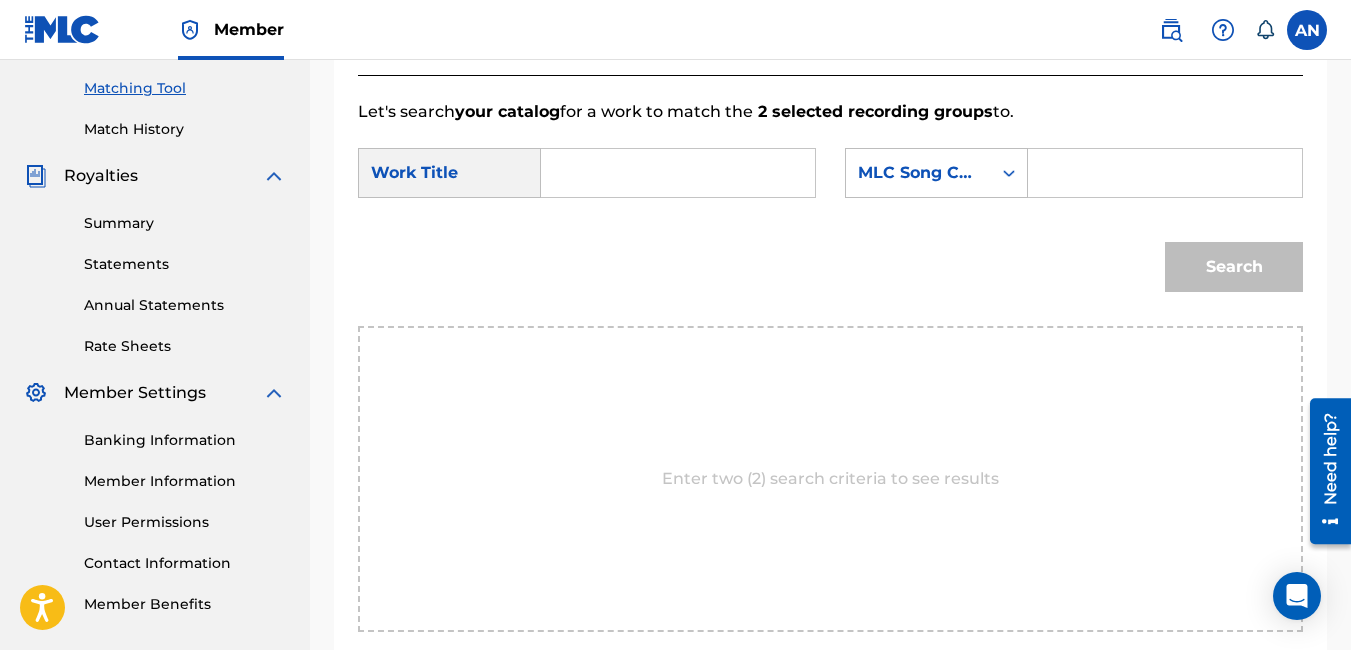 scroll, scrollTop: 229, scrollLeft: 0, axis: vertical 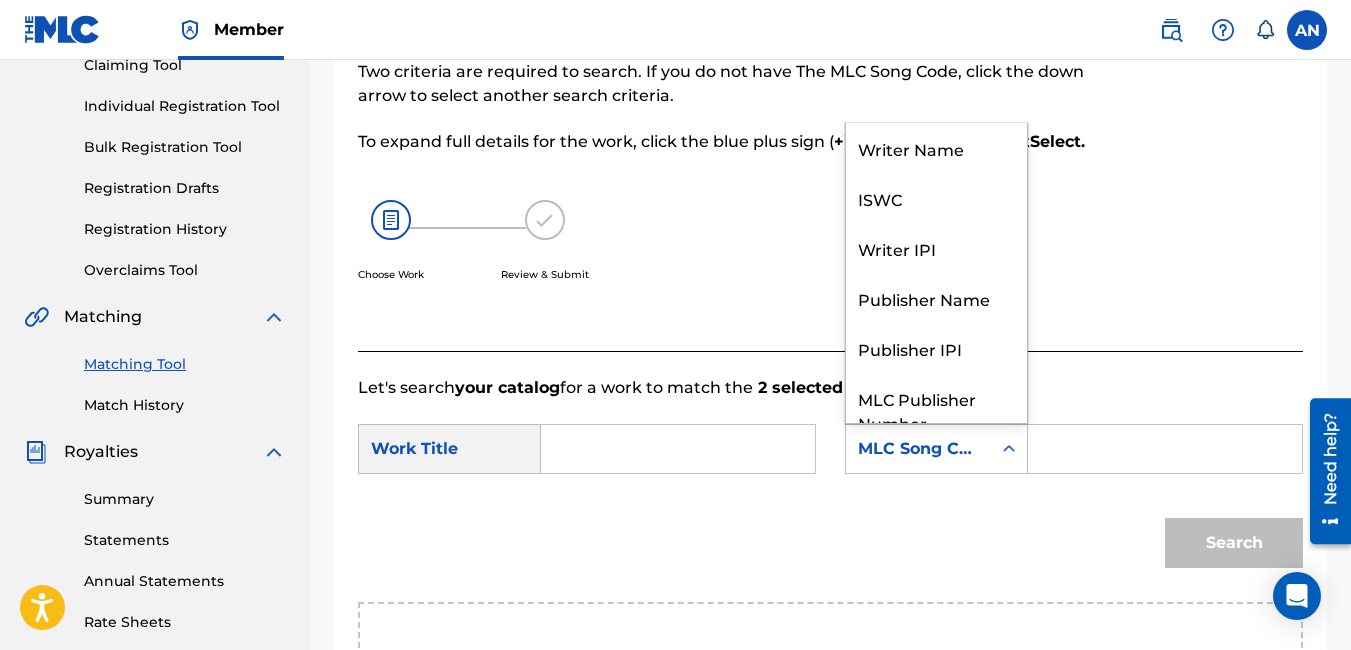 click 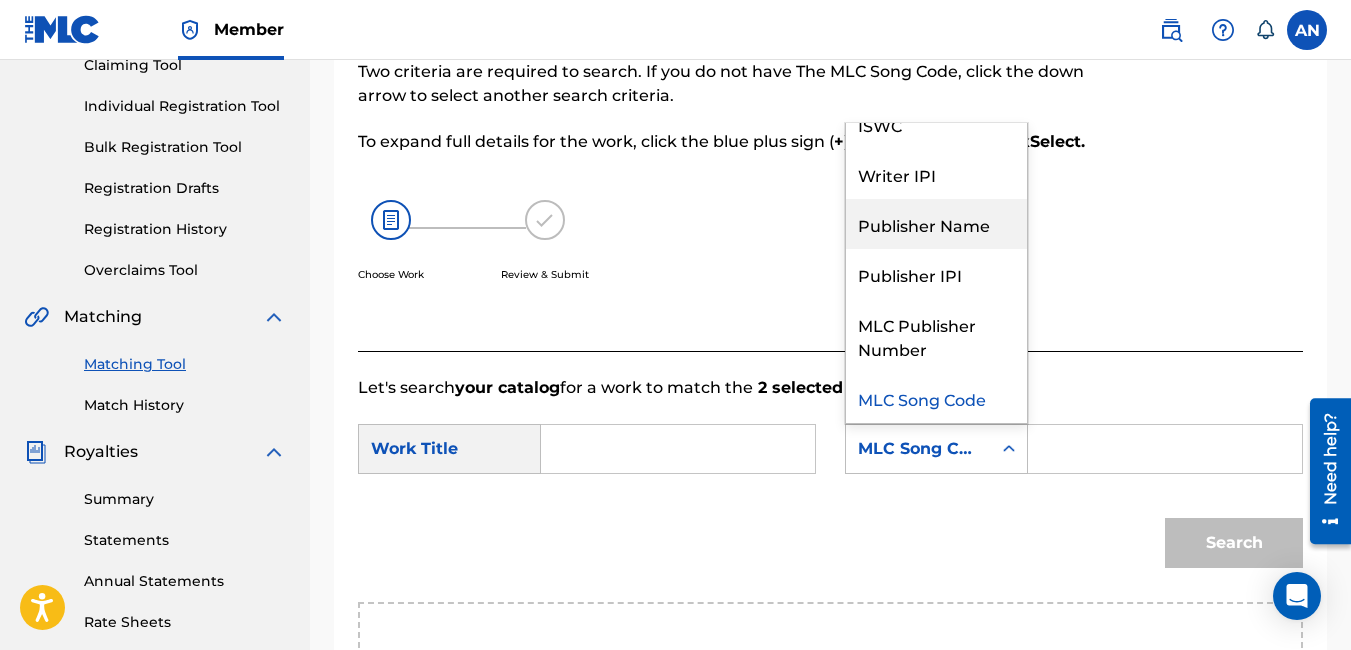 scroll, scrollTop: 0, scrollLeft: 0, axis: both 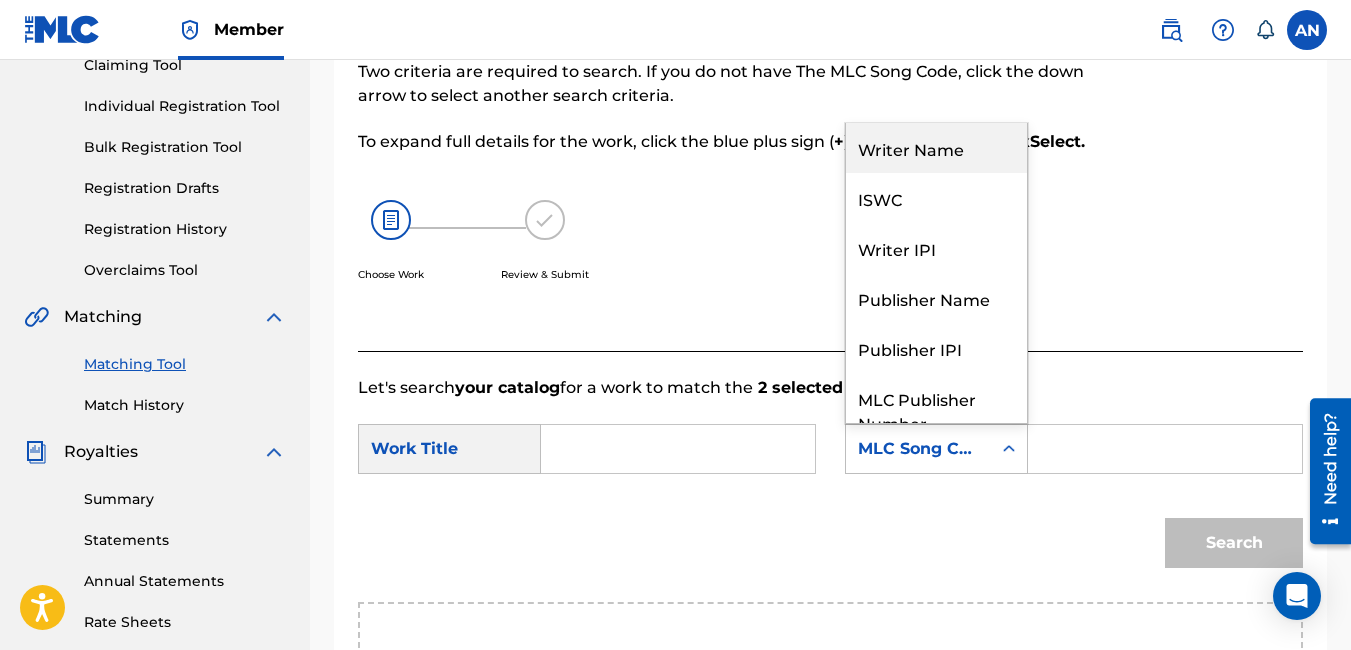 click on "Writer Name" at bounding box center [936, 148] 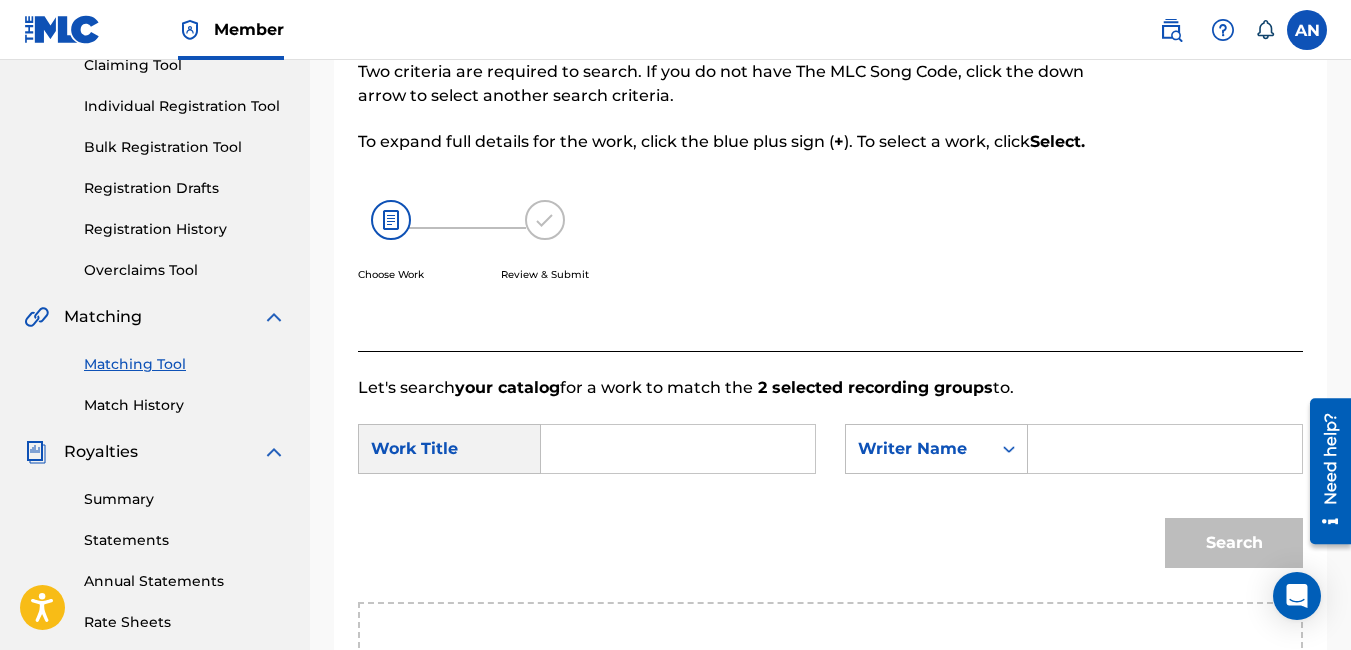 click at bounding box center [1165, 449] 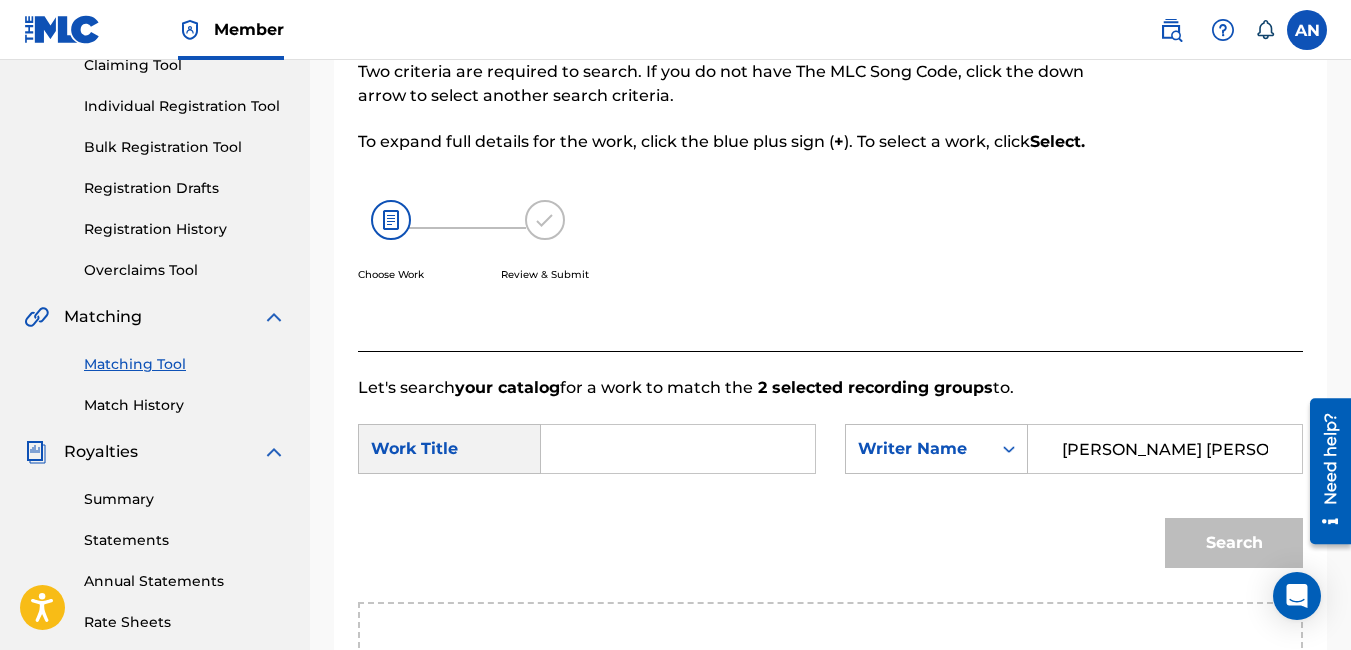 type on "andre richard nicholson" 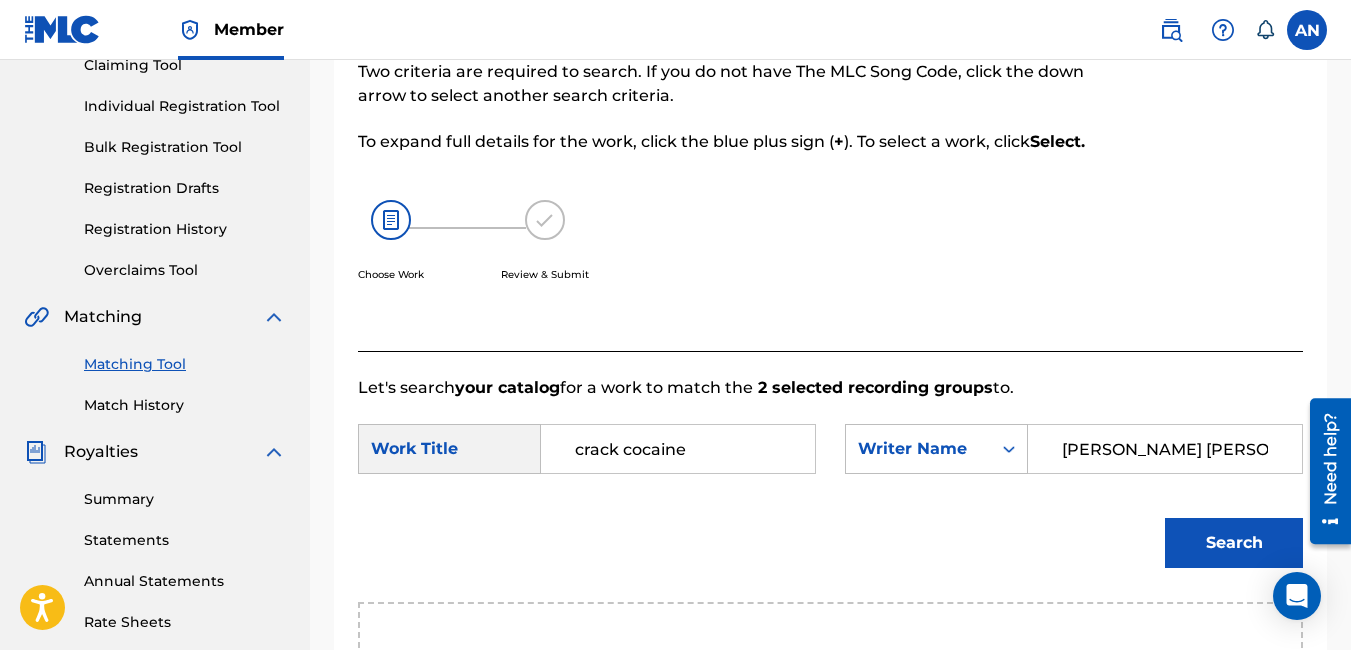 type on "crack cocaine" 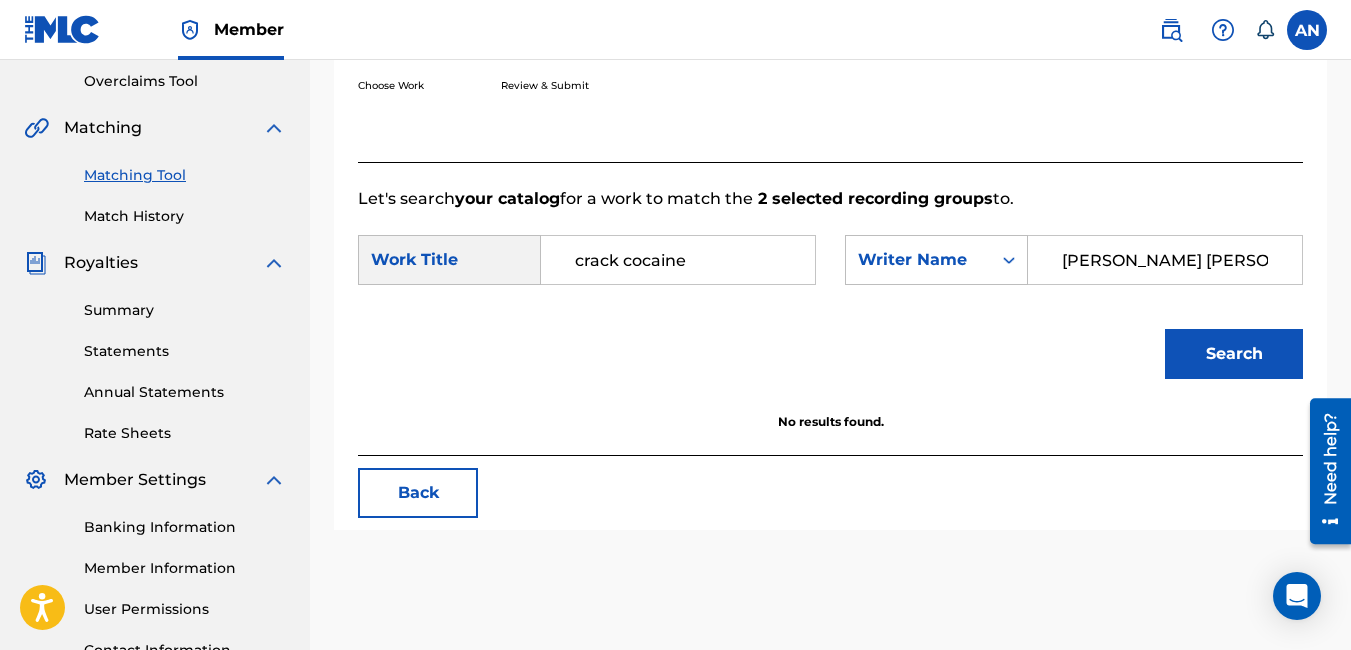 scroll, scrollTop: 441, scrollLeft: 0, axis: vertical 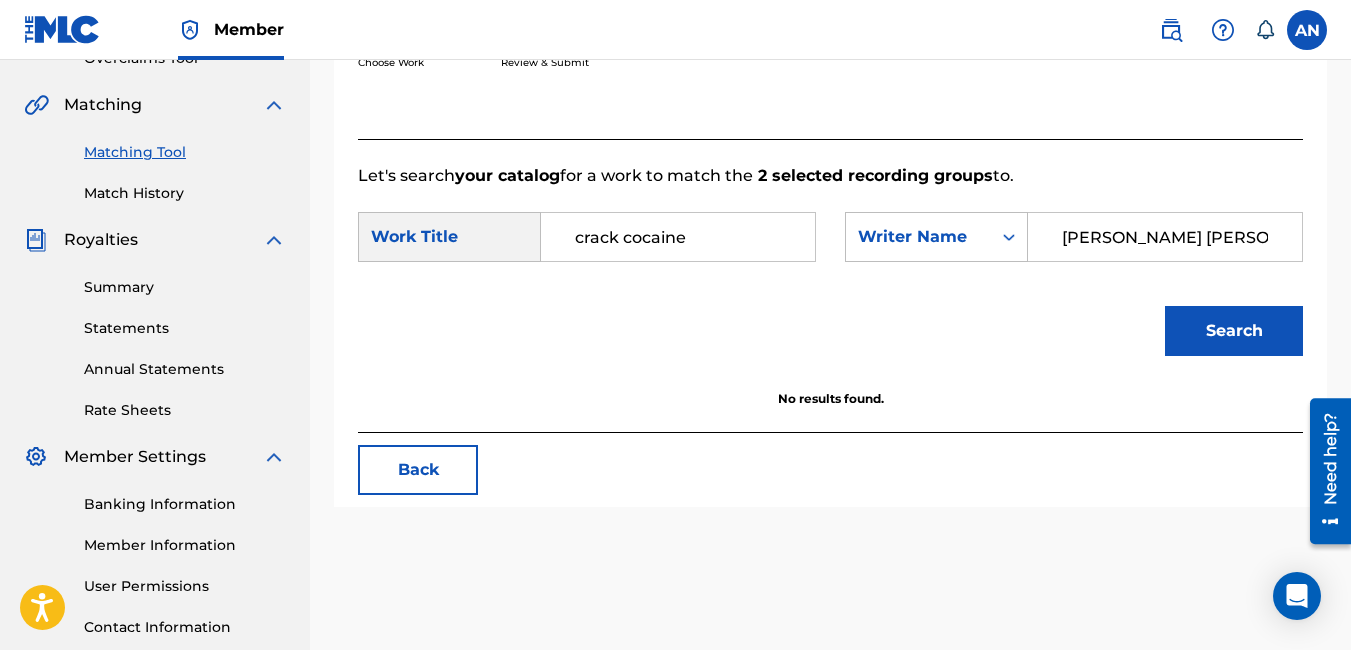click on "Back" at bounding box center (418, 470) 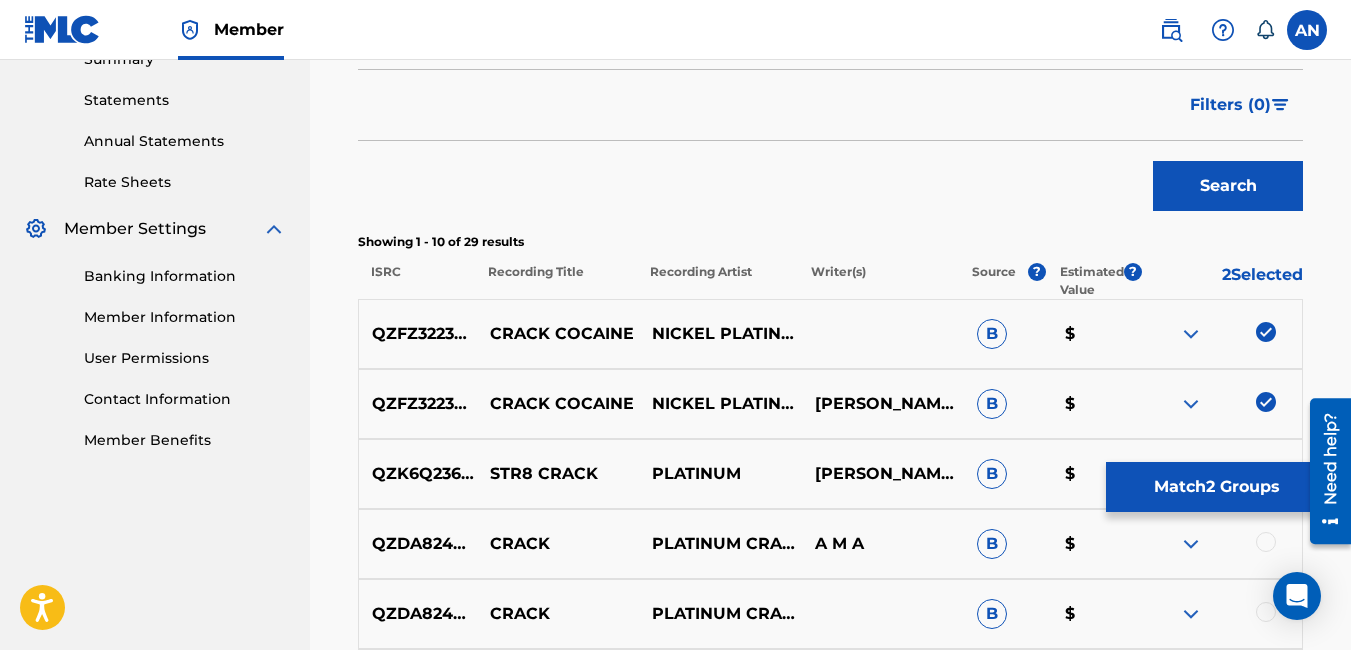 scroll, scrollTop: 778, scrollLeft: 0, axis: vertical 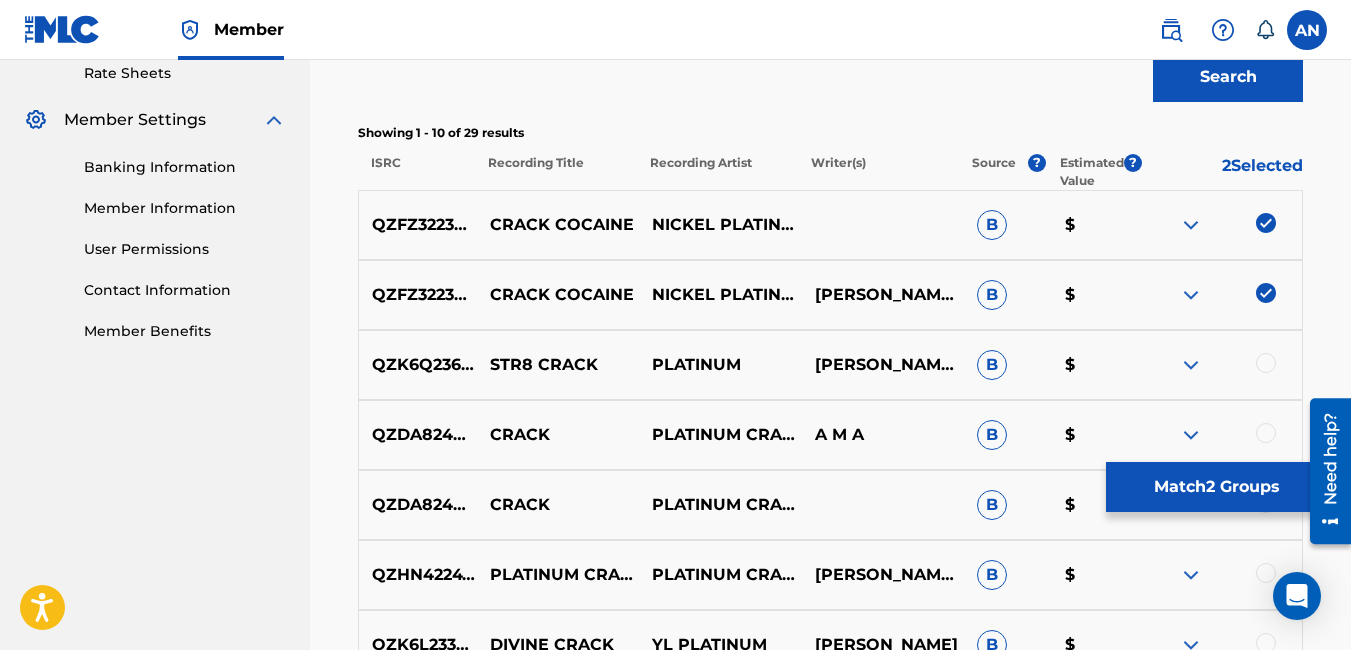 click at bounding box center [1191, 295] 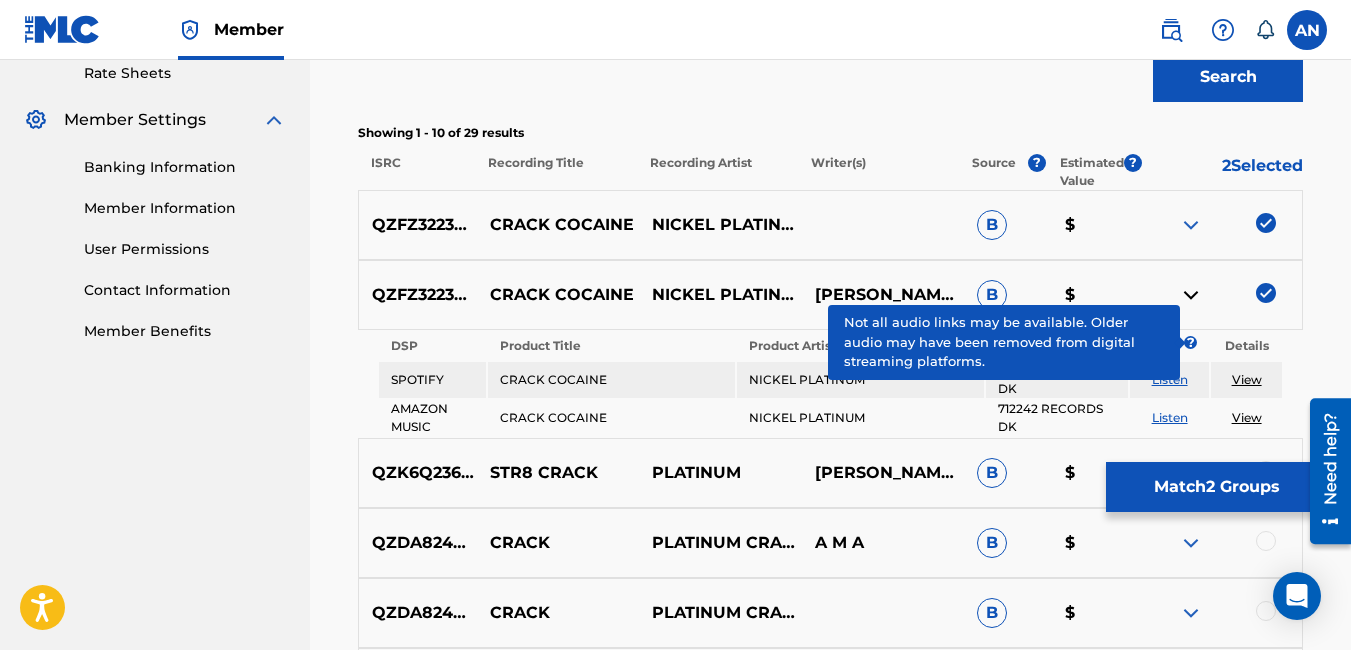click on "Matching Tool The Matching Tool allows Members to match  sound recordings  to works within their catalog. This ensures you'll collect the royalties you're owed for your work(s). The first step is to locate recordings not yet matched to your works by entering criteria in the search fields below. Search results are sorted by relevance and will be grouped together based on similar data. In the next step, you can locate the specific work in your catalog that you want to match. SearchWithCriteriac6e2e771-378e-4ae6-bbc9-fcfa634c3dc6 Recording Title crack cocaine SearchWithCriteria4a6101b6-2f41-452e-a14f-384ceda94dc3 Recording ISRC SearchWithCriteriaed016e58-0c89-4ed7-8894-40079a01c188 Writer SearchWithCriteria46324dce-a63b-4d80-b424-11c1bd96fa3a Recording Artist nickel platinum Max Criteria Reached Filter Estimated Value All $$$$$ $$$$ $$$ $$ $ Source All Blanket License Historical Unmatched Remove Filters Apply Filters Filters ( 0 ) Search Showing 1 - 10 of 29 results ISRC Recording Title Recording Artist Source" at bounding box center (830, 240) 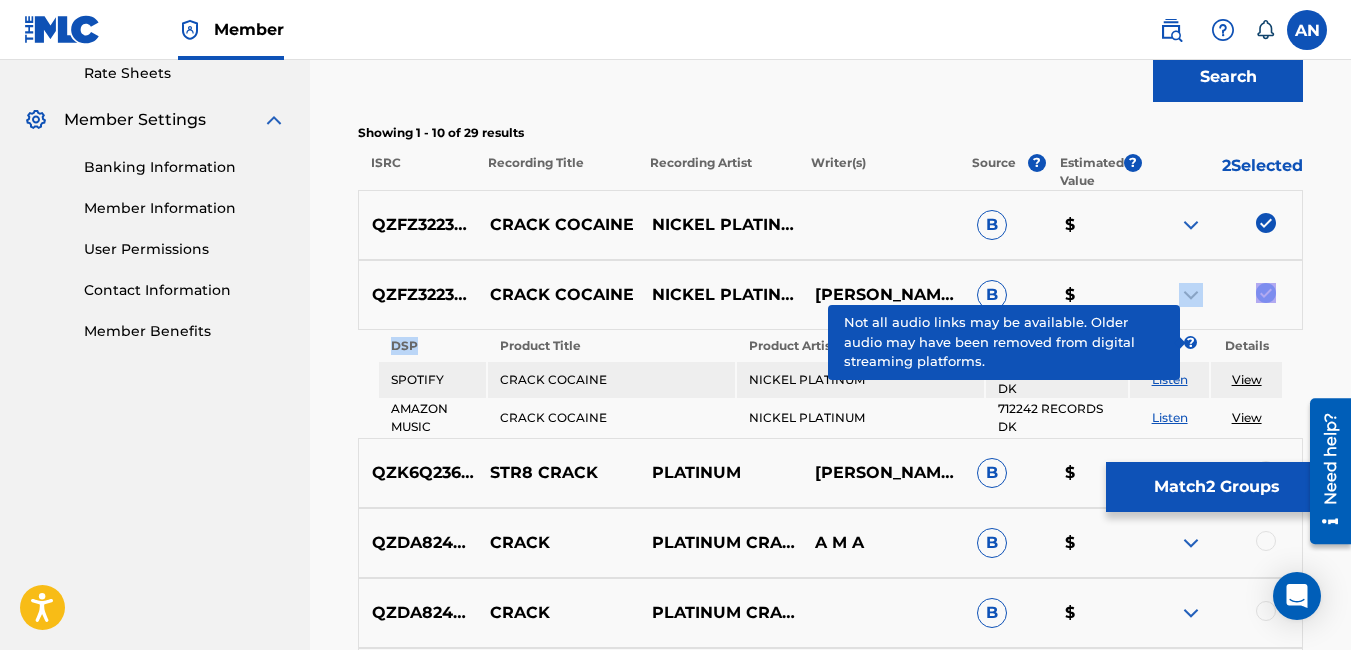 click on "Matching Tool The Matching Tool allows Members to match  sound recordings  to works within their catalog. This ensures you'll collect the royalties you're owed for your work(s). The first step is to locate recordings not yet matched to your works by entering criteria in the search fields below. Search results are sorted by relevance and will be grouped together based on similar data. In the next step, you can locate the specific work in your catalog that you want to match. SearchWithCriteriac6e2e771-378e-4ae6-bbc9-fcfa634c3dc6 Recording Title crack cocaine SearchWithCriteria4a6101b6-2f41-452e-a14f-384ceda94dc3 Recording ISRC SearchWithCriteriaed016e58-0c89-4ed7-8894-40079a01c188 Writer SearchWithCriteria46324dce-a63b-4d80-b424-11c1bd96fa3a Recording Artist nickel platinum Max Criteria Reached Filter Estimated Value All $$$$$ $$$$ $$$ $$ $ Source All Blanket License Historical Unmatched Remove Filters Apply Filters Filters ( 0 ) Search Showing 1 - 10 of 29 results ISRC Recording Title Recording Artist Source" at bounding box center (830, 265) 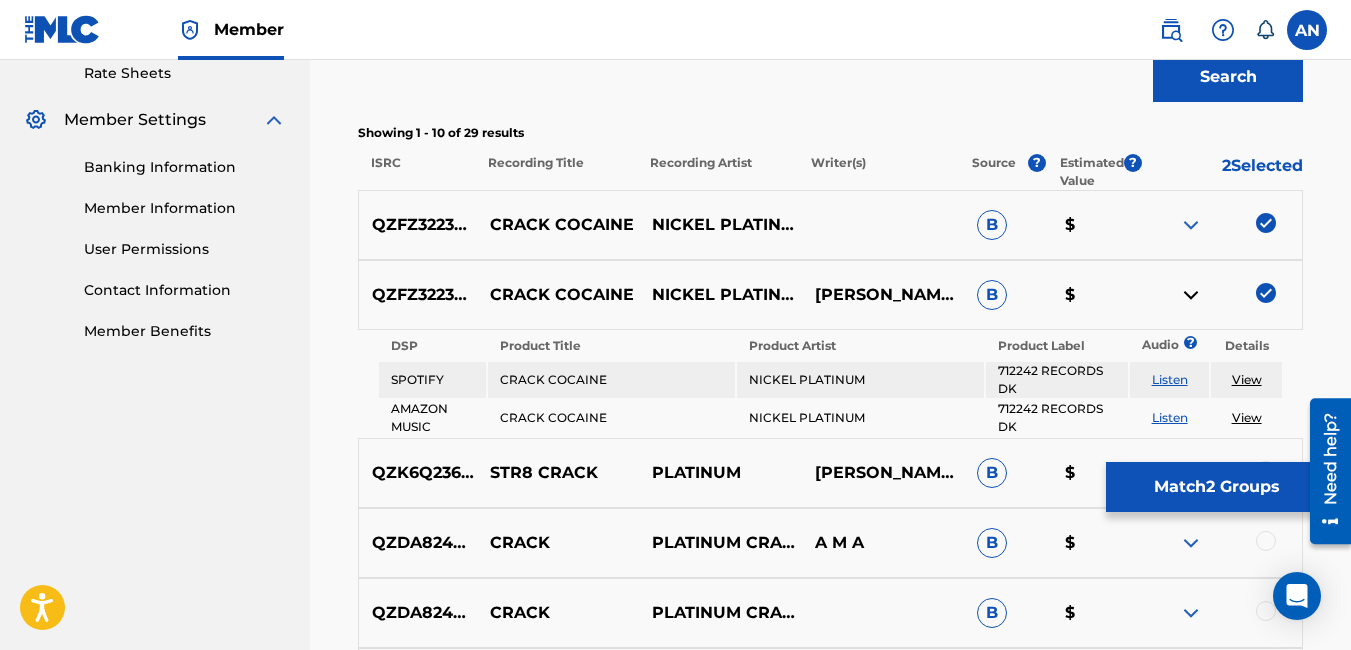 click at bounding box center (1191, 295) 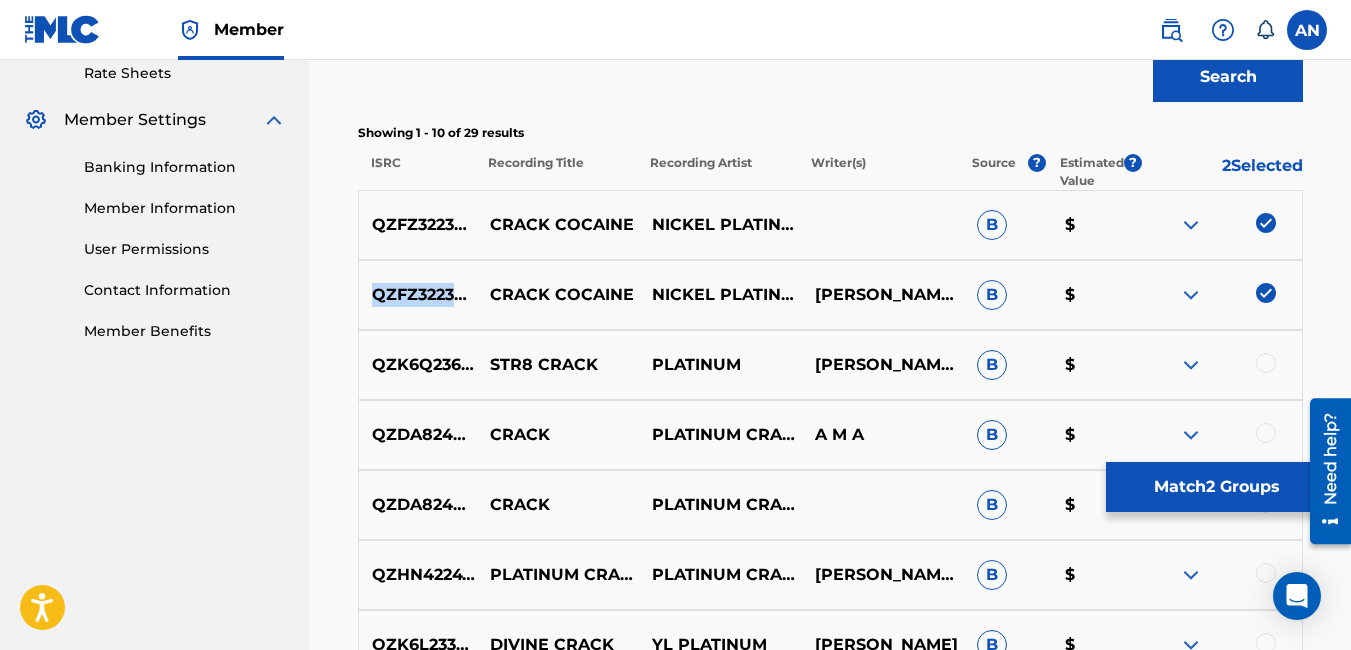 drag, startPoint x: 372, startPoint y: 287, endPoint x: 480, endPoint y: 311, distance: 110.63454 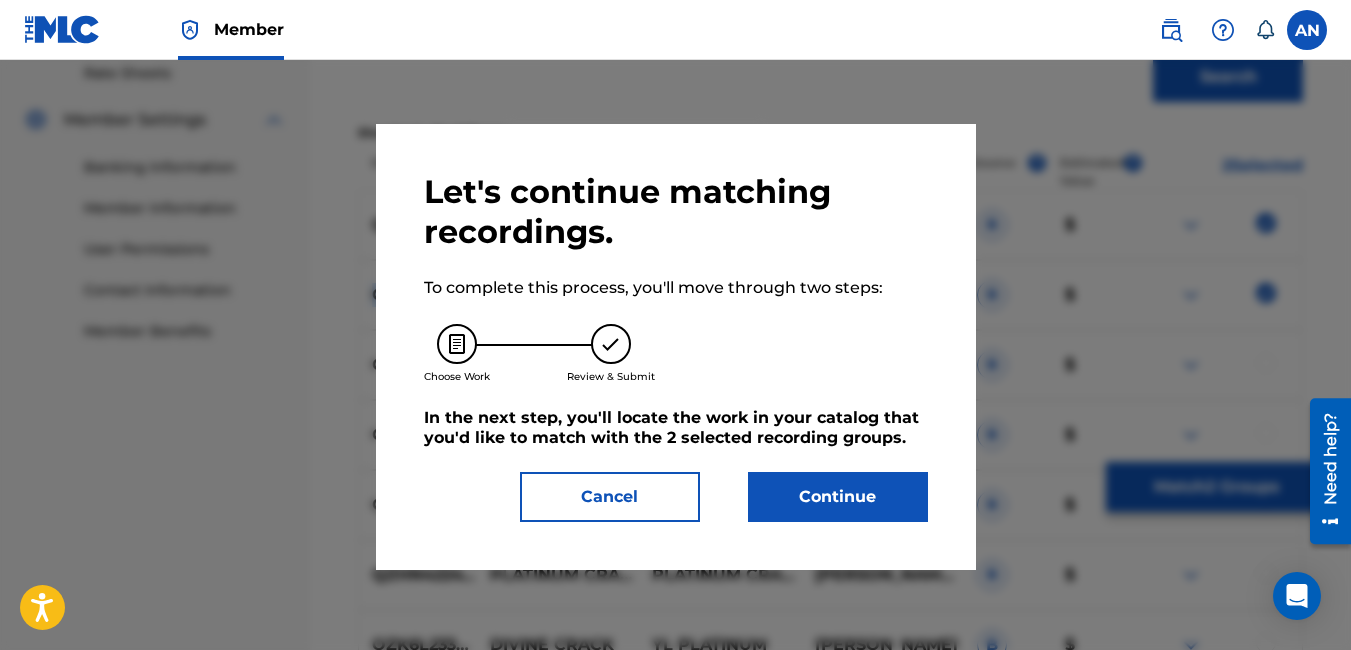 click on "Continue" at bounding box center [838, 497] 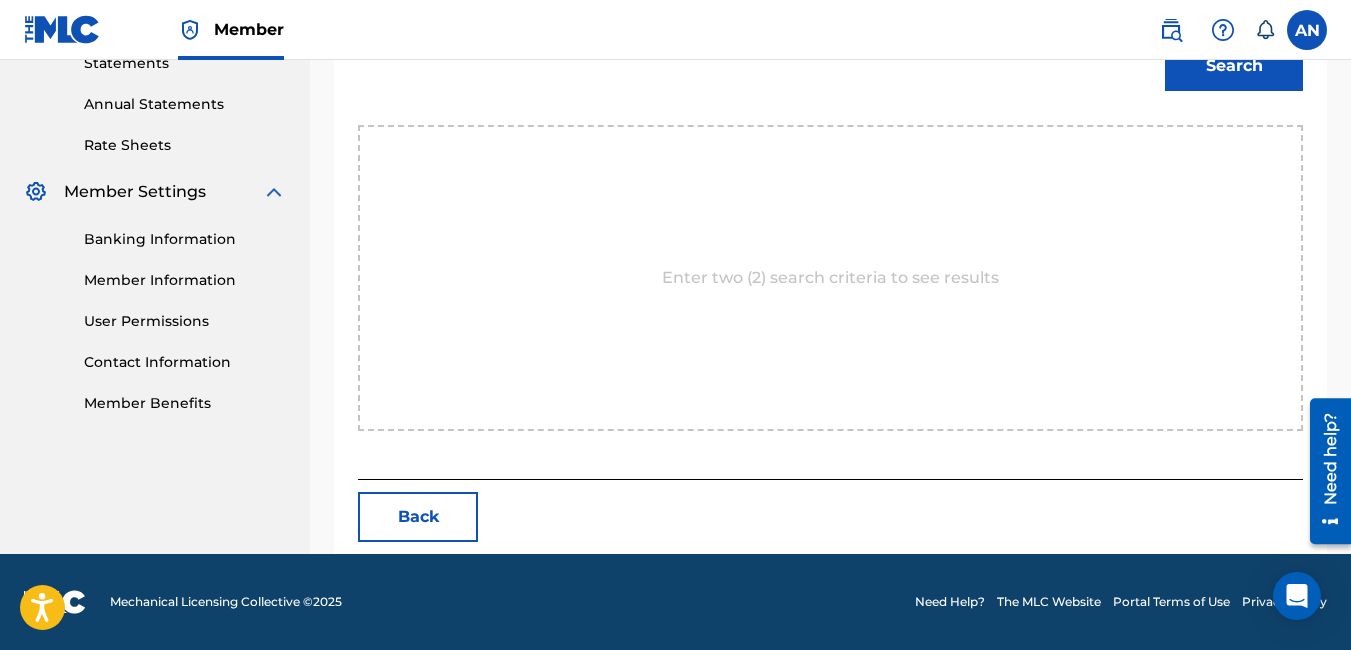 scroll, scrollTop: 730, scrollLeft: 0, axis: vertical 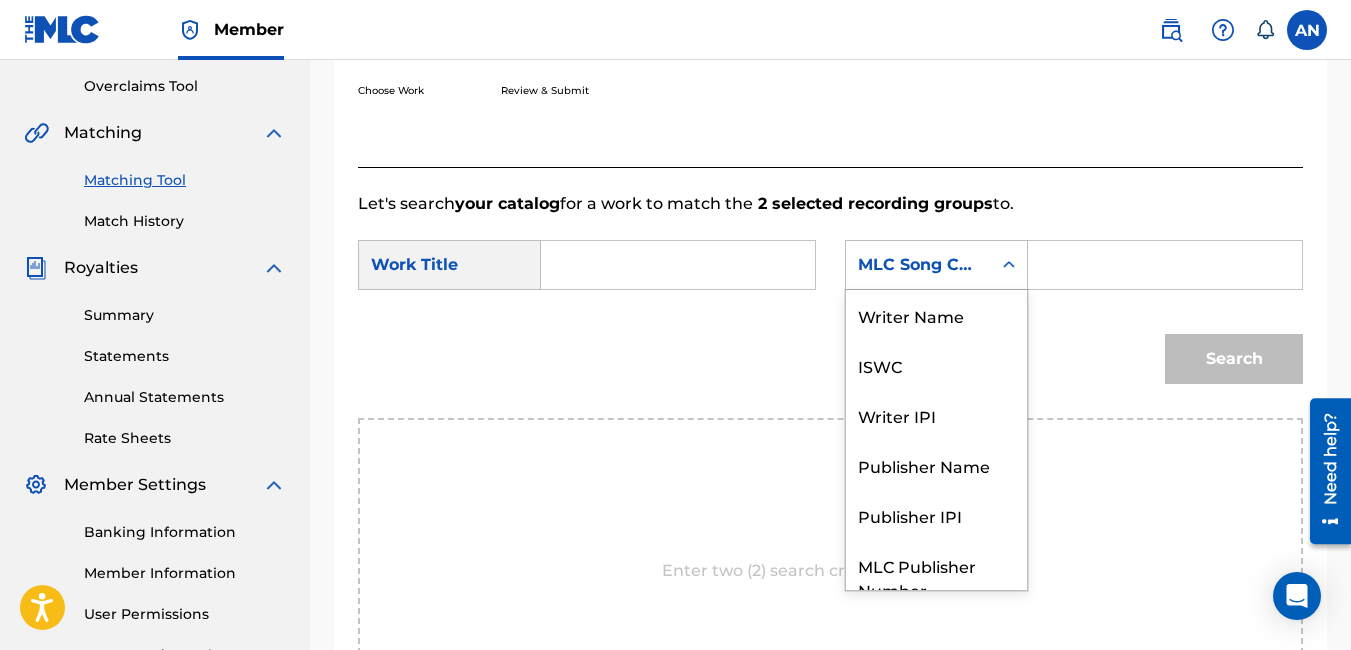 click 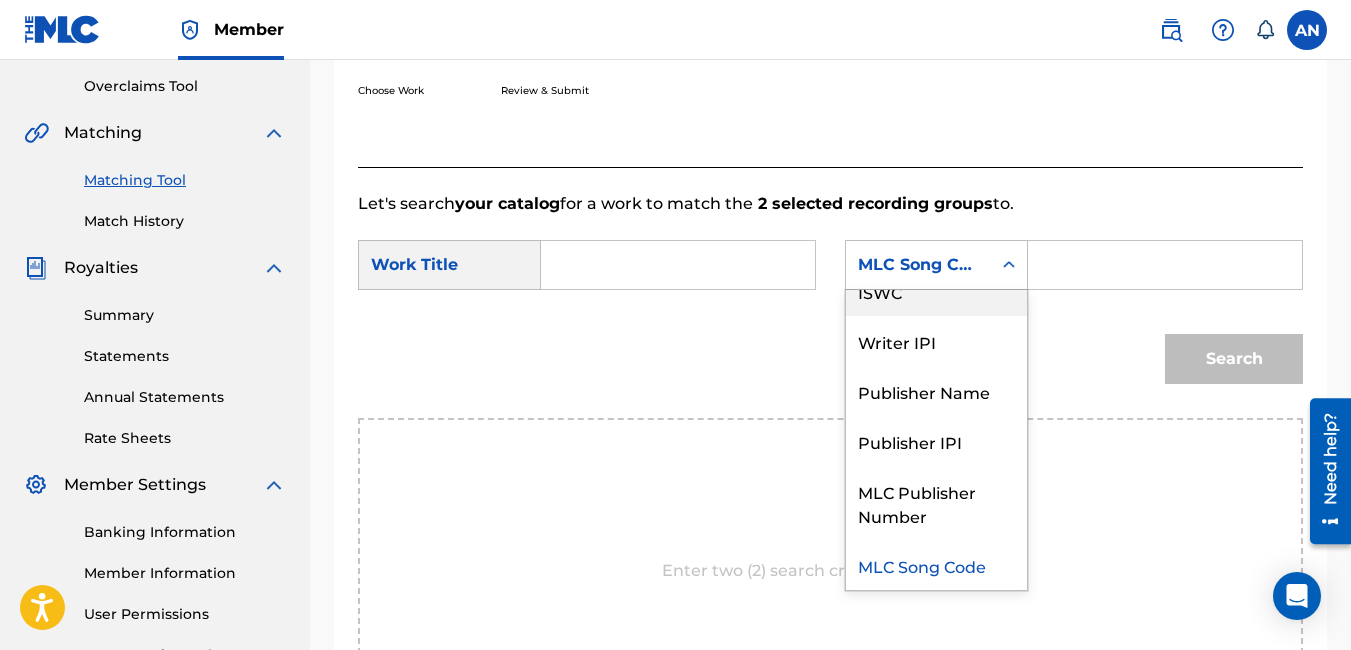 click on "ISWC" at bounding box center [936, 291] 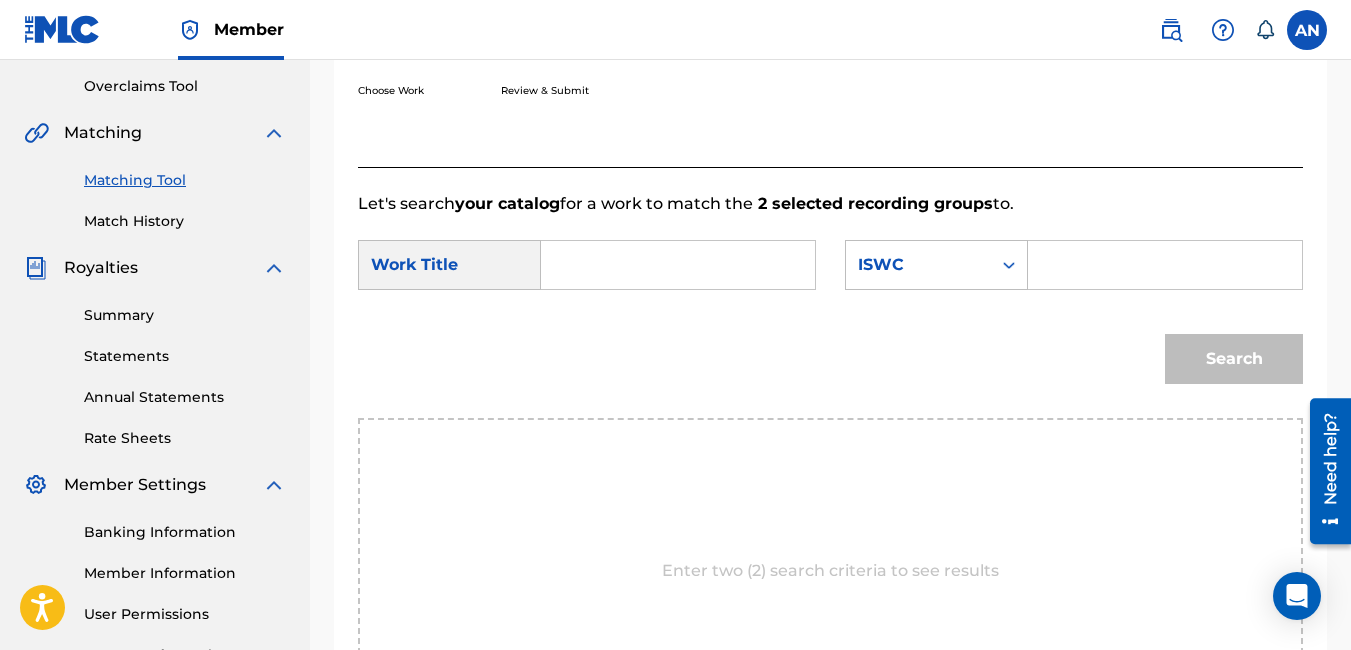 paste on "QZFZ32238595" 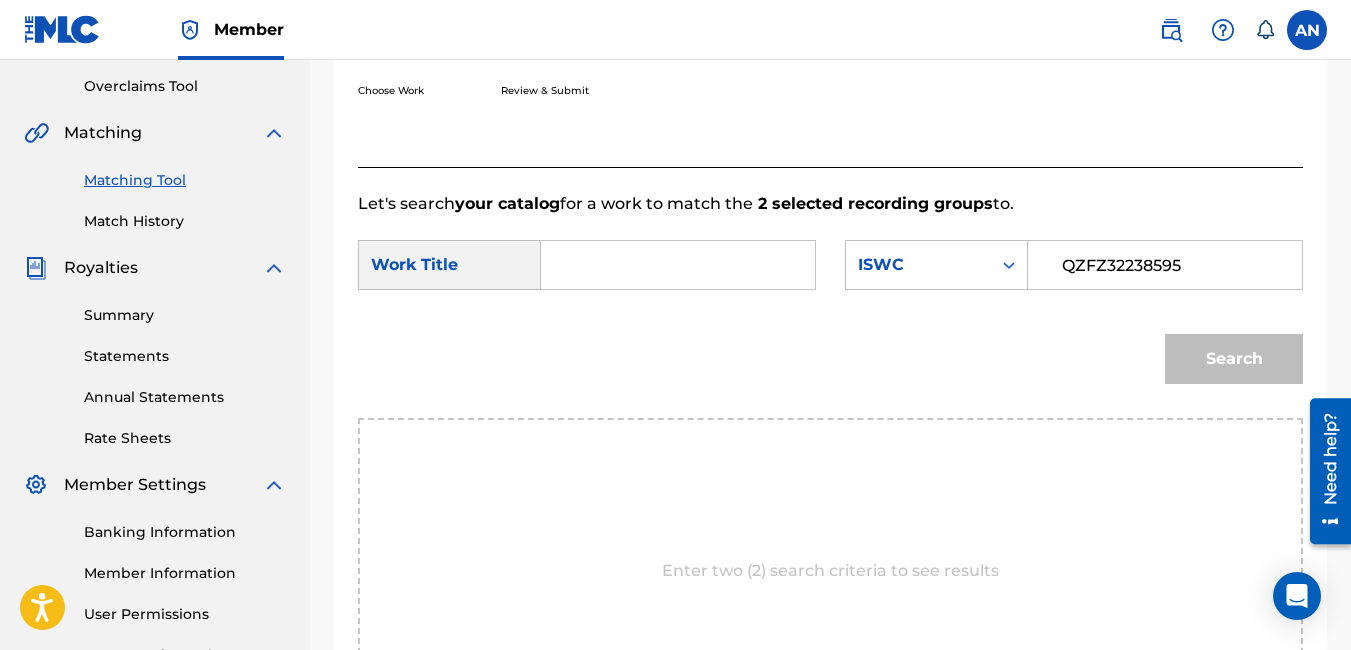 type on "QZFZ32238595" 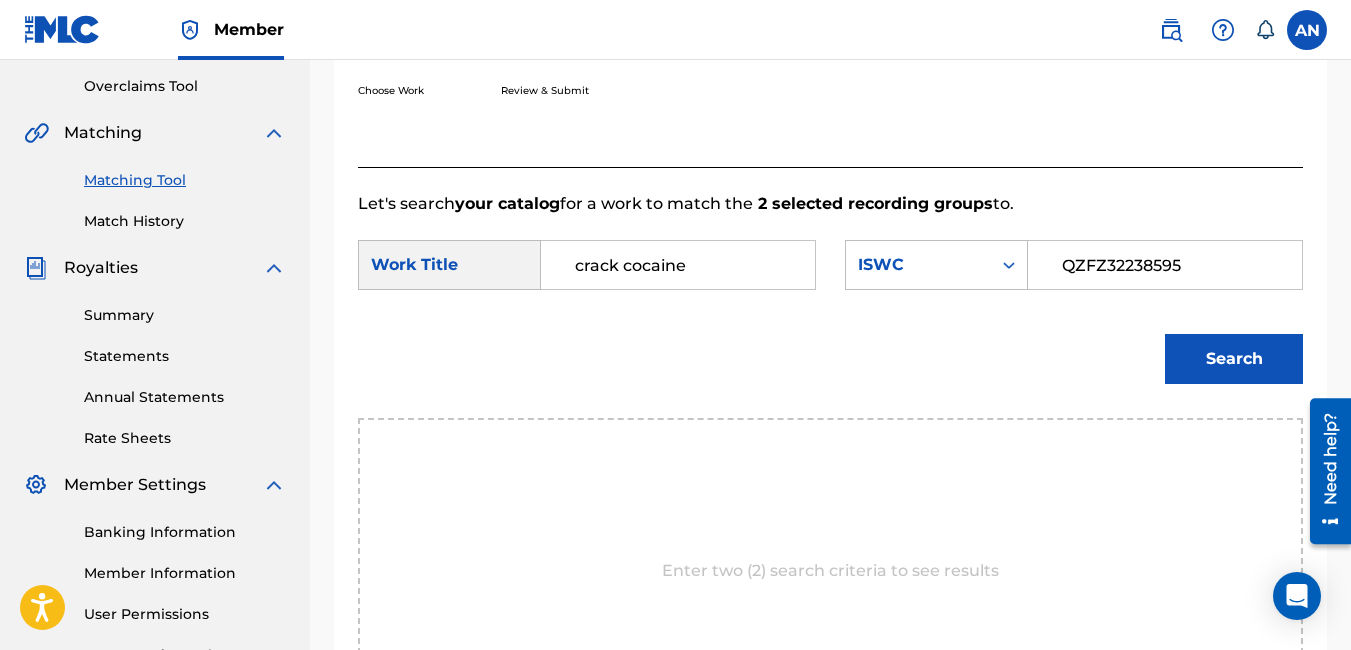 type on "crack cocaine" 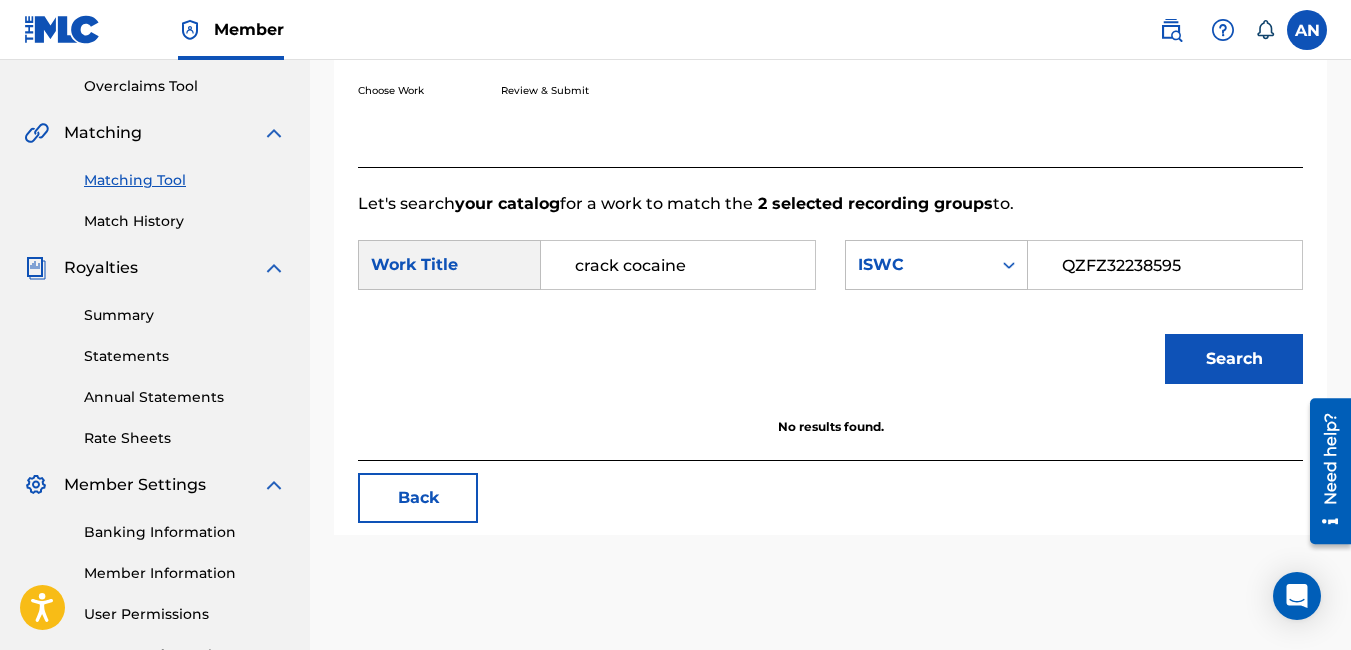 click on "Search" at bounding box center (1234, 359) 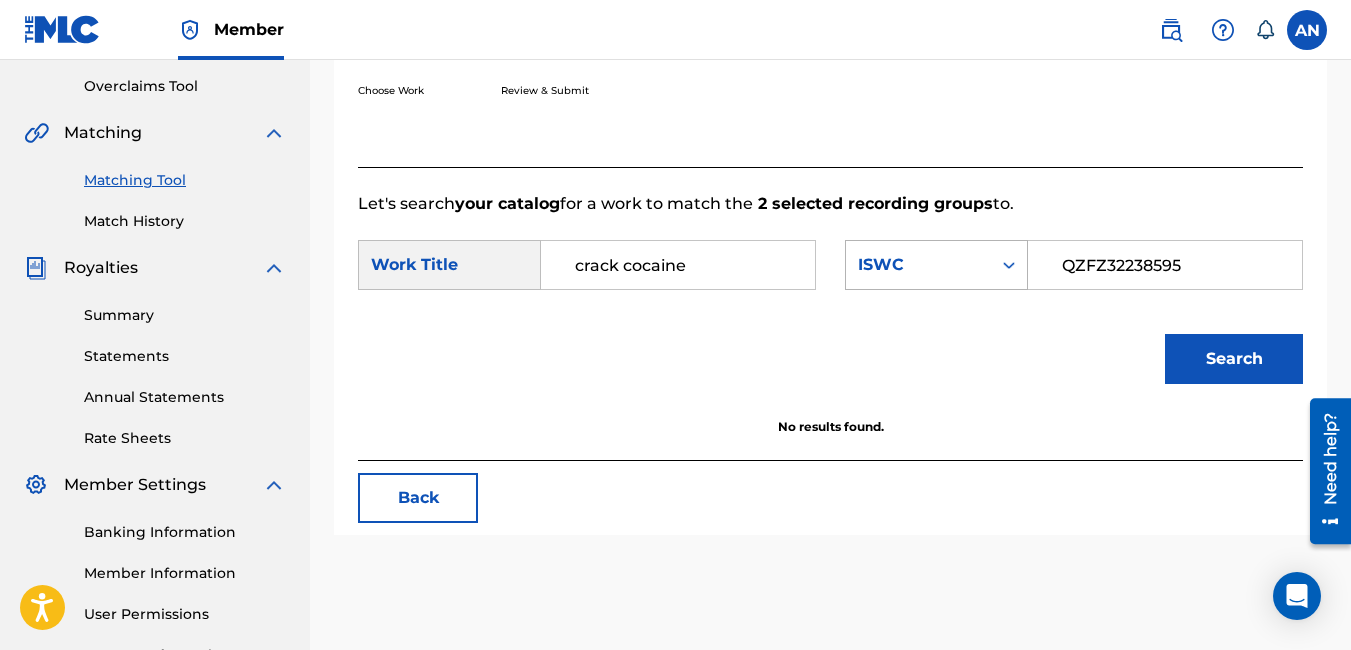 click 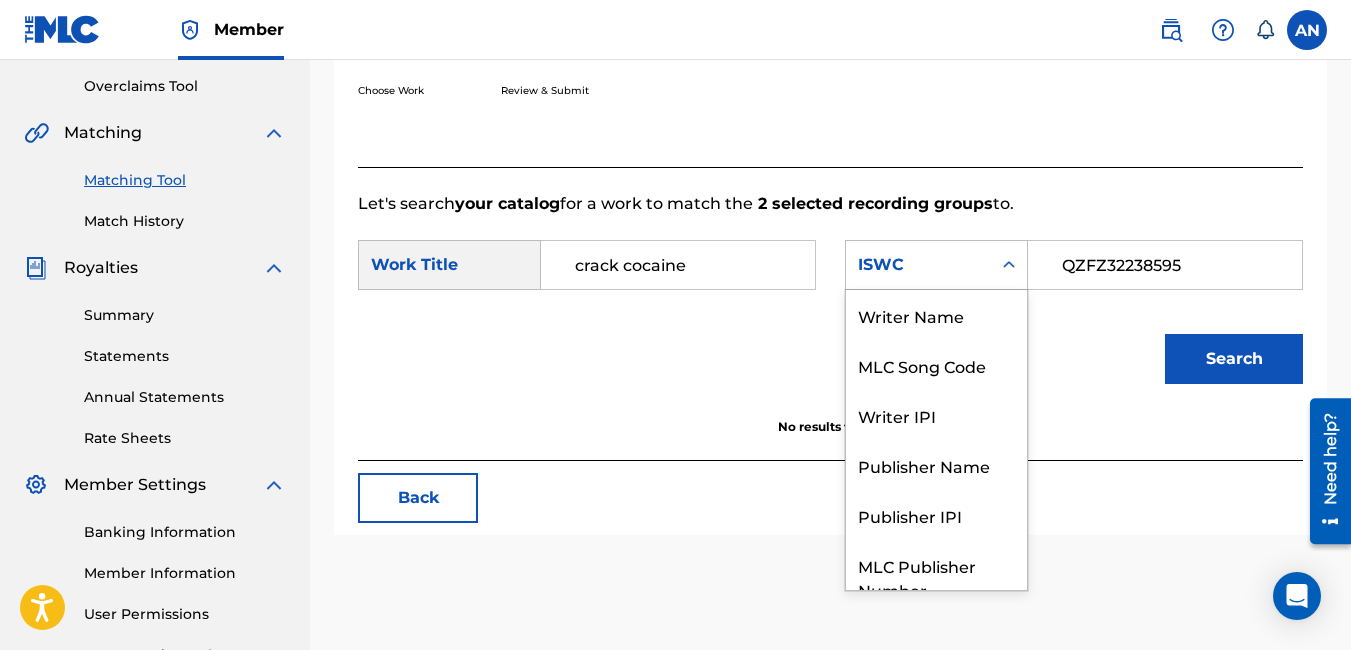 scroll, scrollTop: 74, scrollLeft: 0, axis: vertical 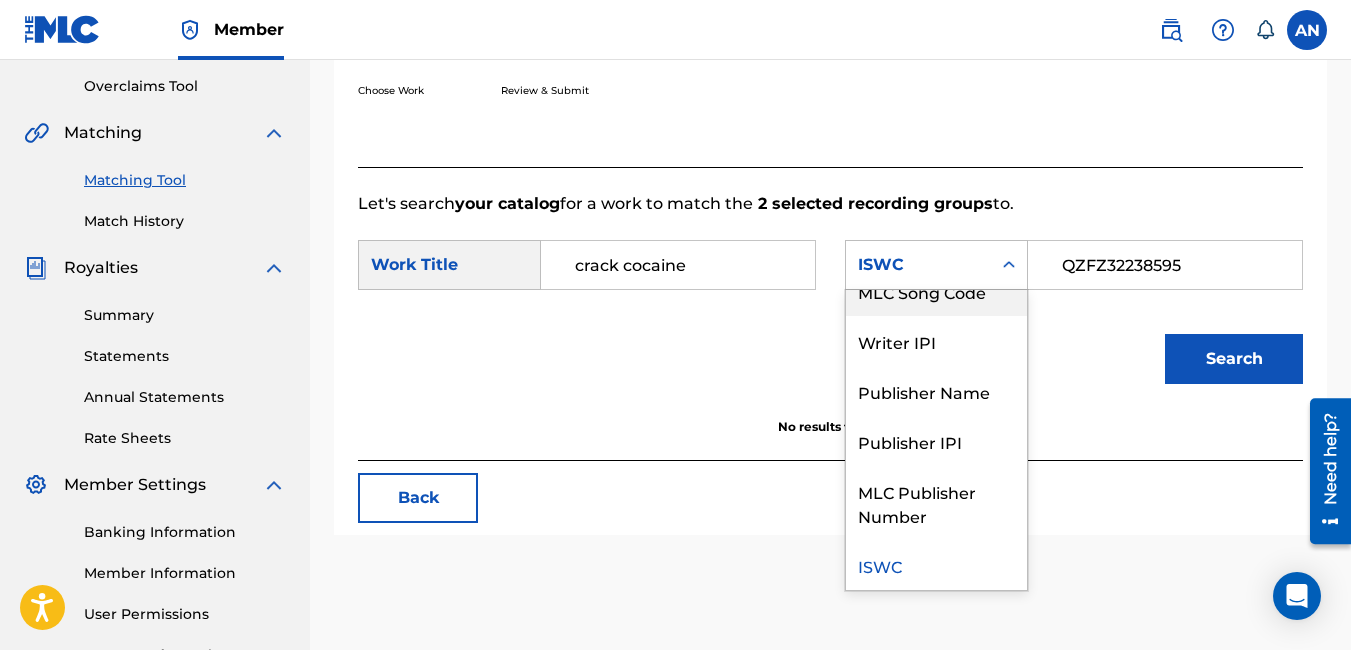 click on "MLC Song Code" at bounding box center (936, 291) 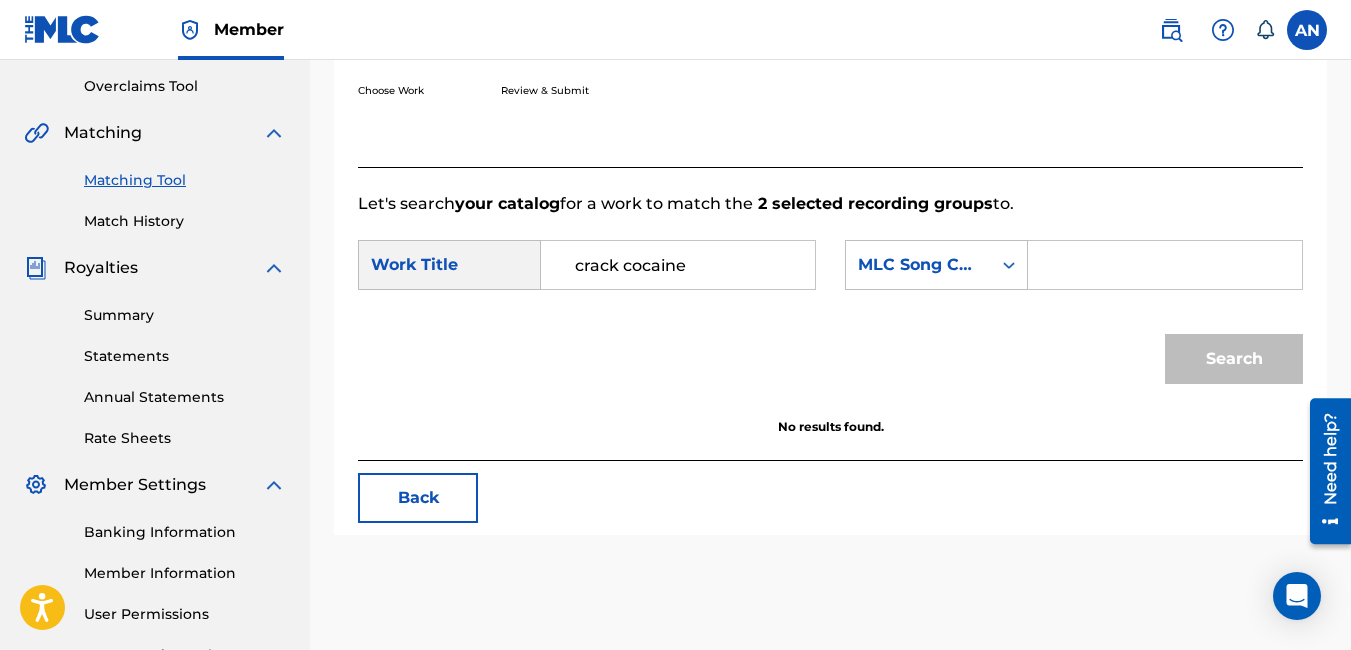 click on "Back" at bounding box center (418, 498) 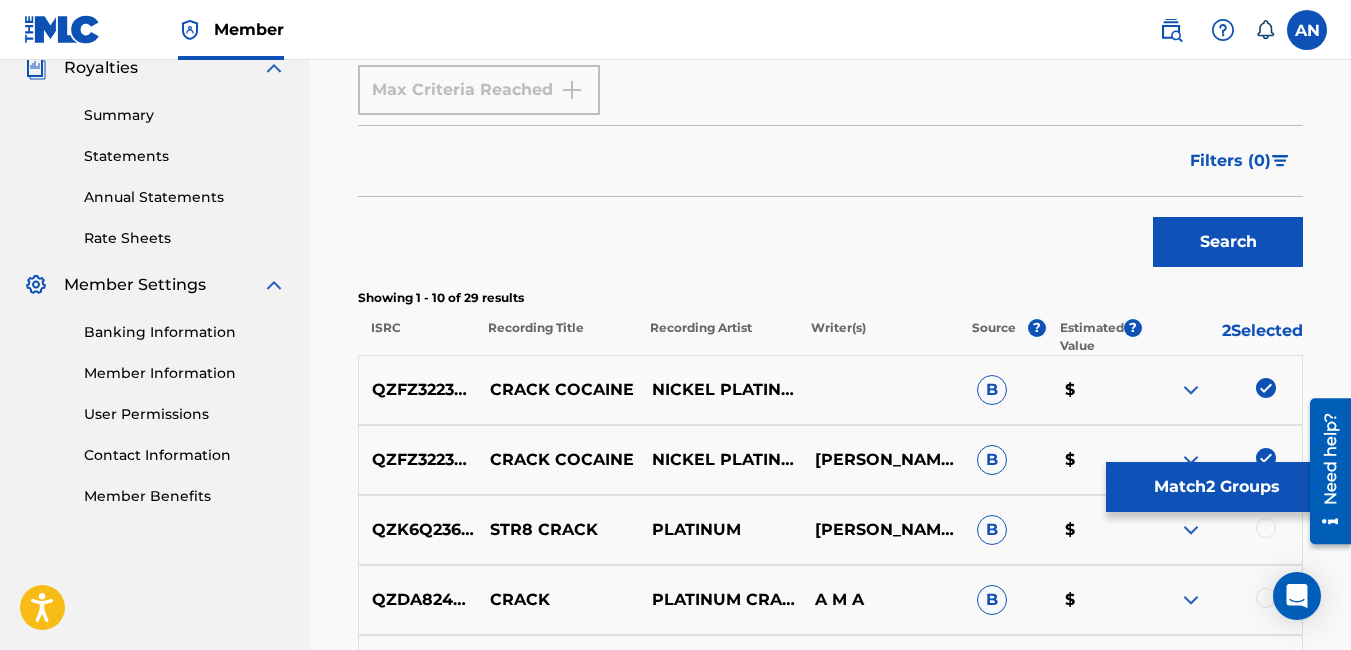 scroll, scrollTop: 695, scrollLeft: 0, axis: vertical 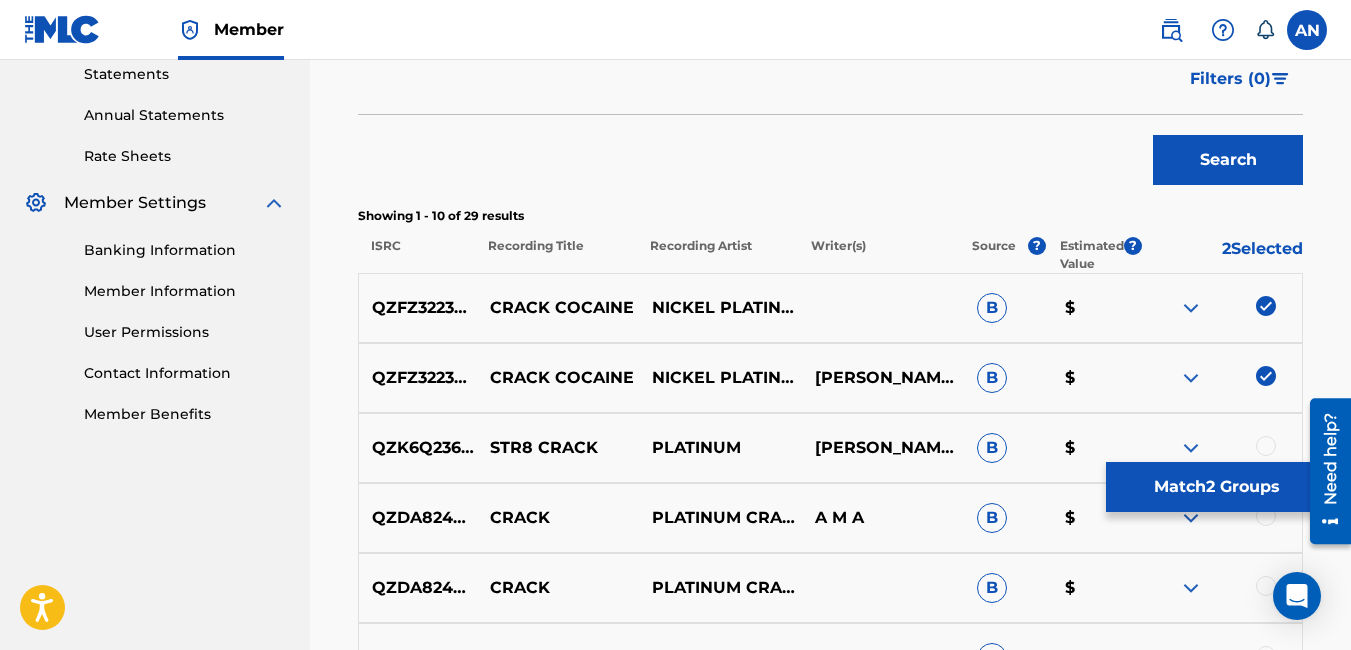 drag, startPoint x: 1355, startPoint y: 302, endPoint x: 16, endPoint y: 3, distance: 1371.9774 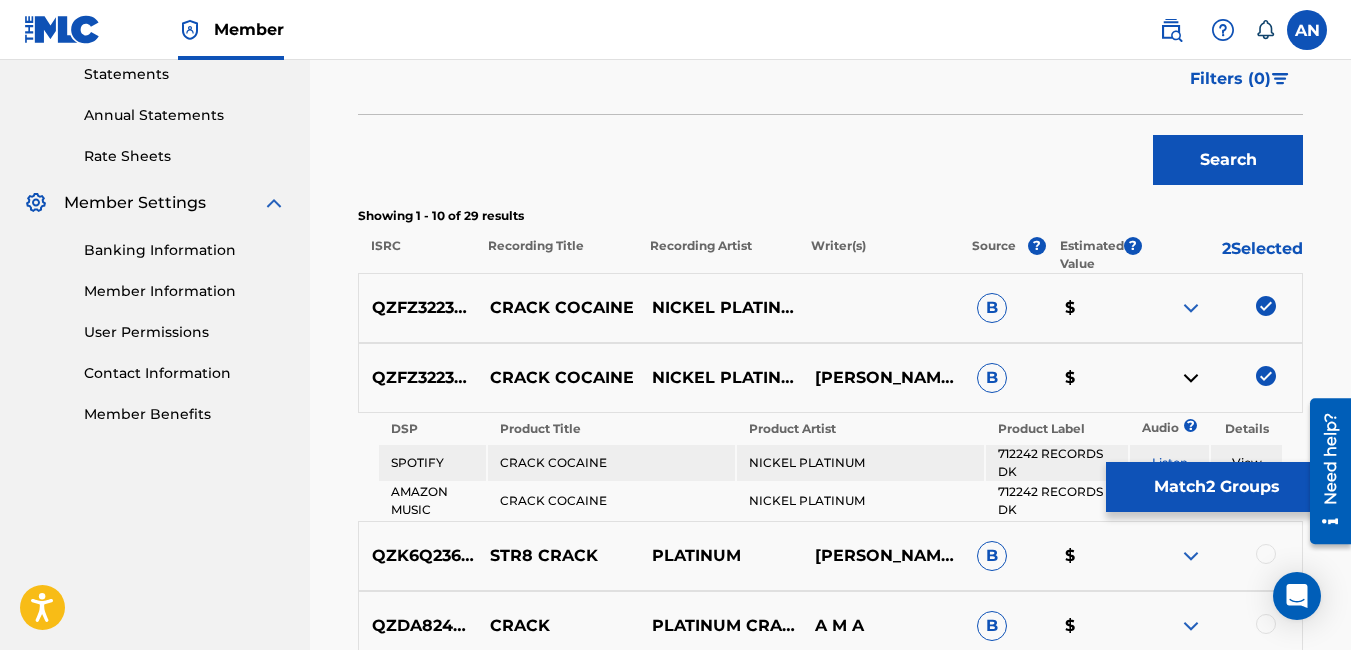 click at bounding box center (1191, 308) 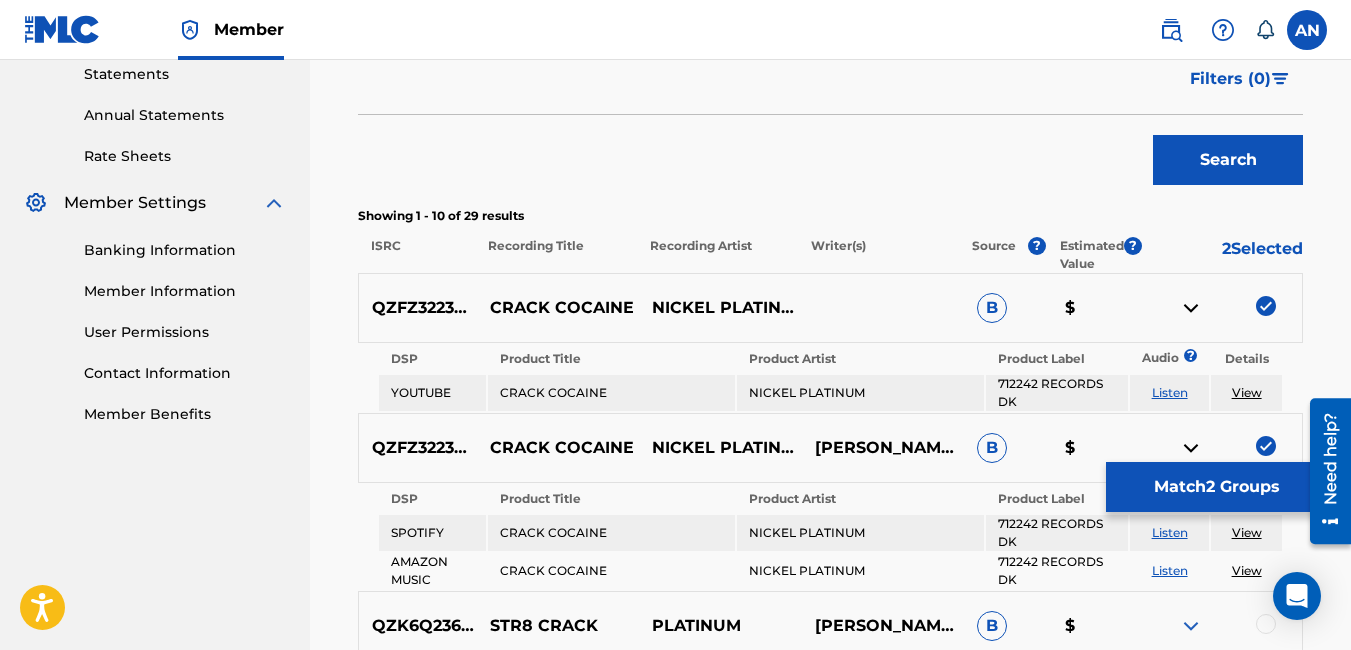click on "View" at bounding box center [1247, 392] 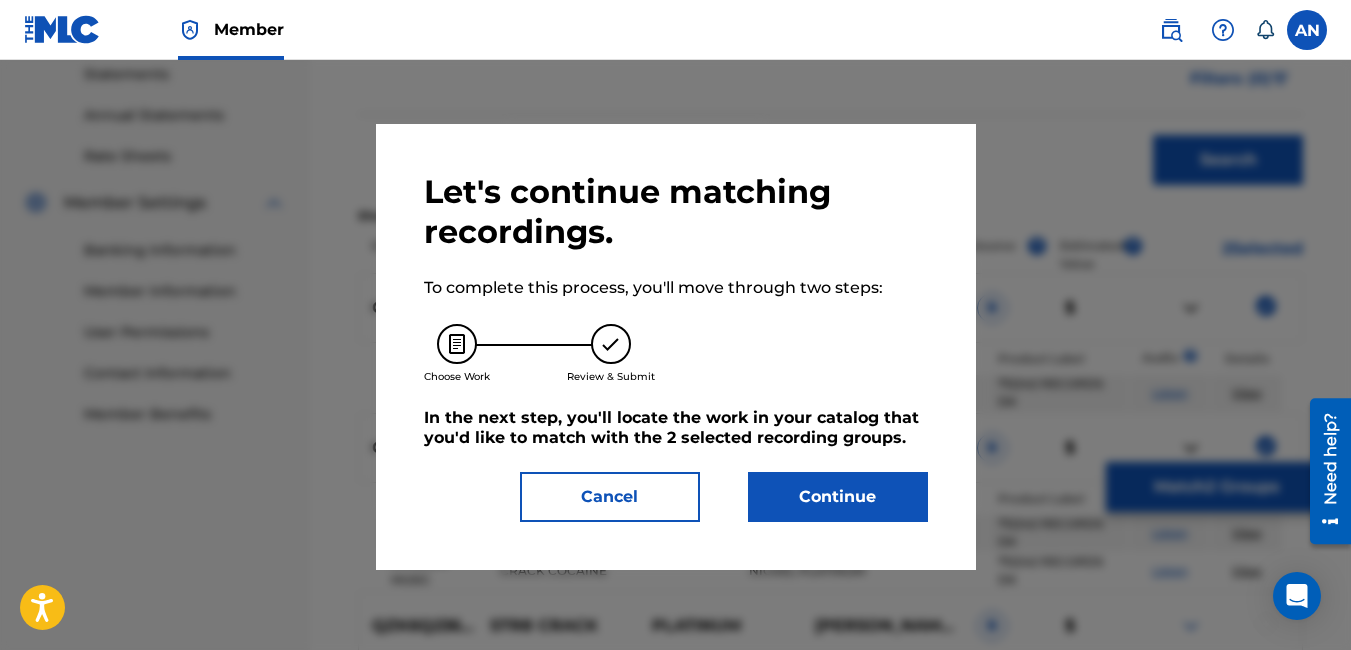 click on "Continue" at bounding box center (838, 497) 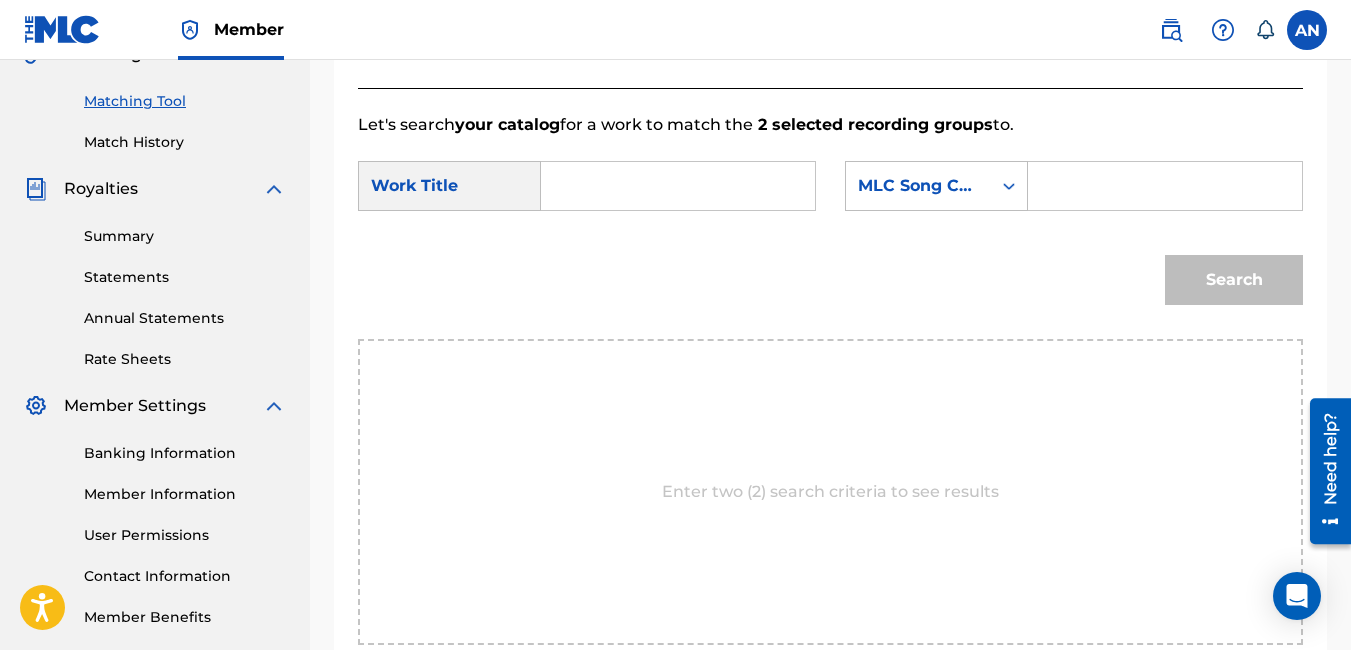 scroll, scrollTop: 427, scrollLeft: 0, axis: vertical 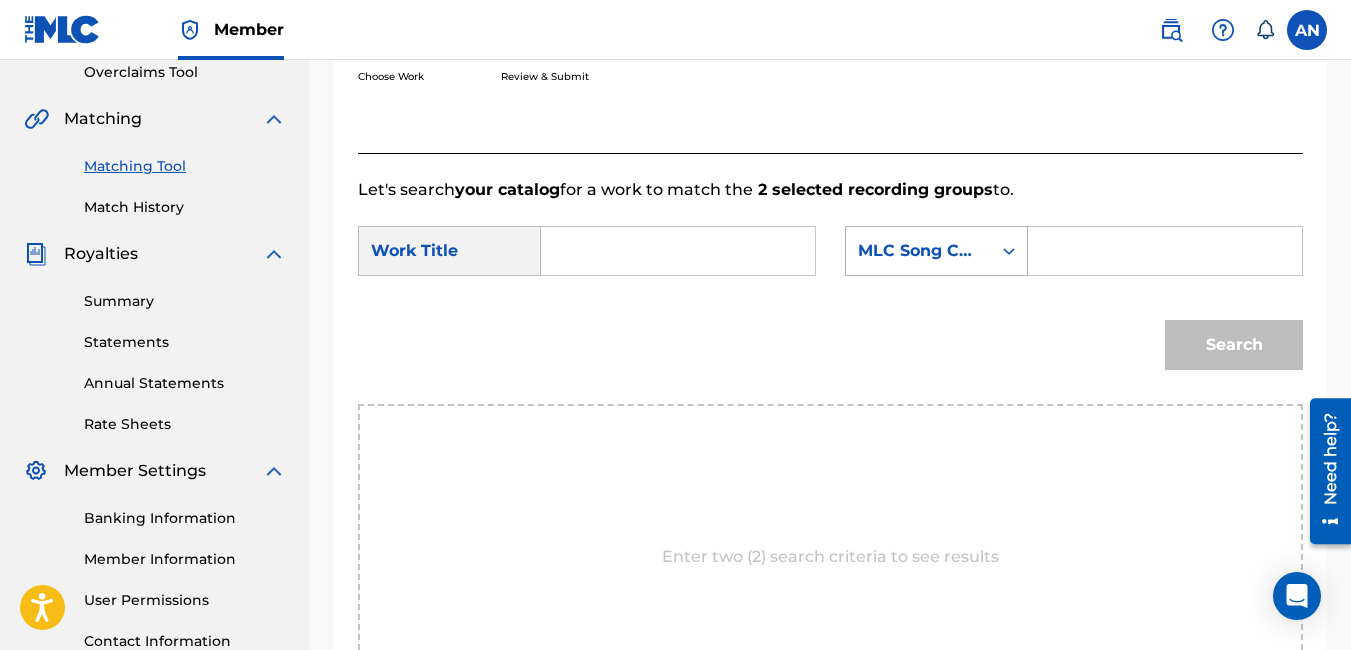 click 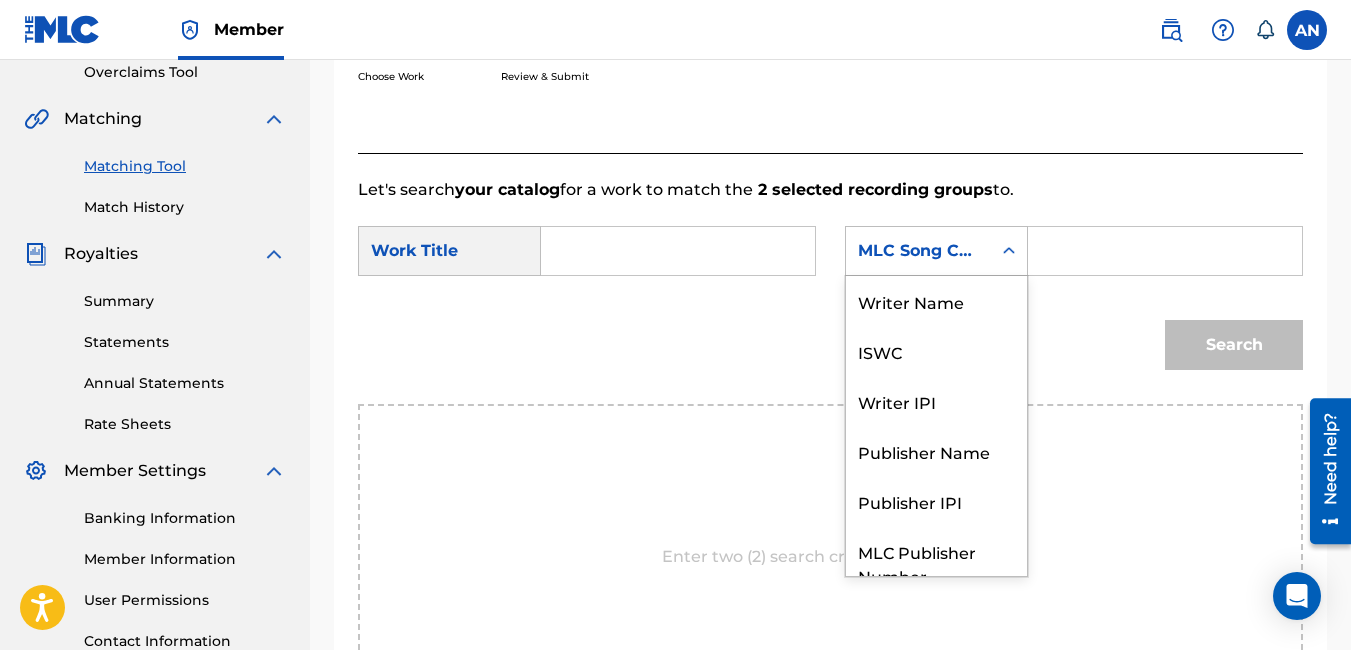 scroll, scrollTop: 74, scrollLeft: 0, axis: vertical 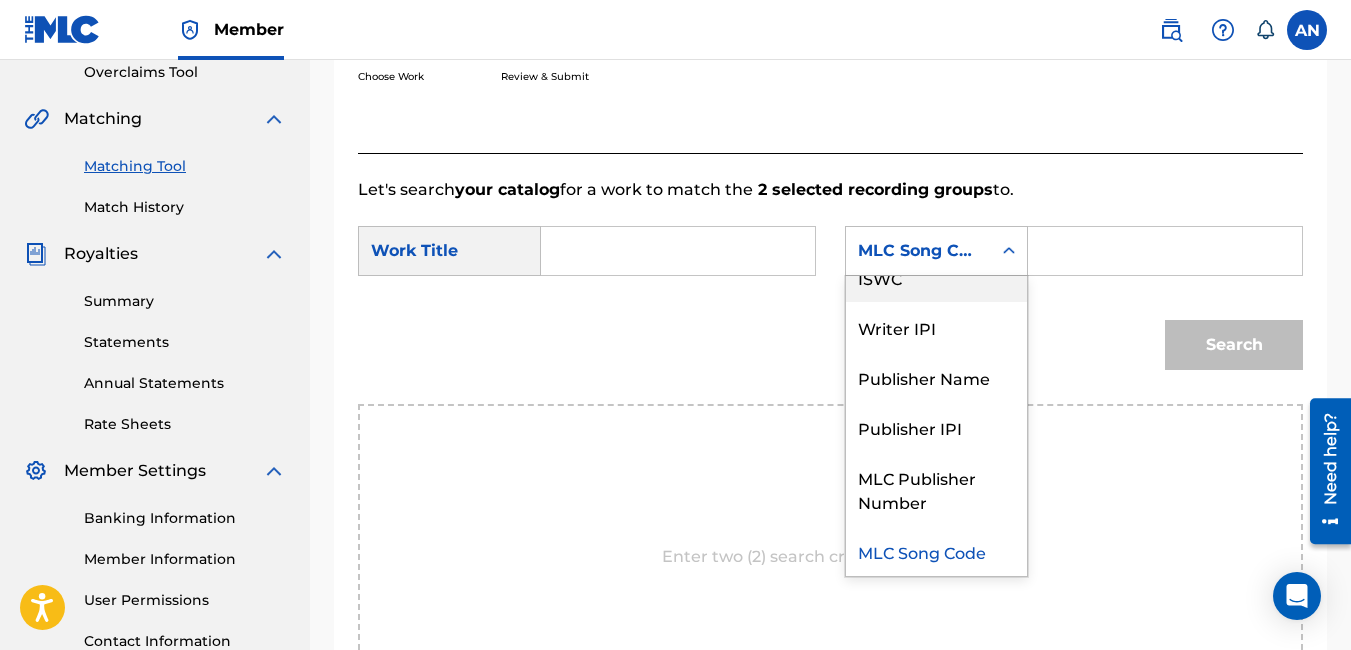 click on "ISWC" at bounding box center (936, 277) 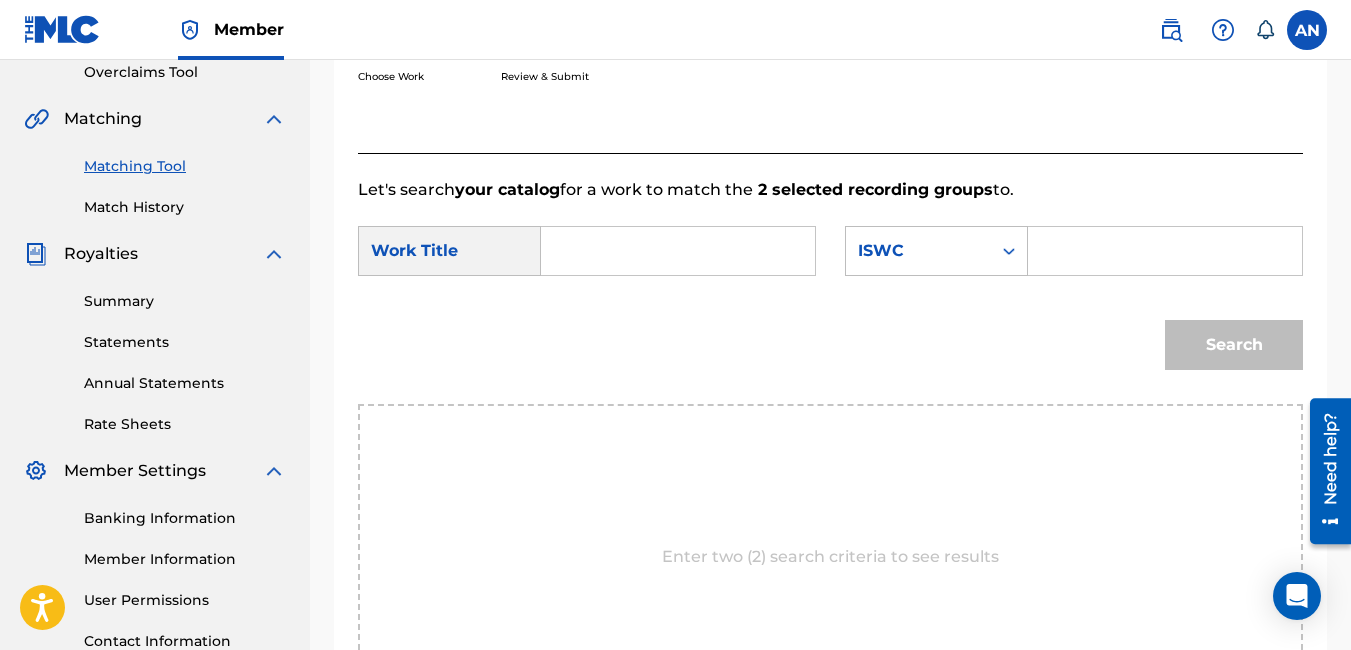 click at bounding box center (1165, 251) 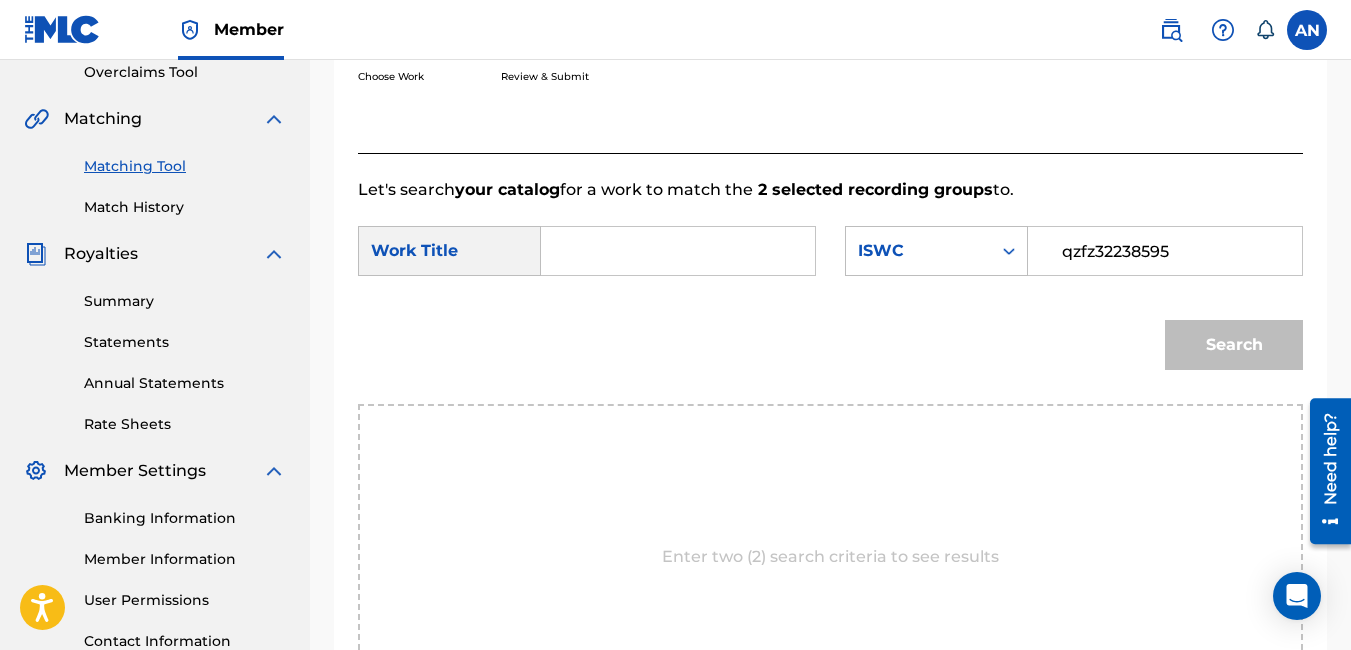 type on "qzfz32238595" 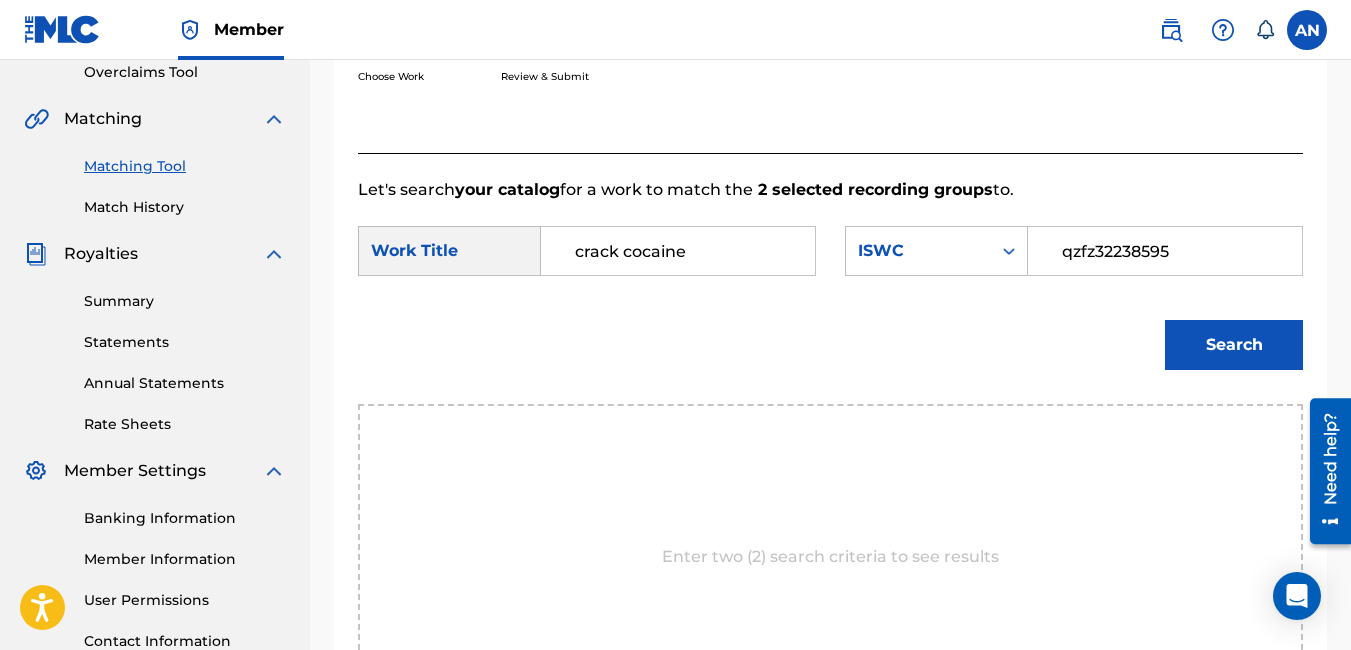 type on "crack cocaine" 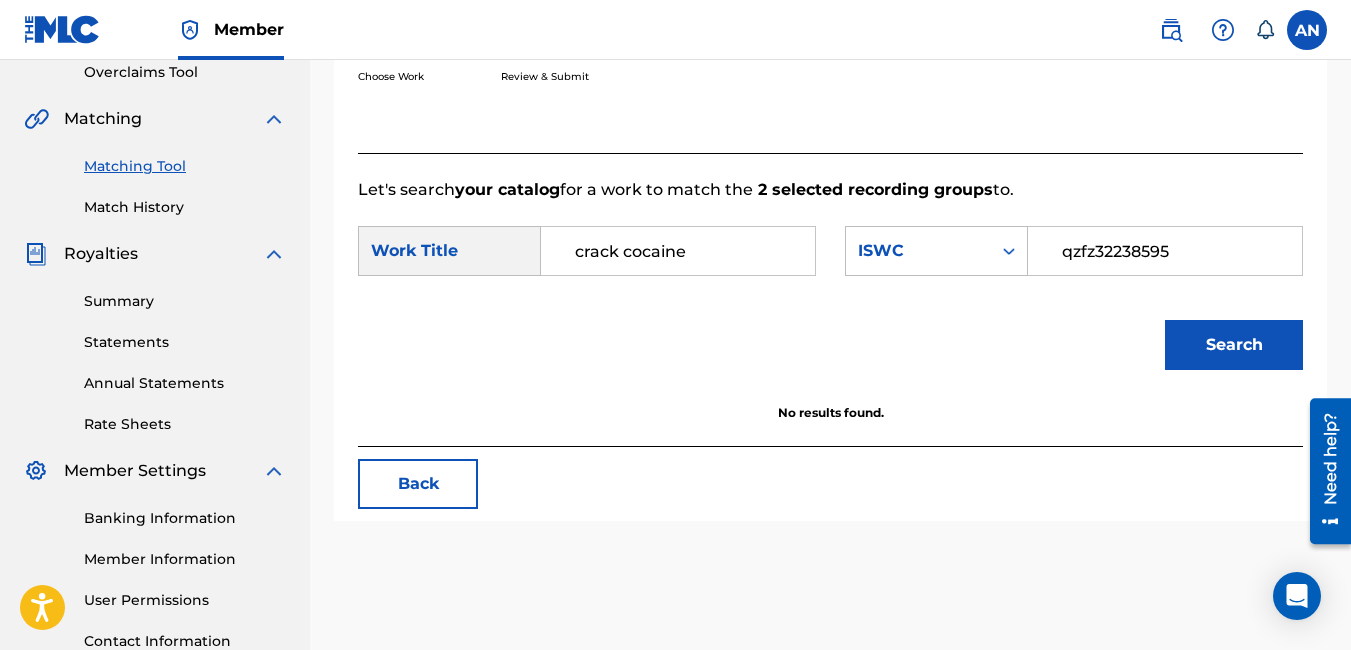 click on "qzfz32238595" at bounding box center [1165, 251] 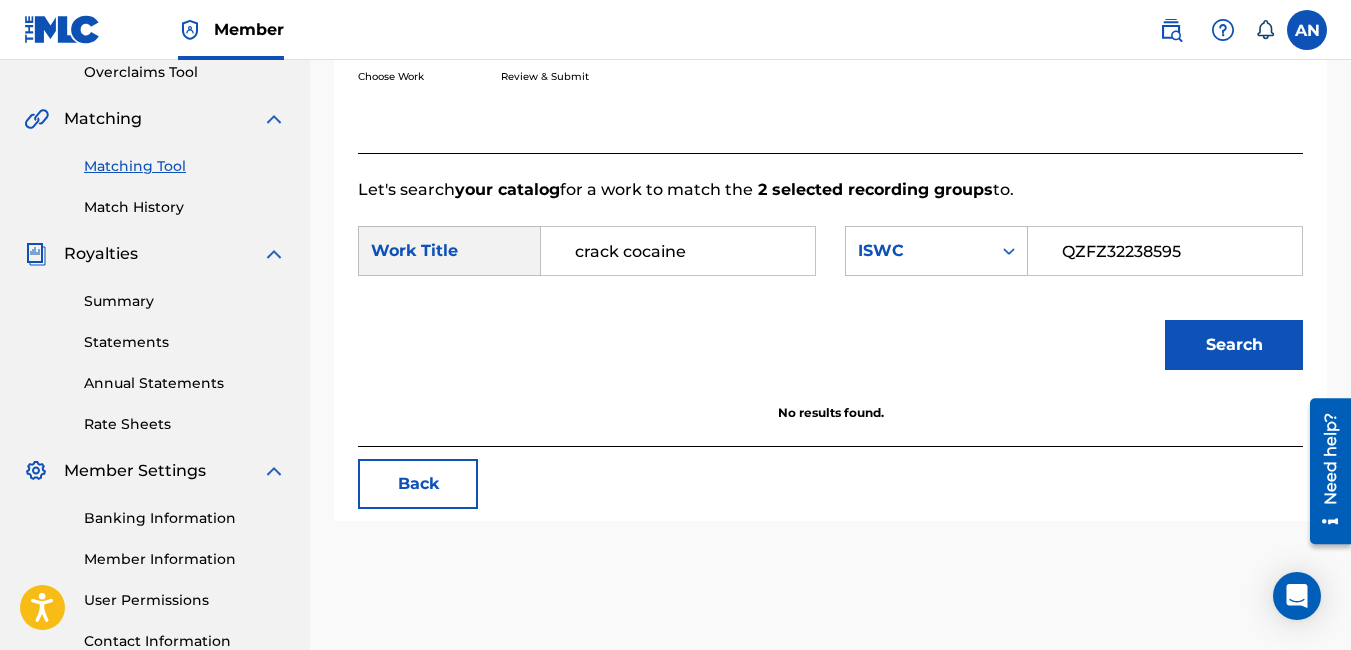 type on "QZFZ32238595" 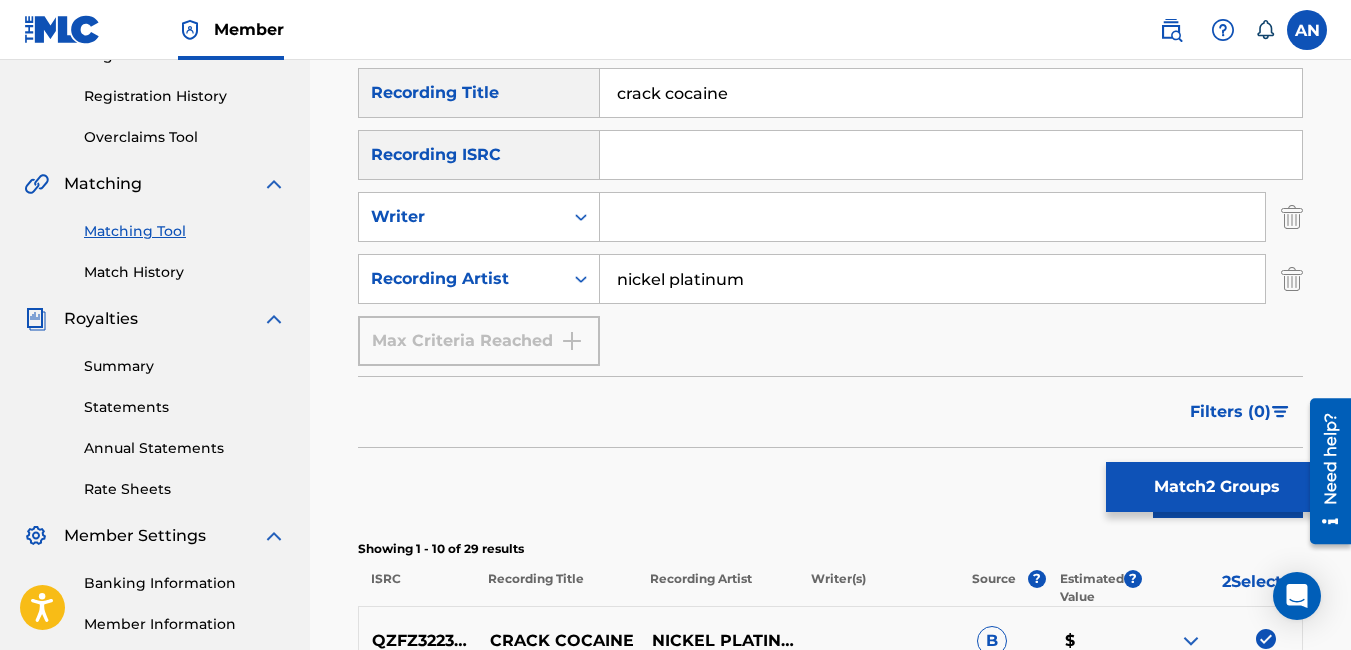 scroll, scrollTop: 327, scrollLeft: 0, axis: vertical 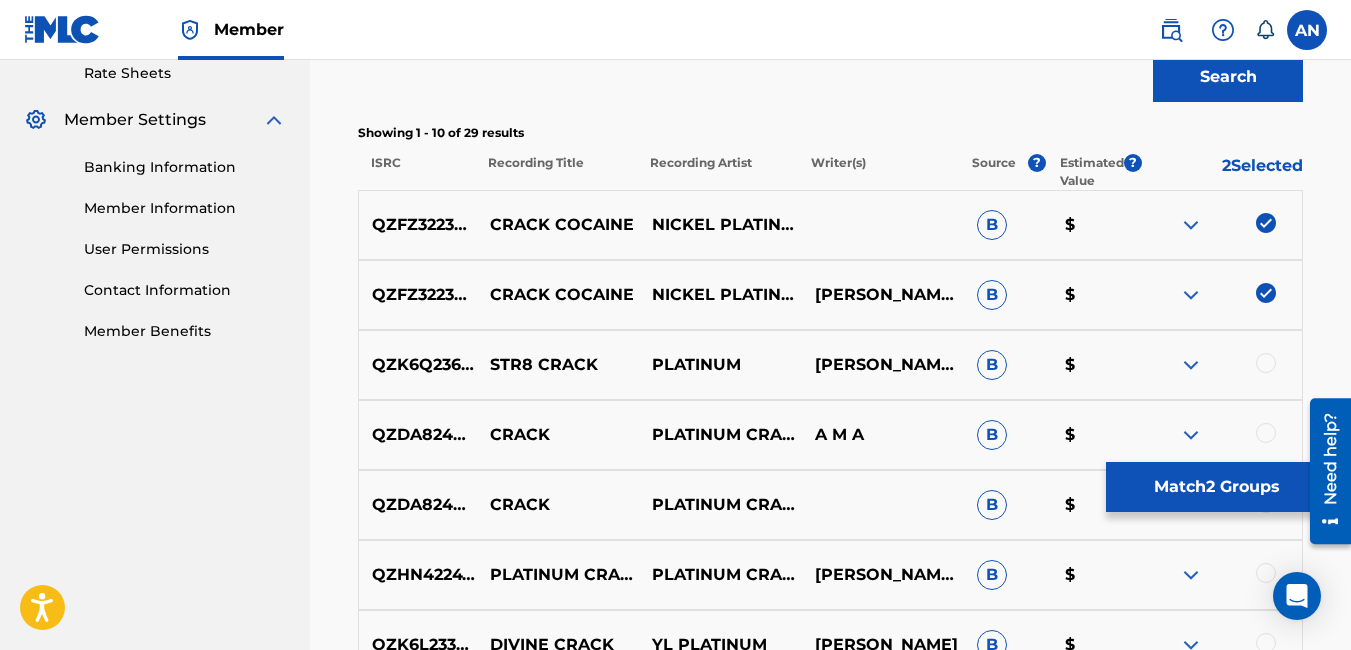 click at bounding box center [1266, 223] 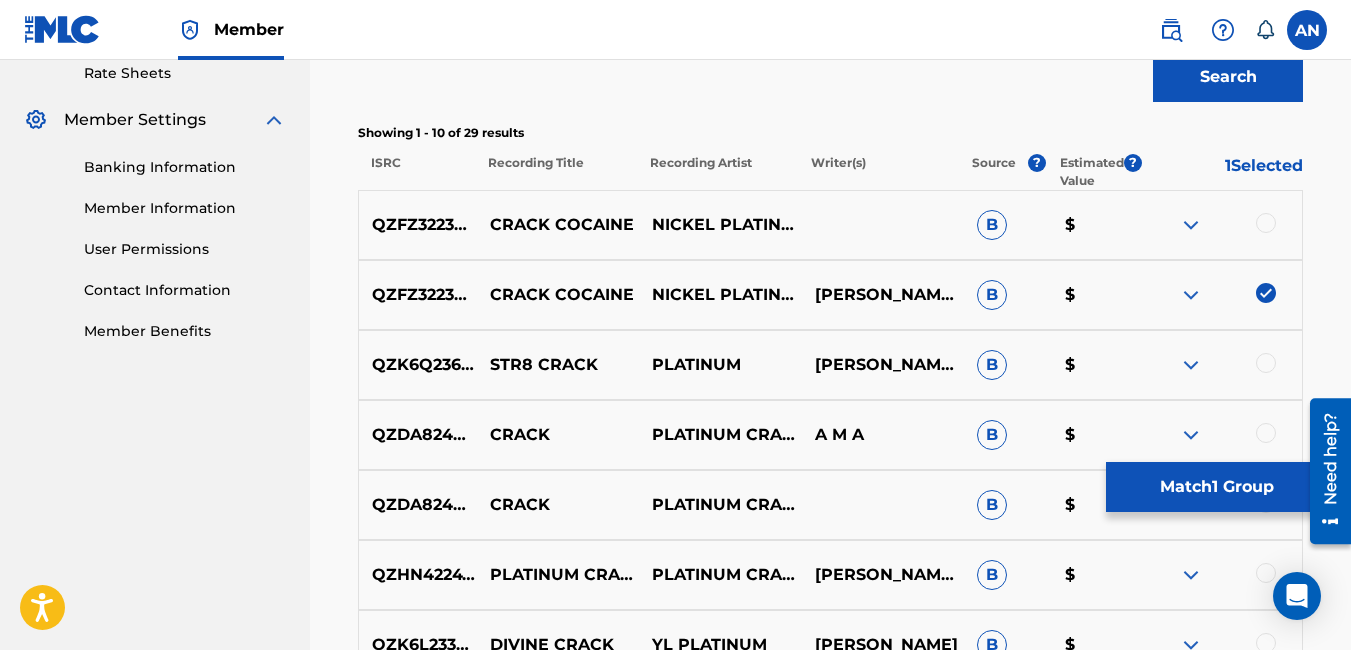 click on "Match  1 Group" at bounding box center [1216, 487] 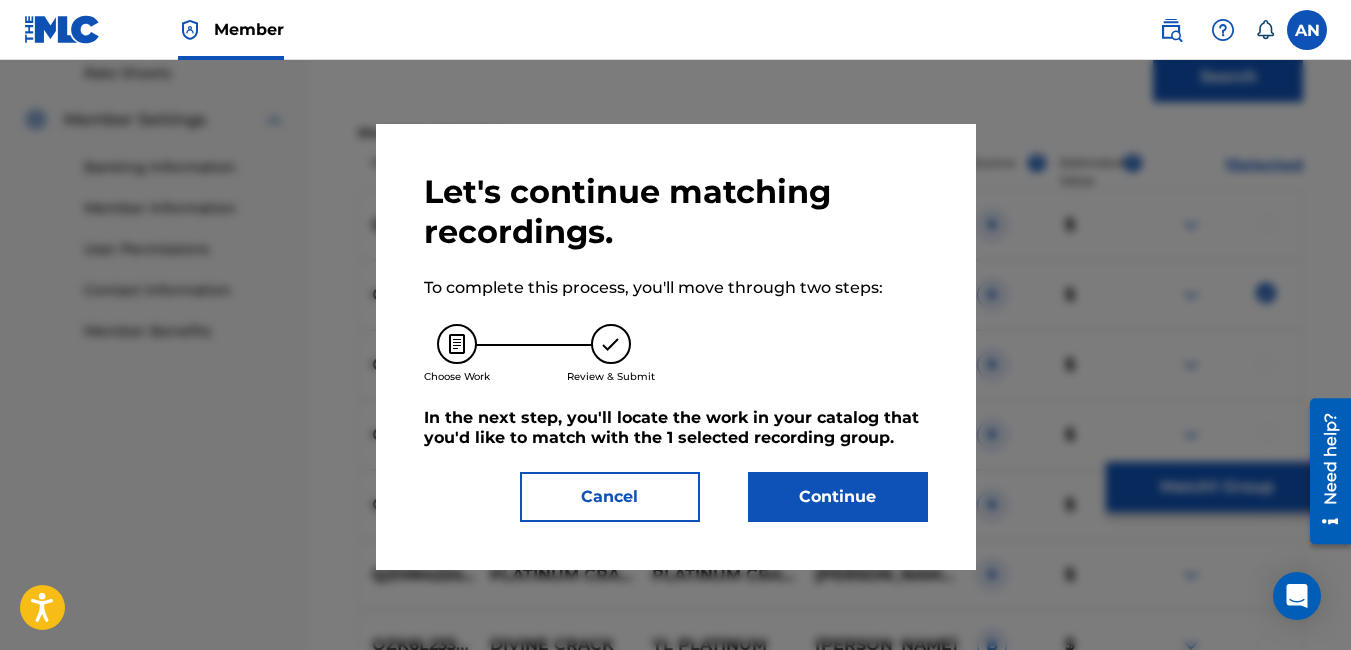 click on "Continue" at bounding box center [838, 497] 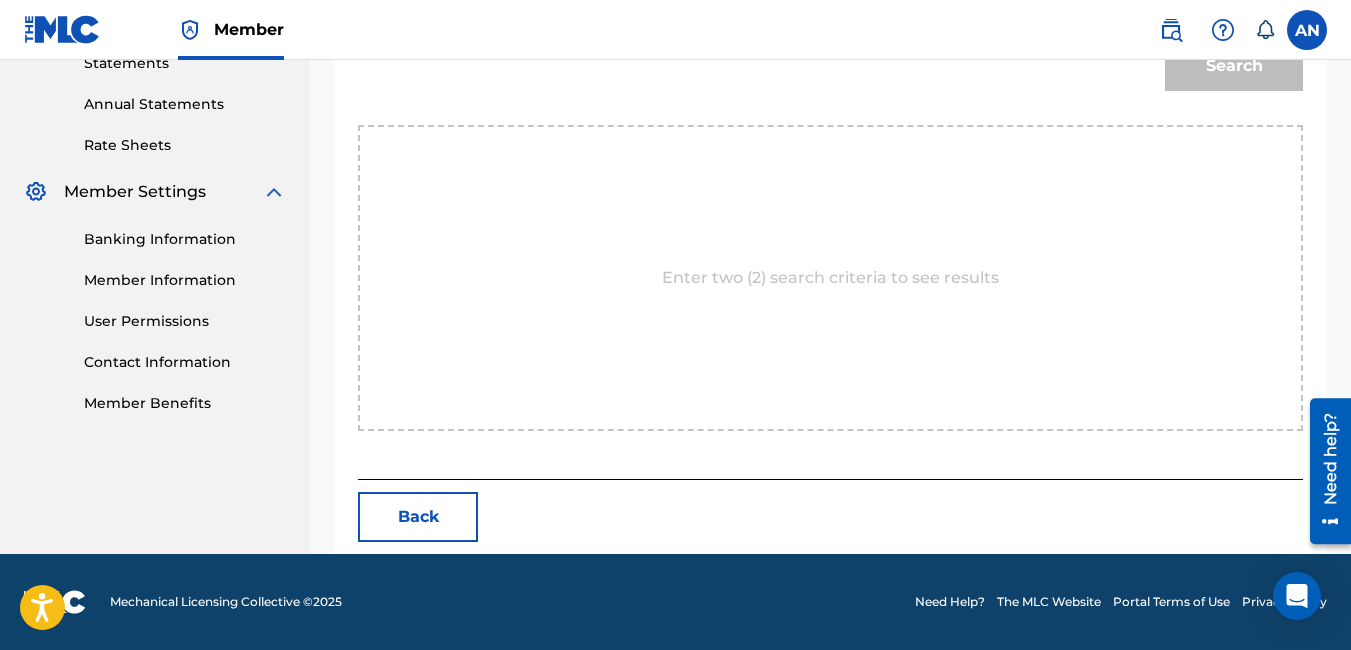 scroll, scrollTop: 730, scrollLeft: 0, axis: vertical 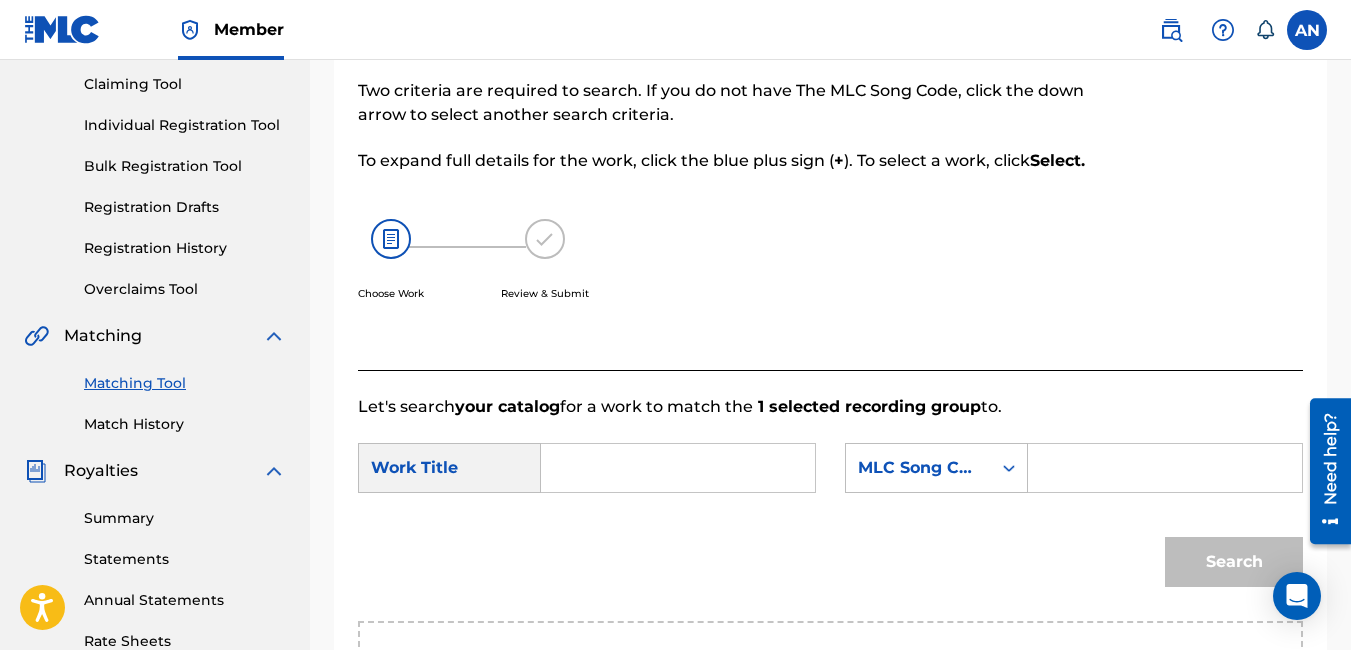 click at bounding box center [678, 468] 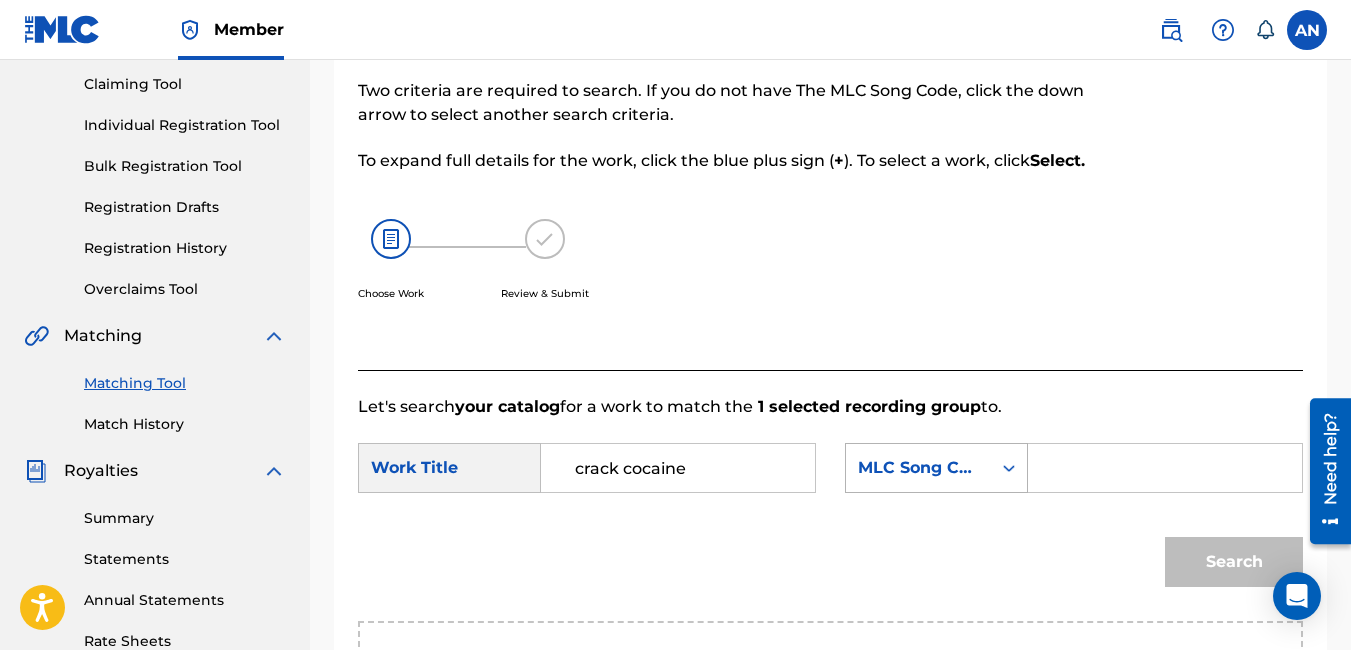 type on "crack cocaine" 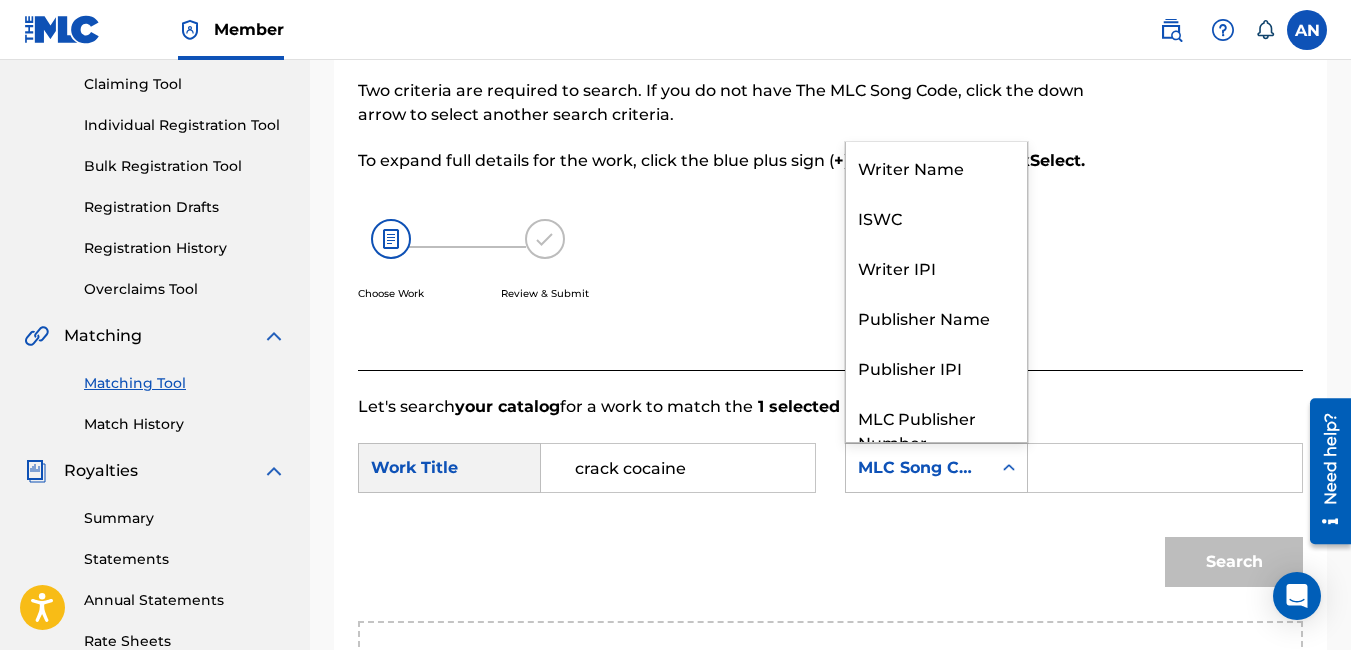 click 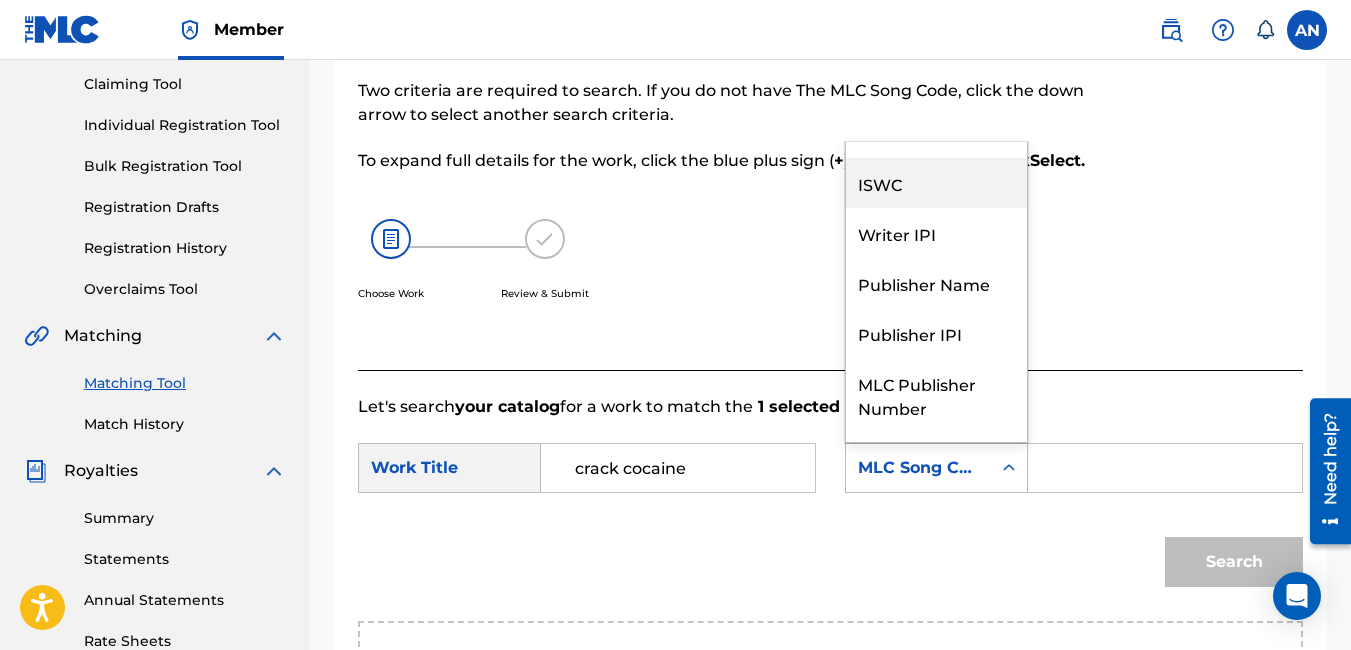 scroll, scrollTop: 8, scrollLeft: 0, axis: vertical 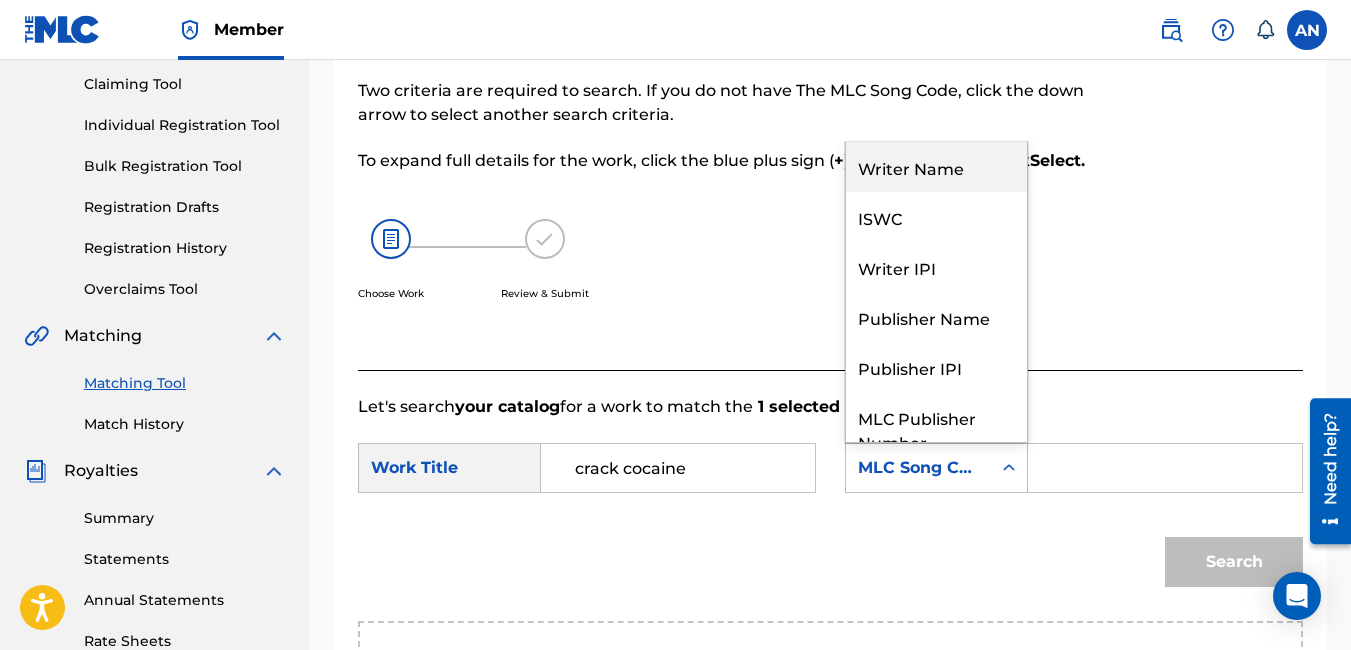 click on "Writer Name" at bounding box center [936, 167] 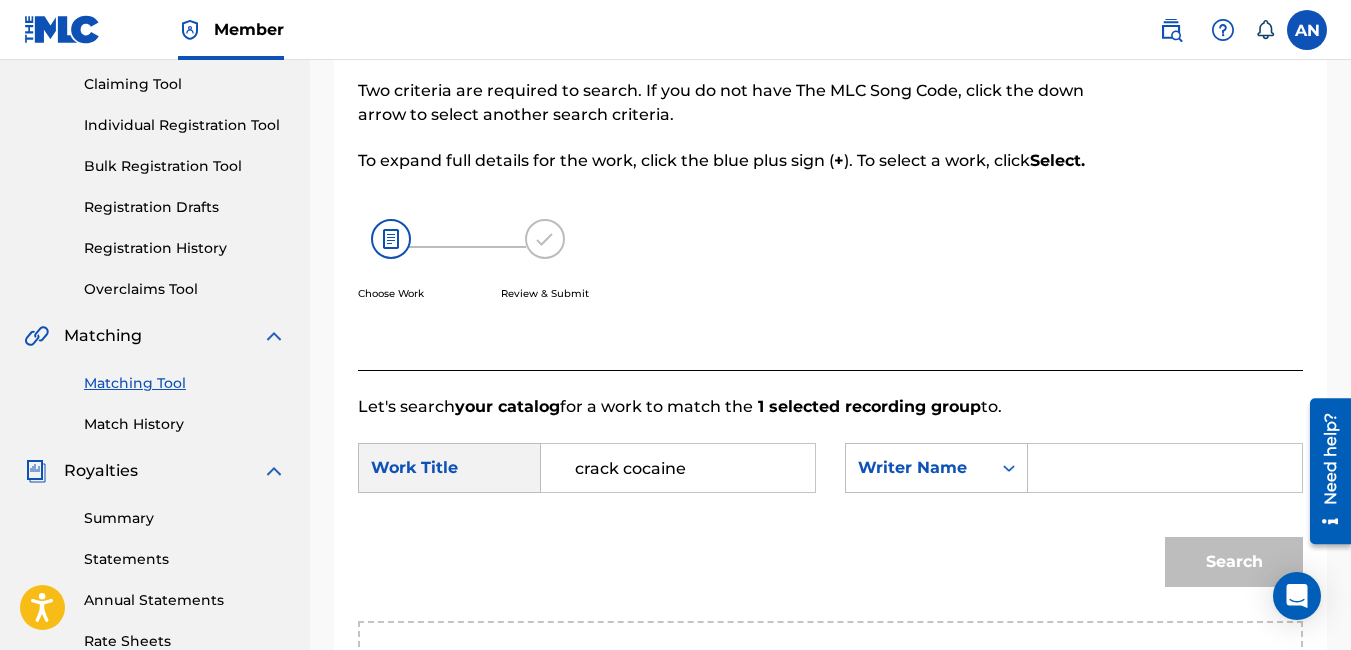 drag, startPoint x: 1095, startPoint y: 505, endPoint x: 1077, endPoint y: 511, distance: 18.973665 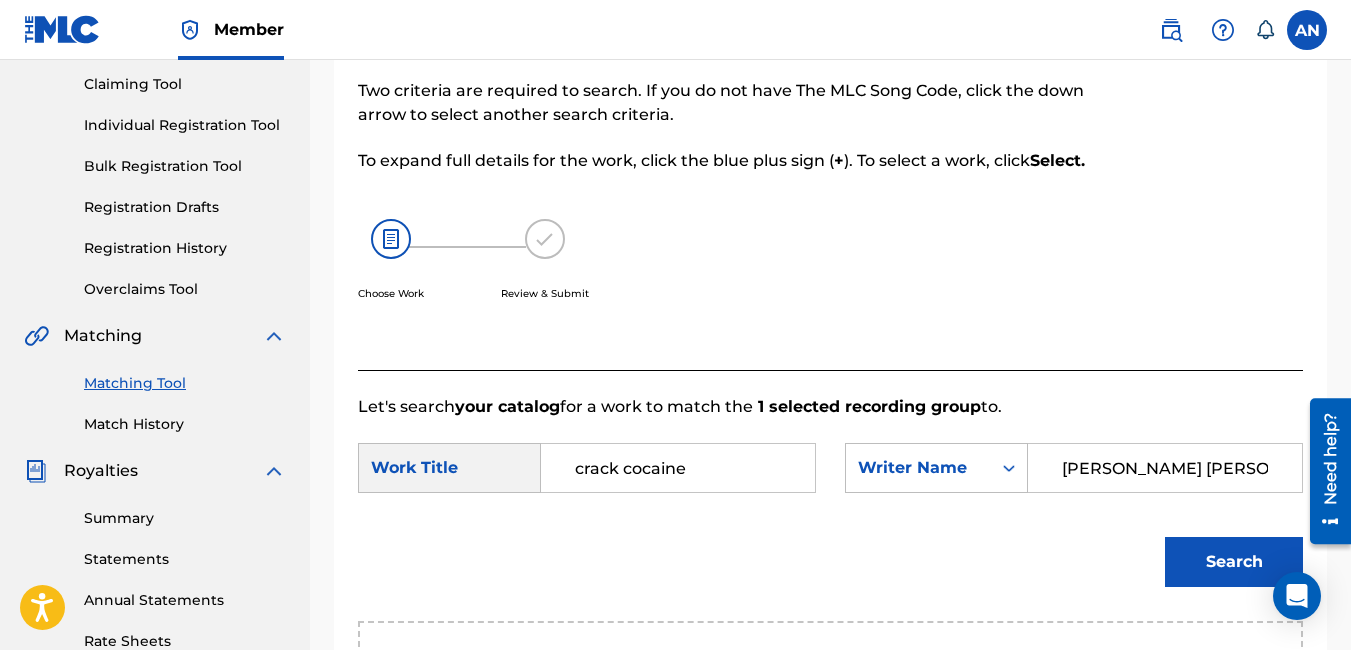 type on "andre richard nicholson" 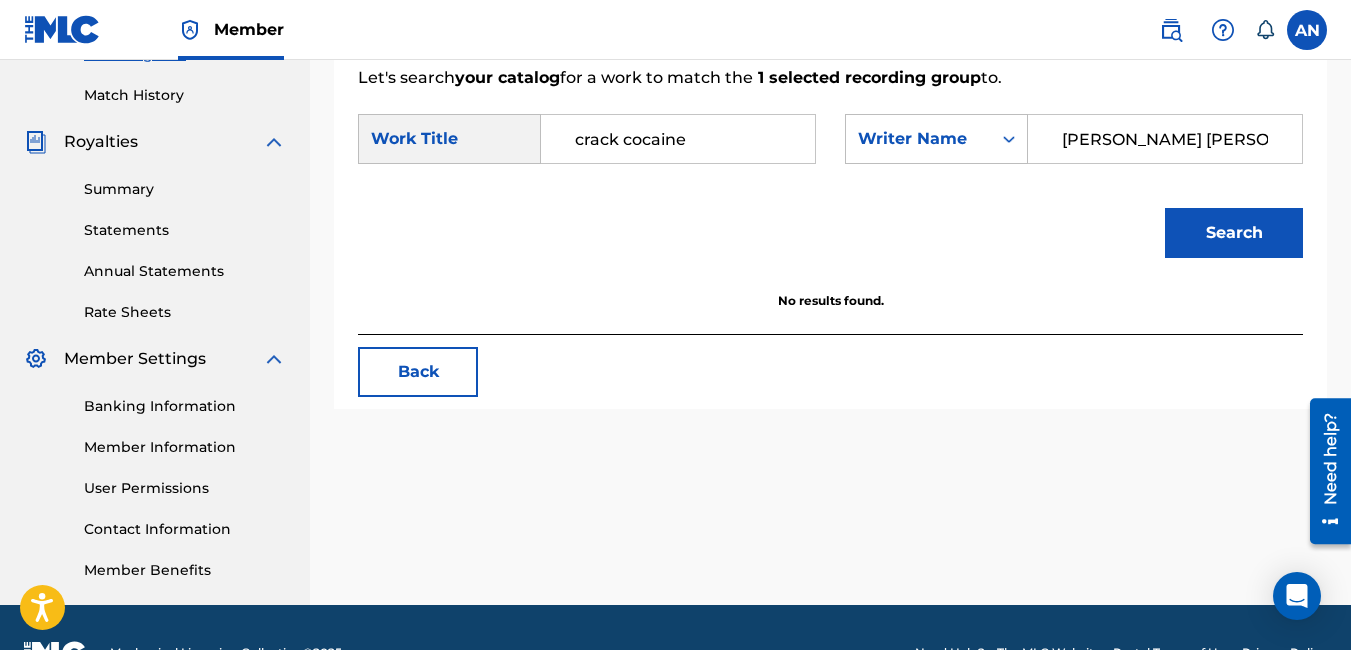scroll, scrollTop: 544, scrollLeft: 0, axis: vertical 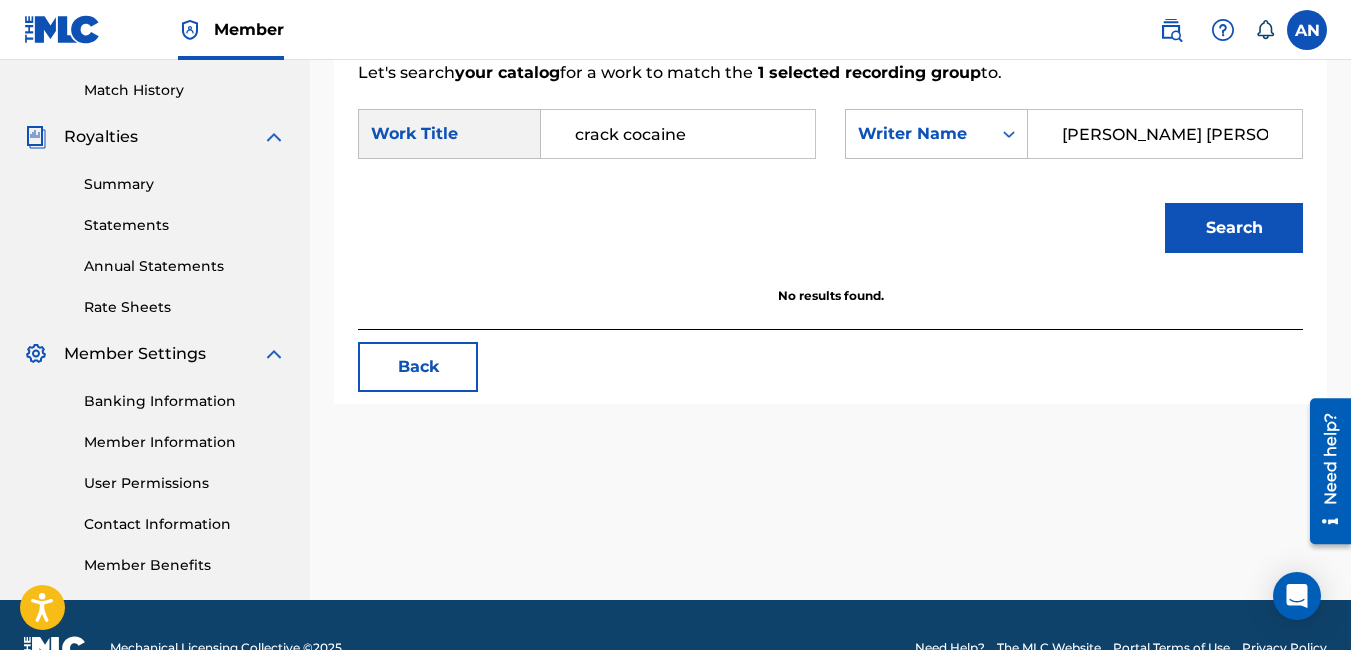 click on "Banking Information" at bounding box center (185, 401) 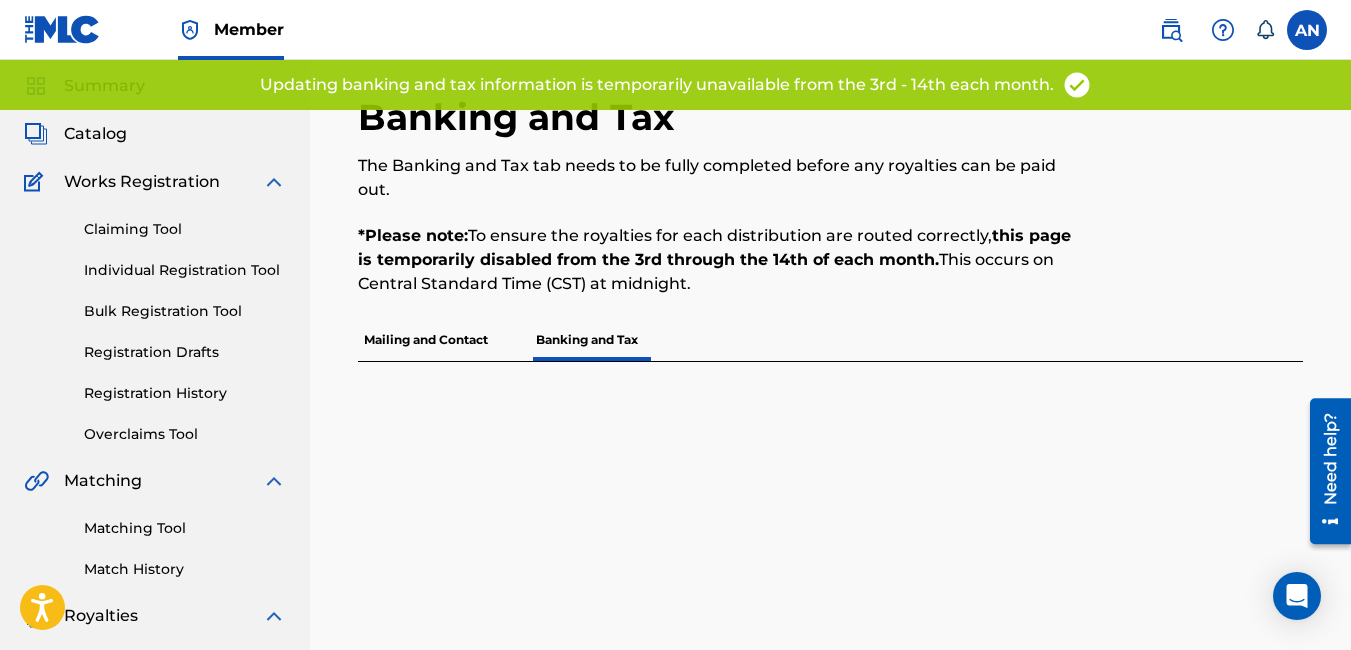 scroll, scrollTop: 100, scrollLeft: 0, axis: vertical 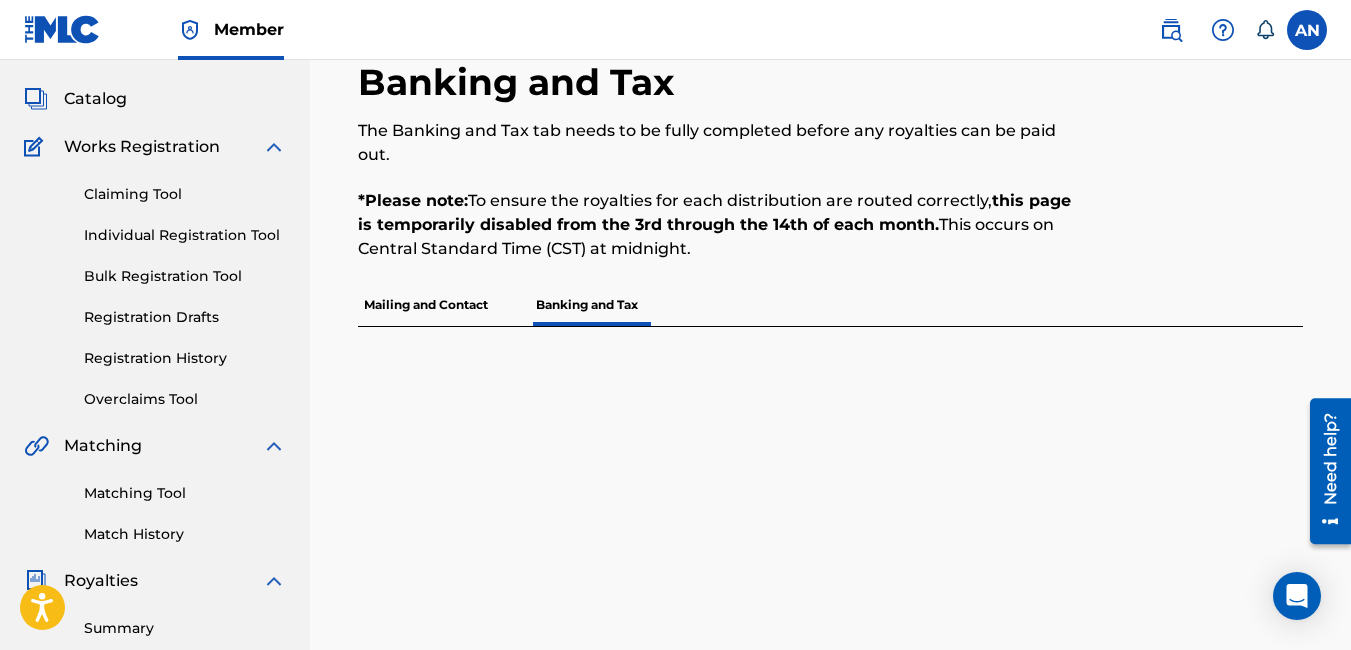click on "Catalog" at bounding box center (95, 99) 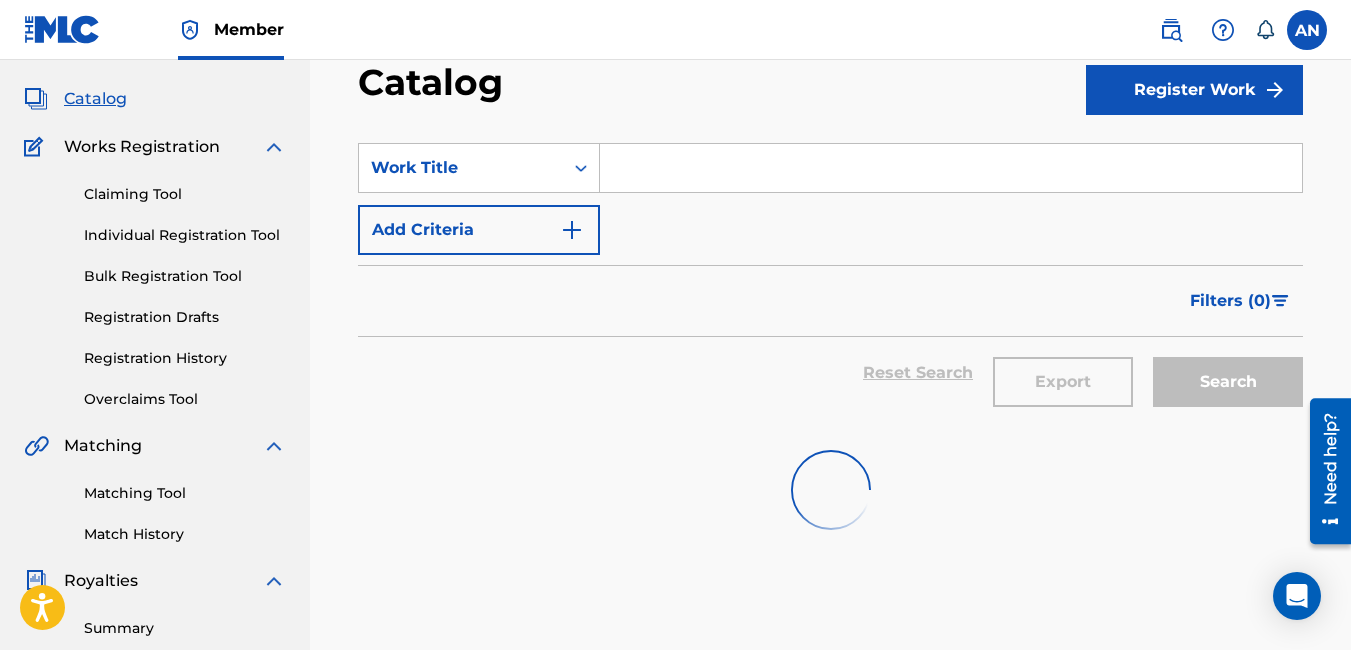 scroll, scrollTop: 0, scrollLeft: 0, axis: both 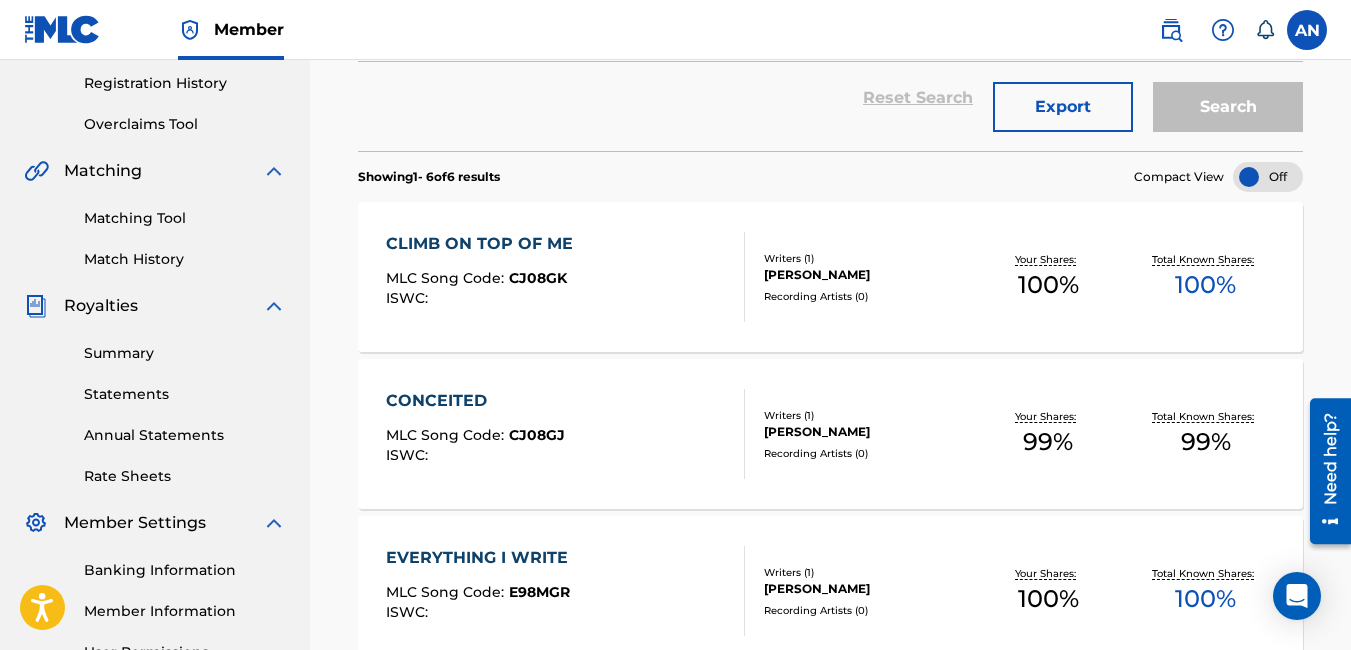 click on "Match History" at bounding box center [185, 259] 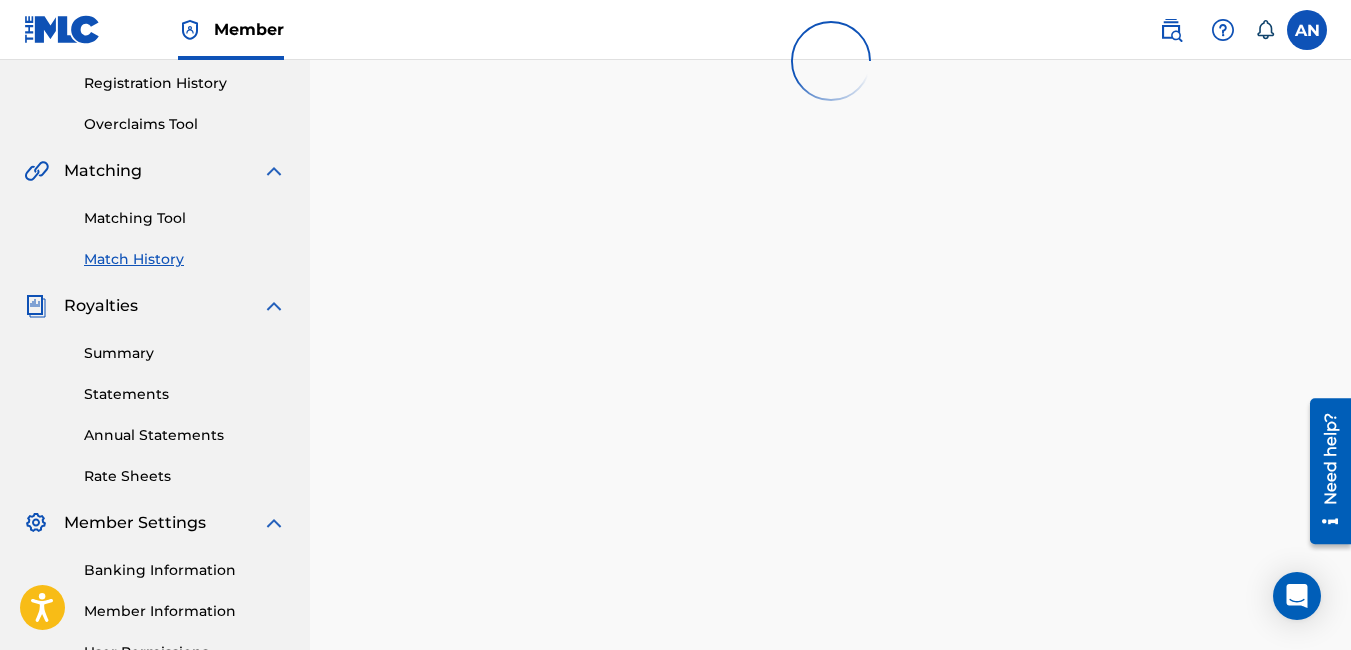 scroll, scrollTop: 0, scrollLeft: 0, axis: both 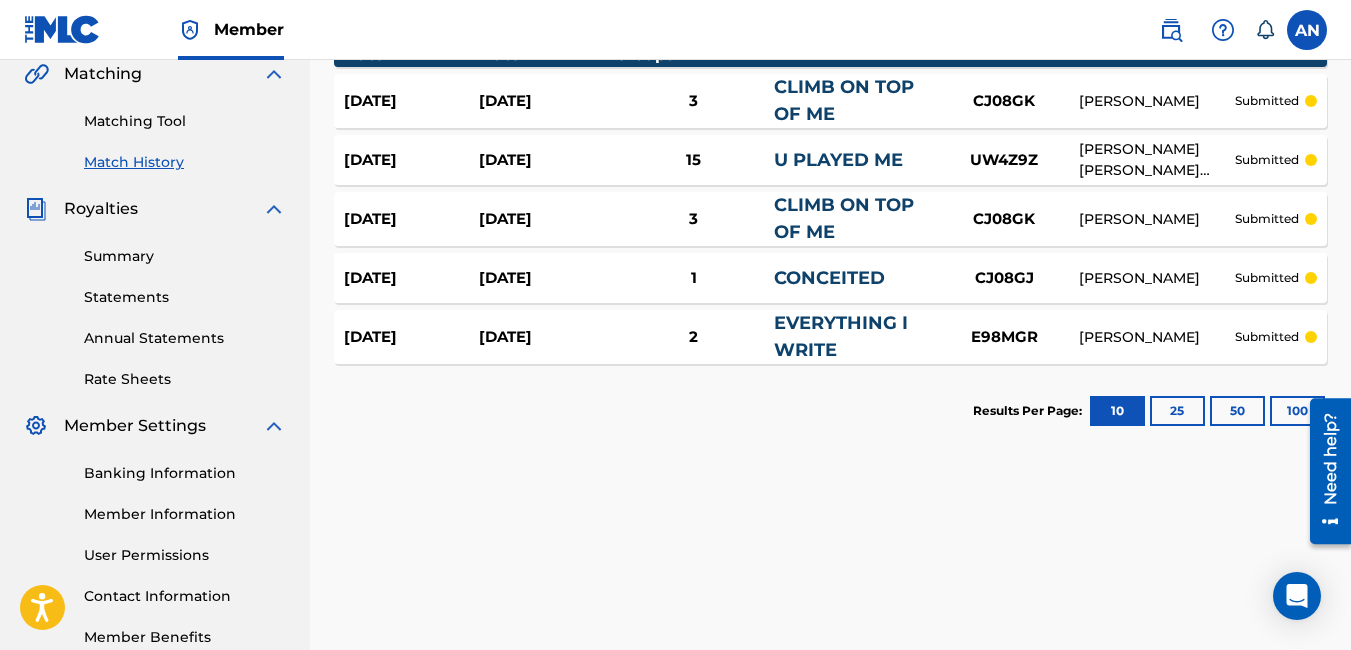click on "25" at bounding box center (1177, 411) 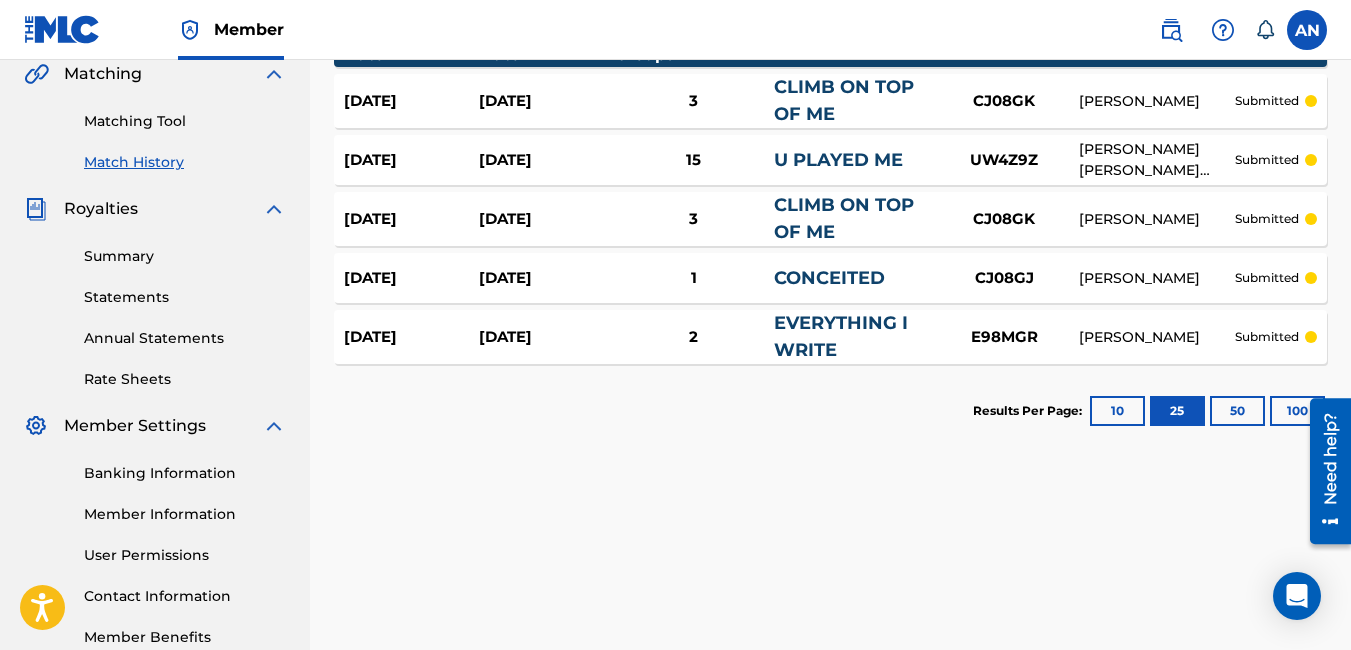 click on "Matching Tool" at bounding box center [185, 121] 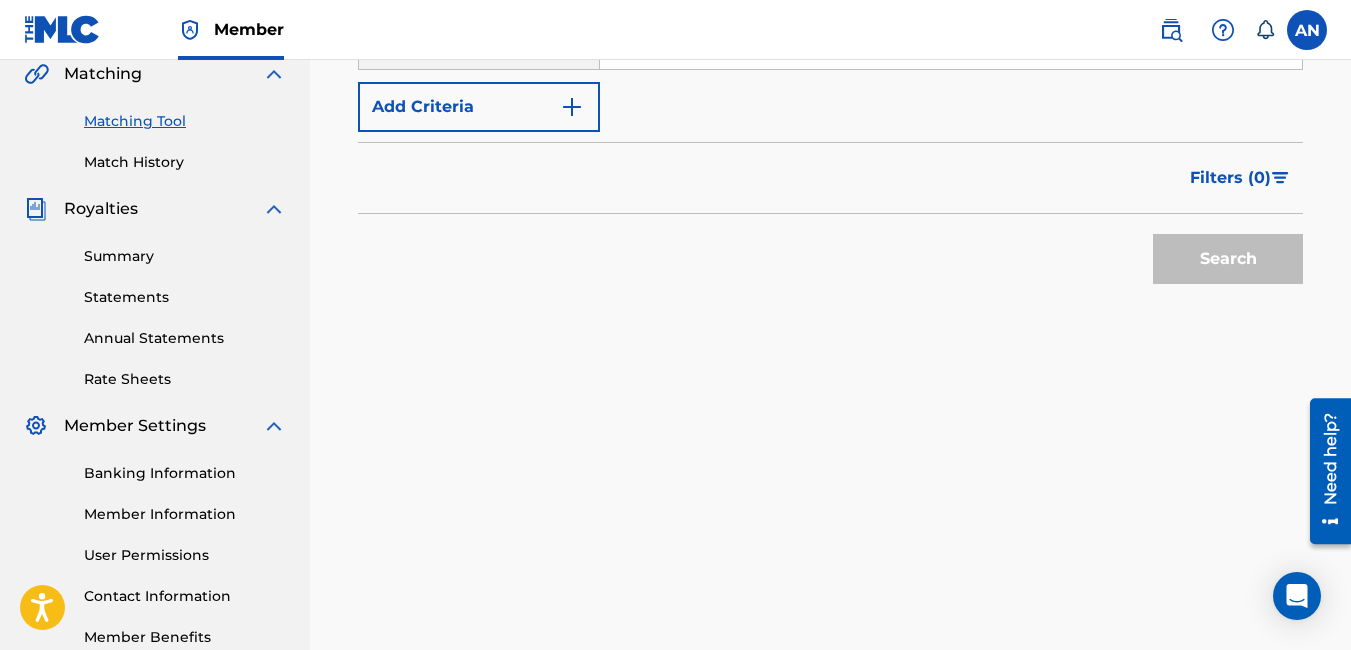 scroll, scrollTop: 0, scrollLeft: 0, axis: both 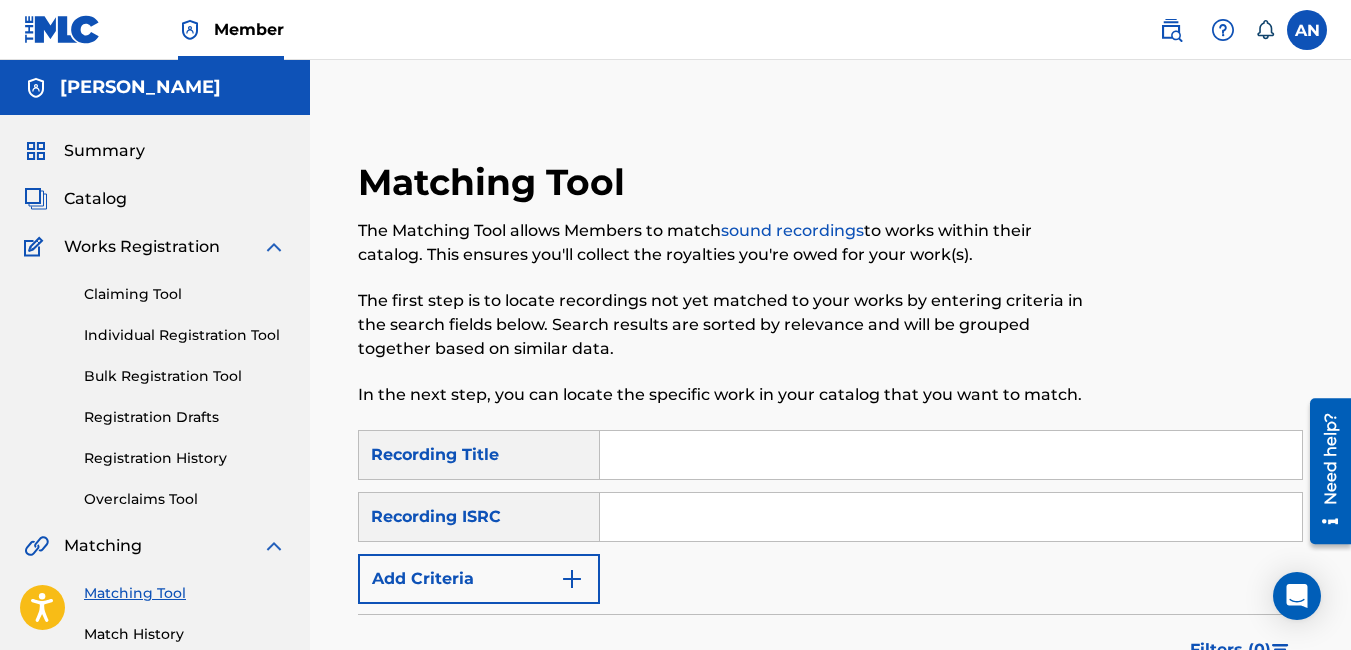 click at bounding box center (572, 579) 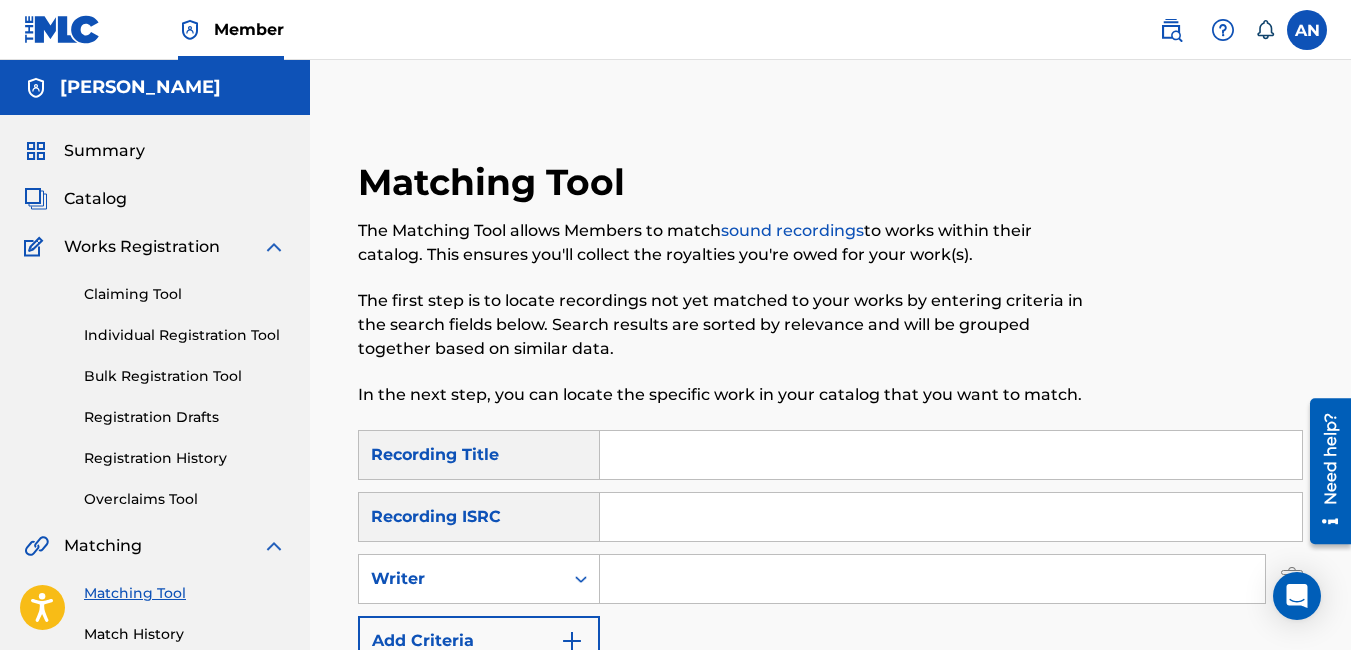 click on "Add Criteria" at bounding box center (479, 641) 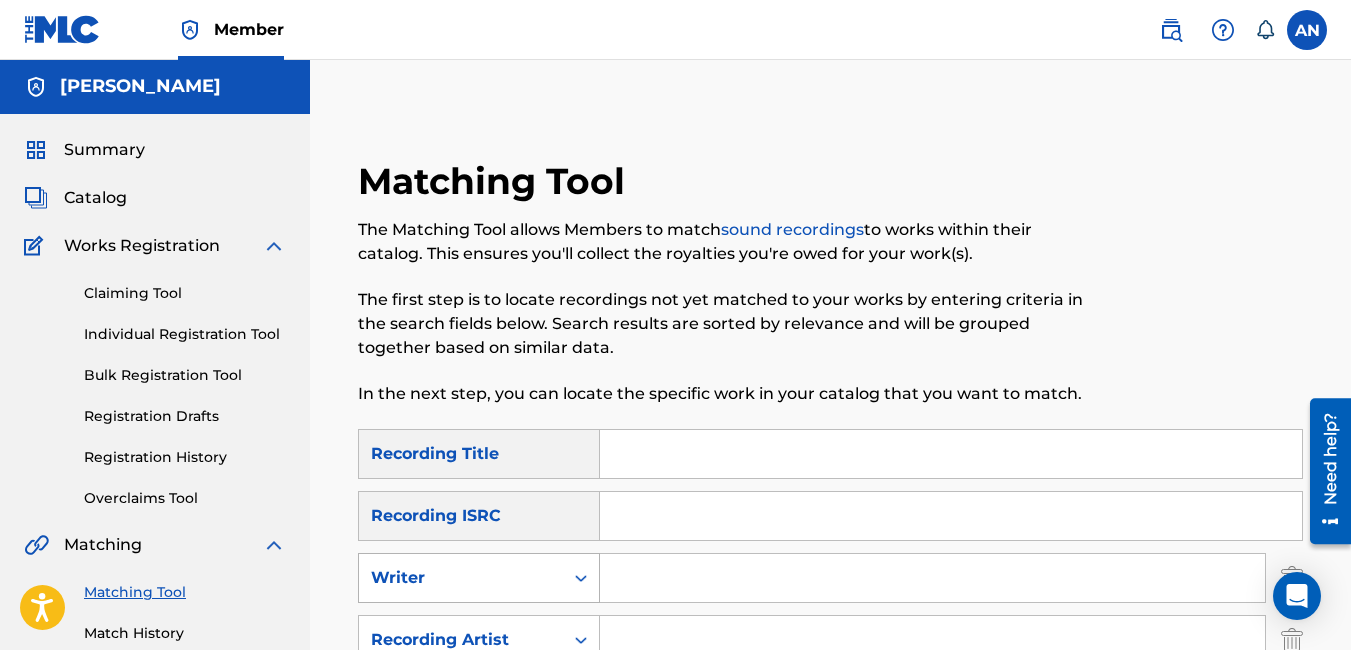 scroll, scrollTop: 100, scrollLeft: 0, axis: vertical 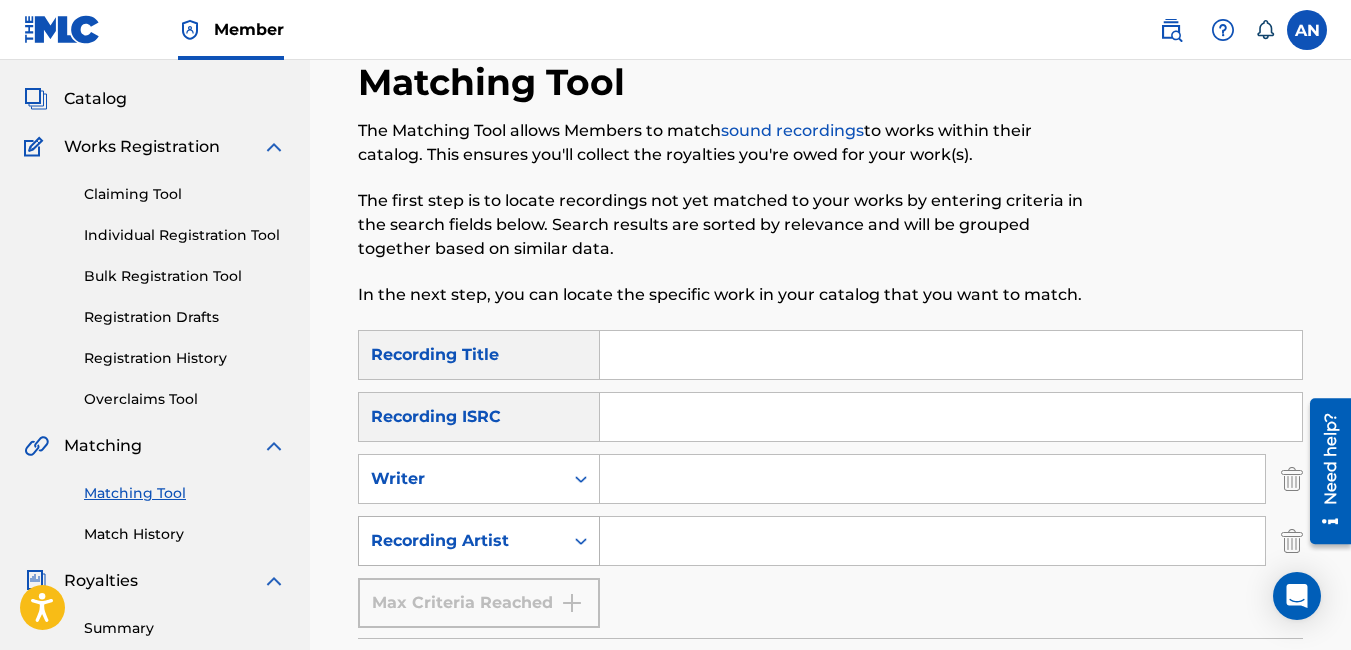 click 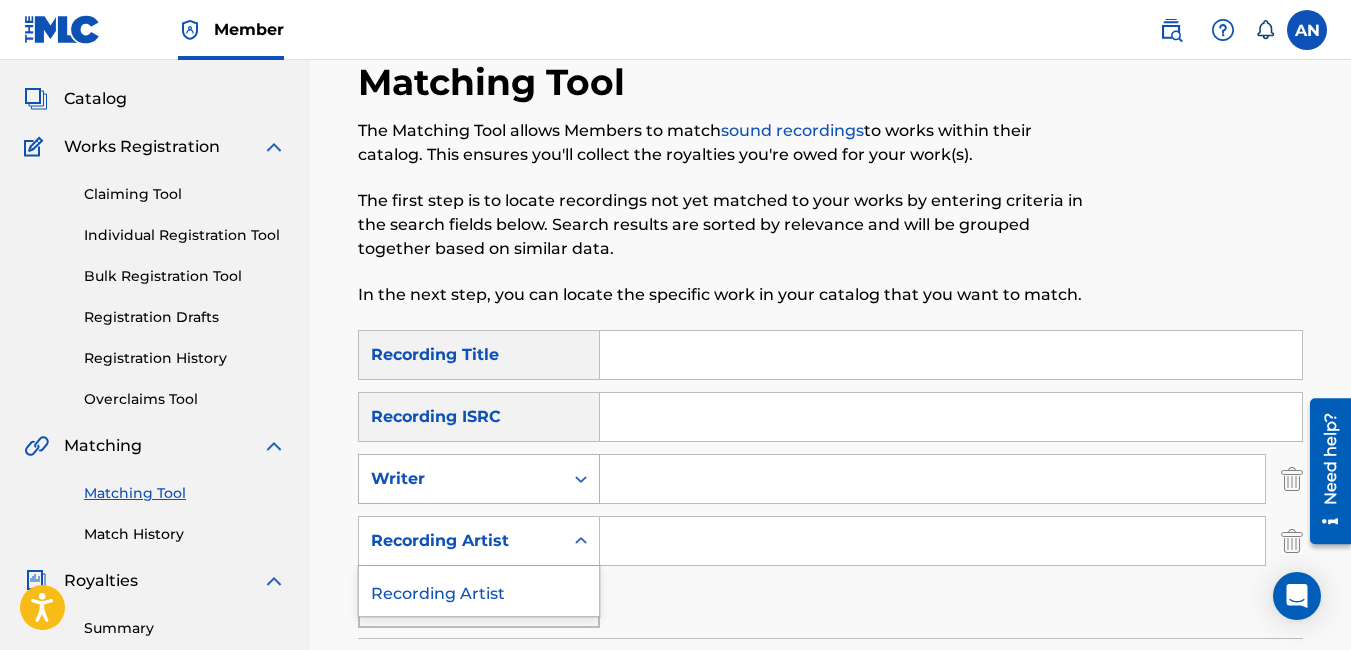 click 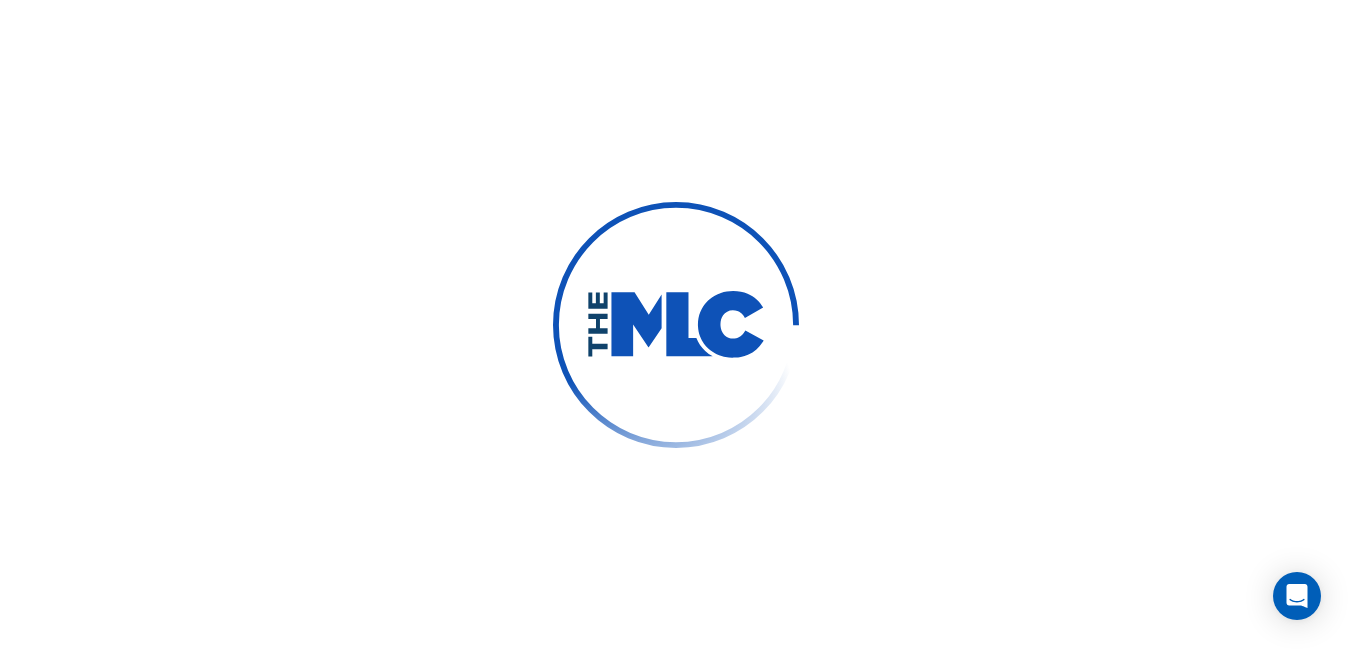 scroll, scrollTop: 0, scrollLeft: 0, axis: both 